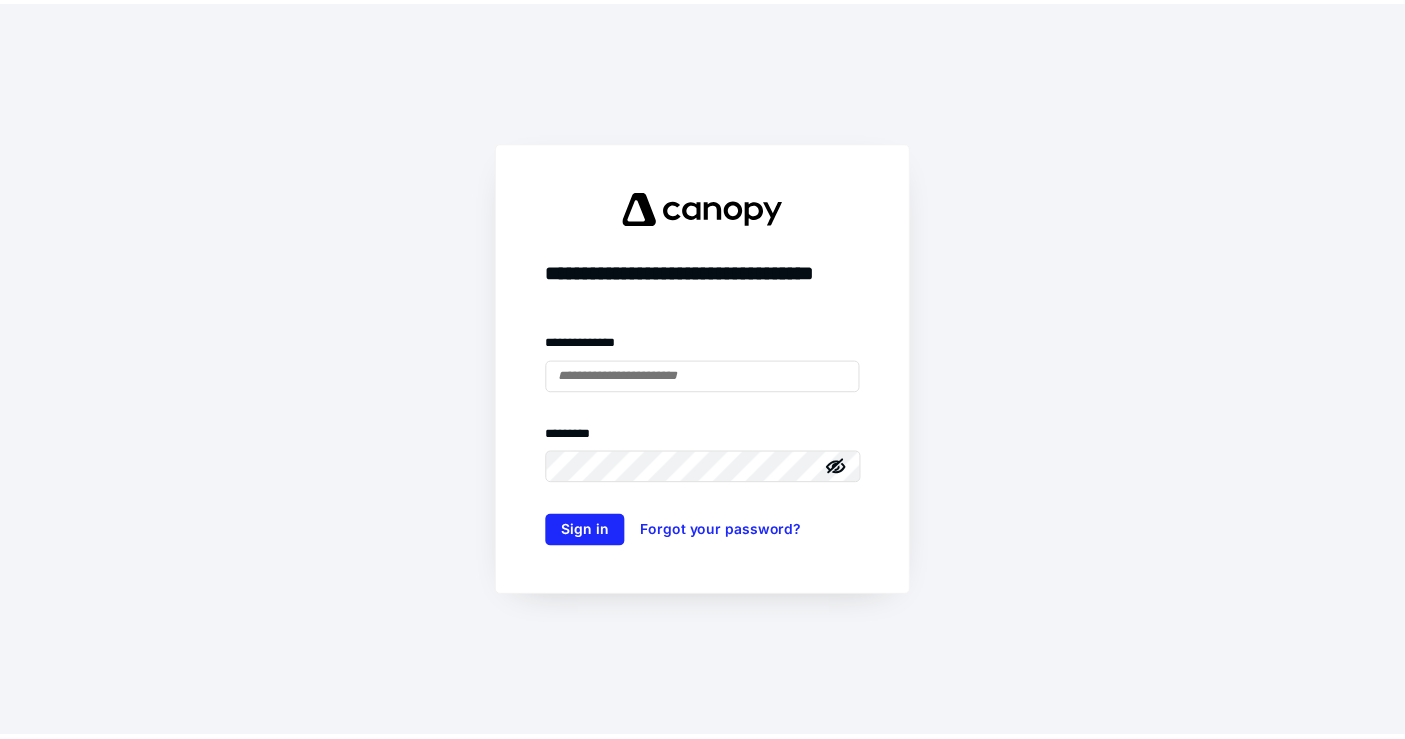 scroll, scrollTop: 0, scrollLeft: 0, axis: both 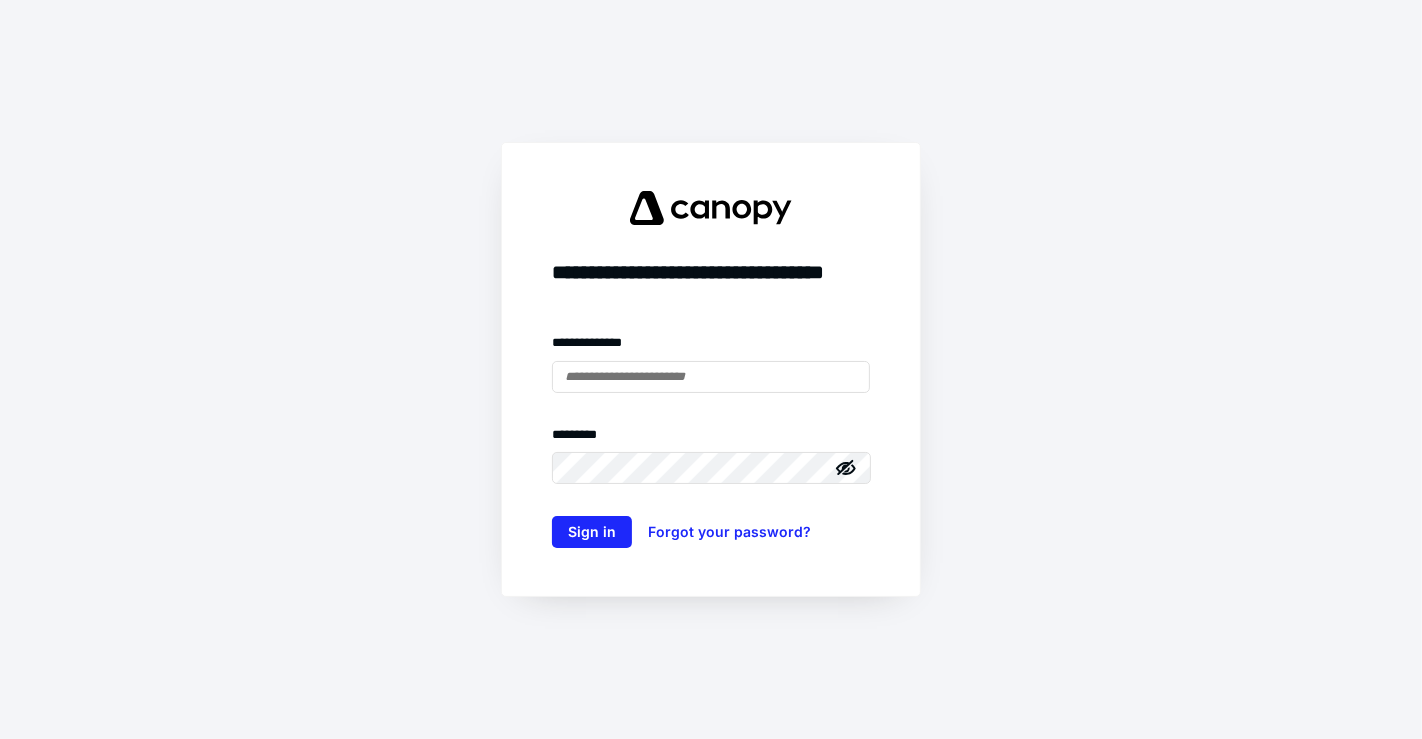 click at bounding box center (0, 0) 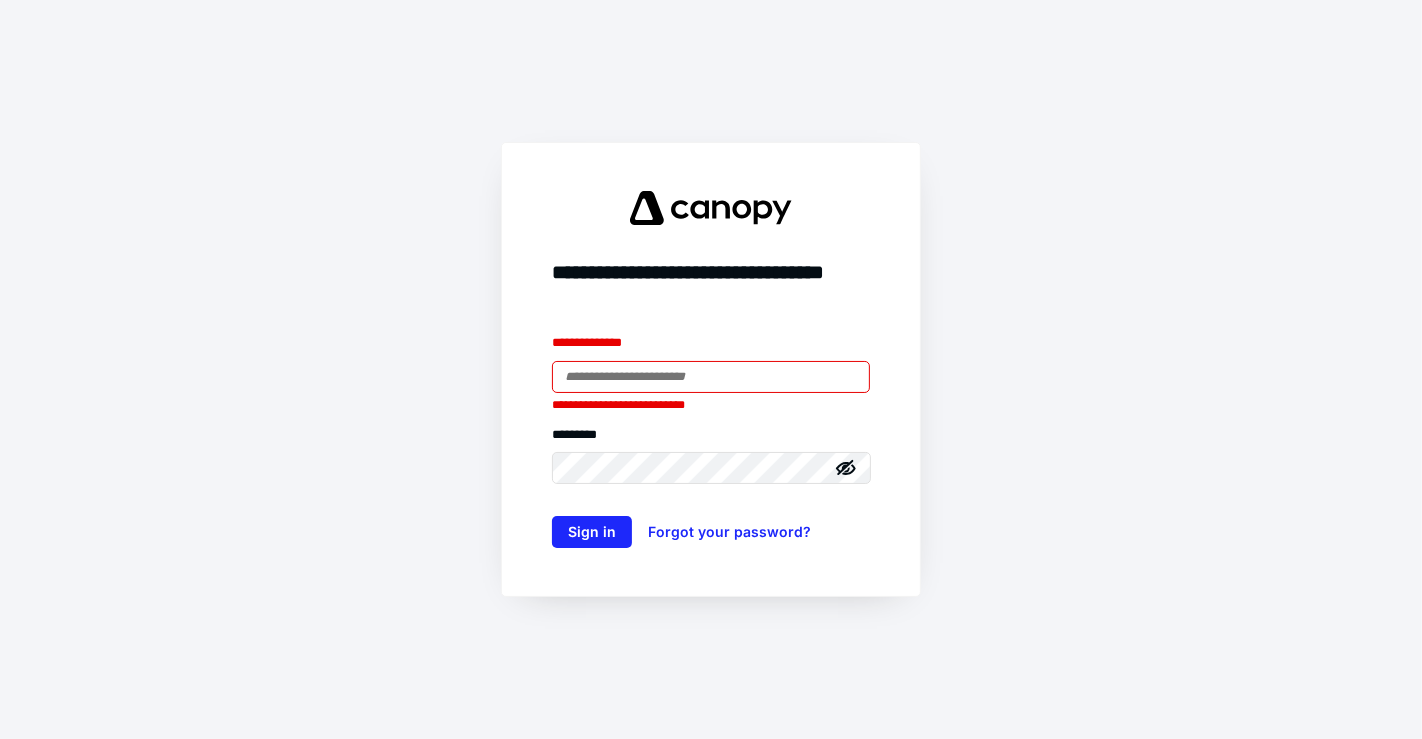 type on "**********" 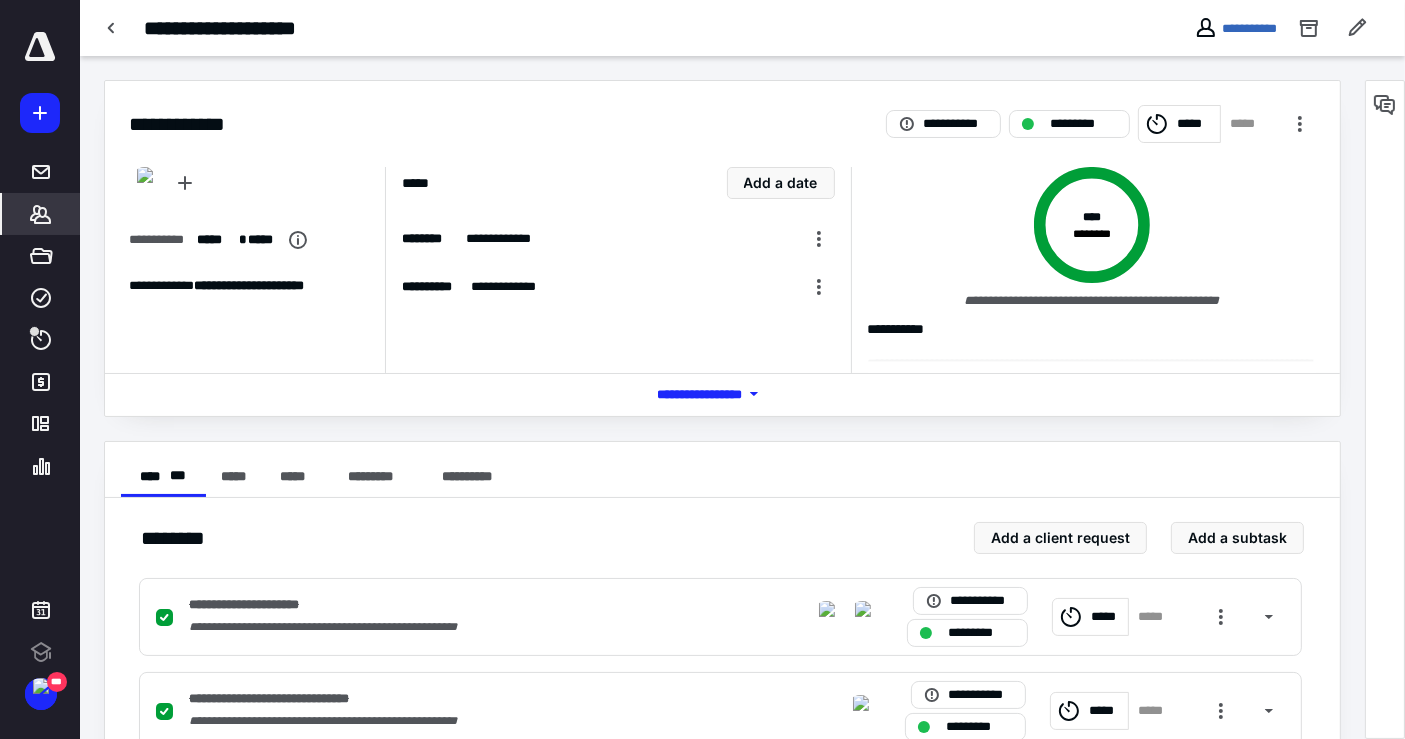 click 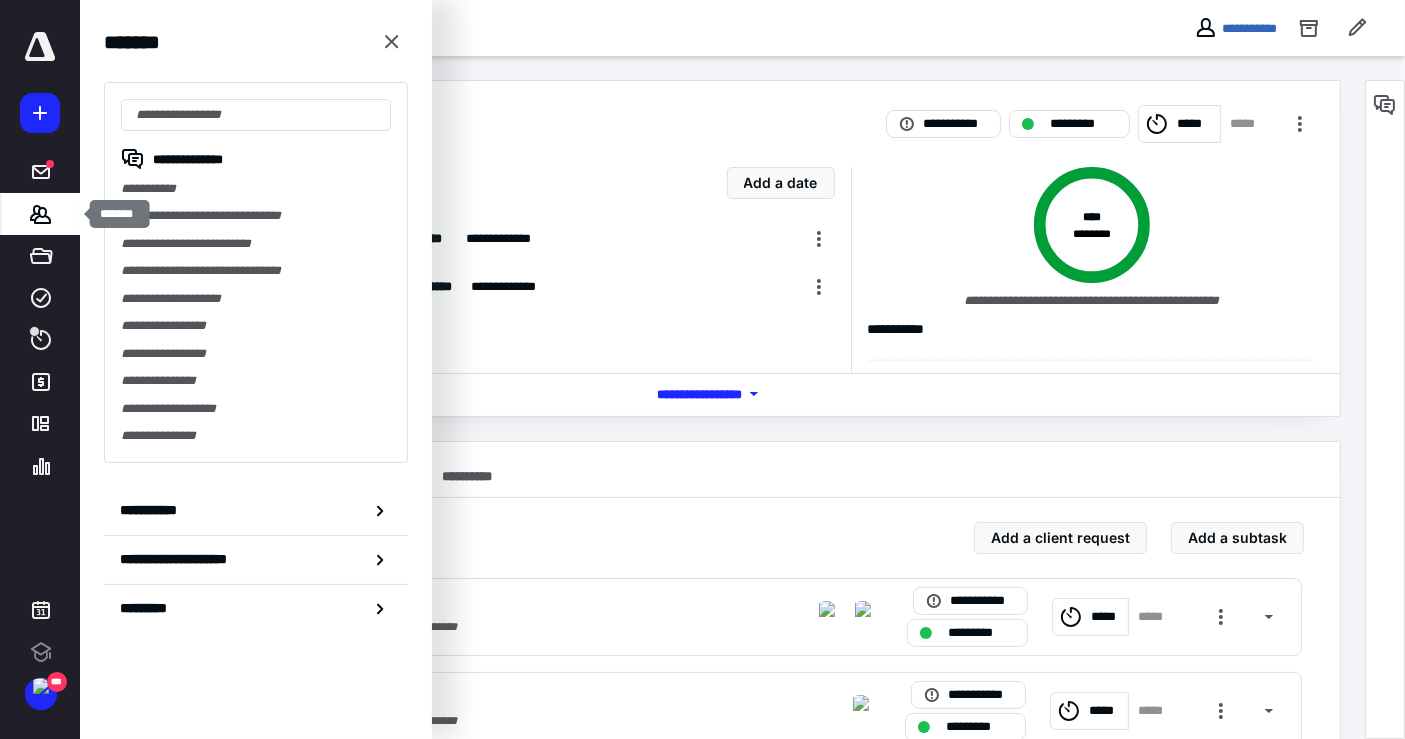 scroll, scrollTop: 0, scrollLeft: 0, axis: both 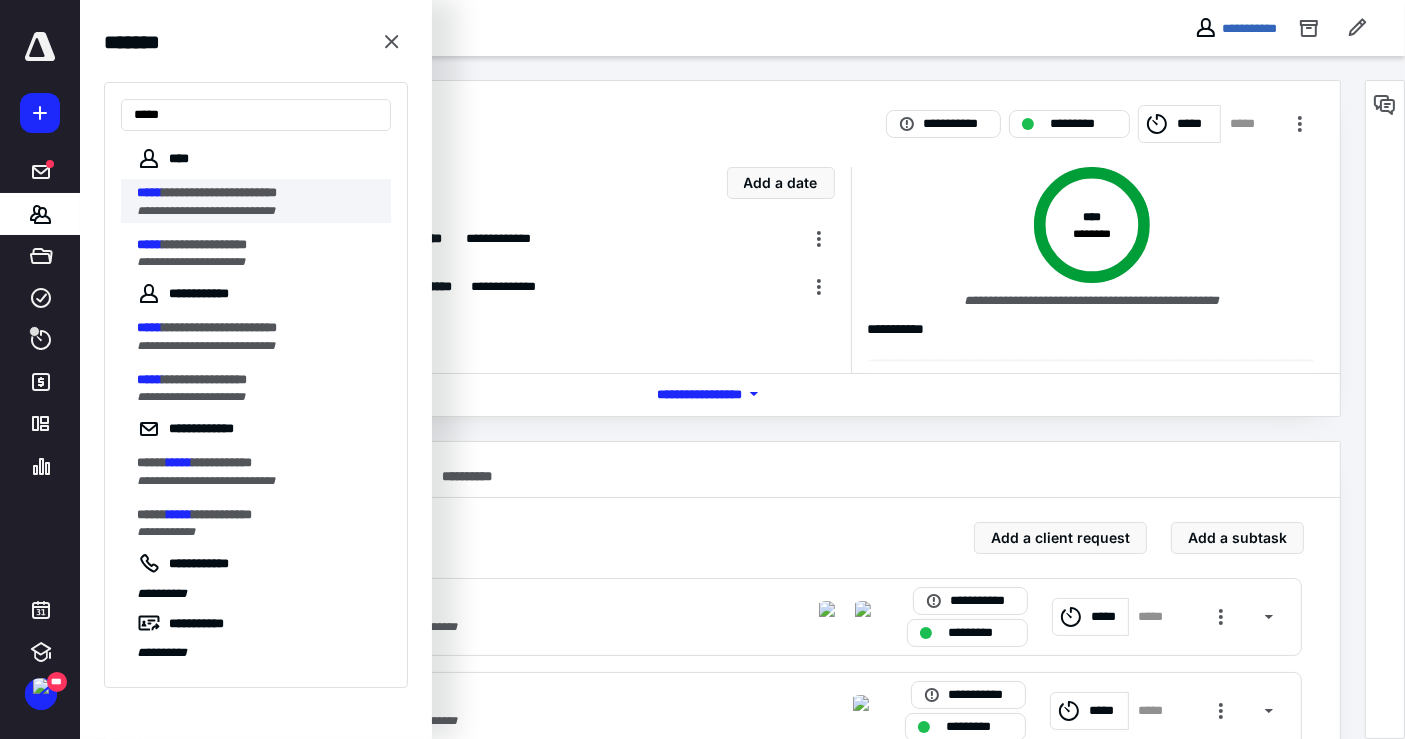 type on "*****" 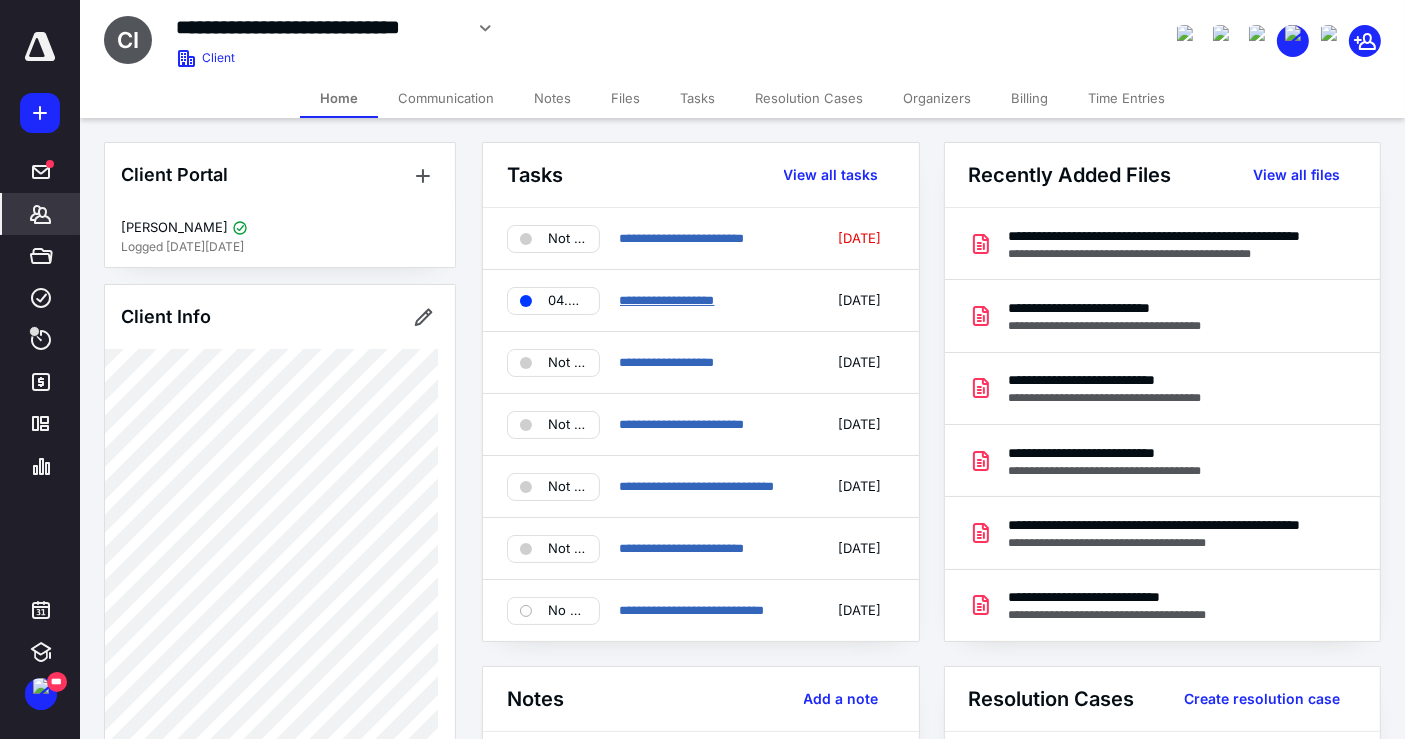 click on "**********" at bounding box center (667, 300) 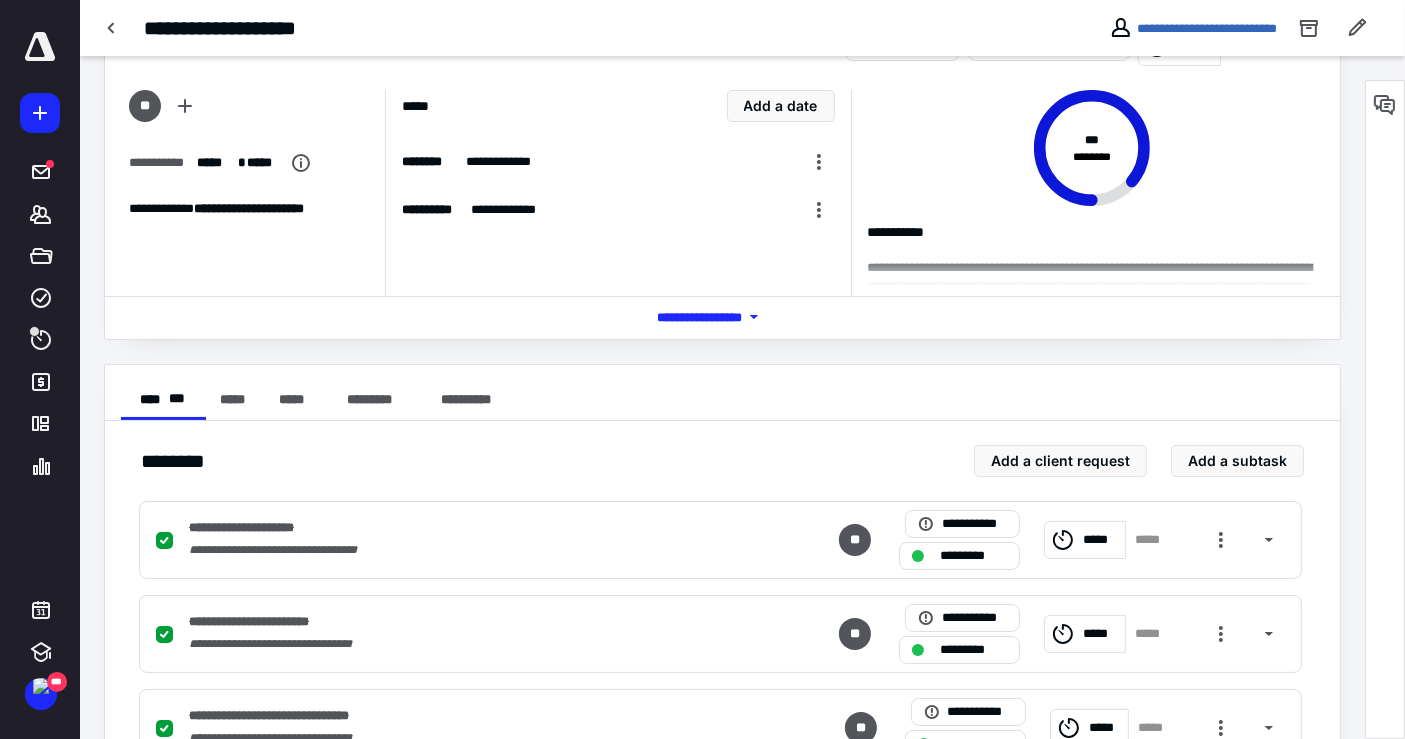 scroll, scrollTop: 528, scrollLeft: 0, axis: vertical 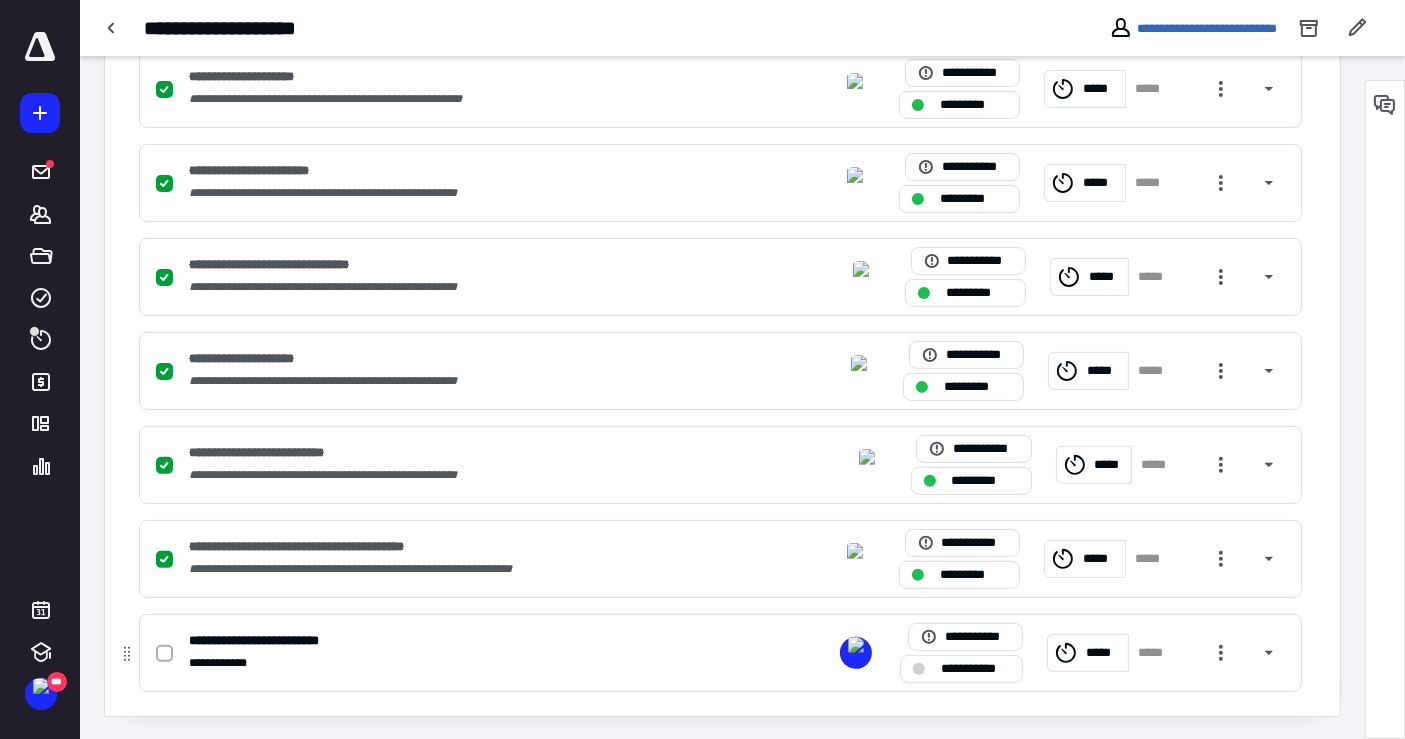 click 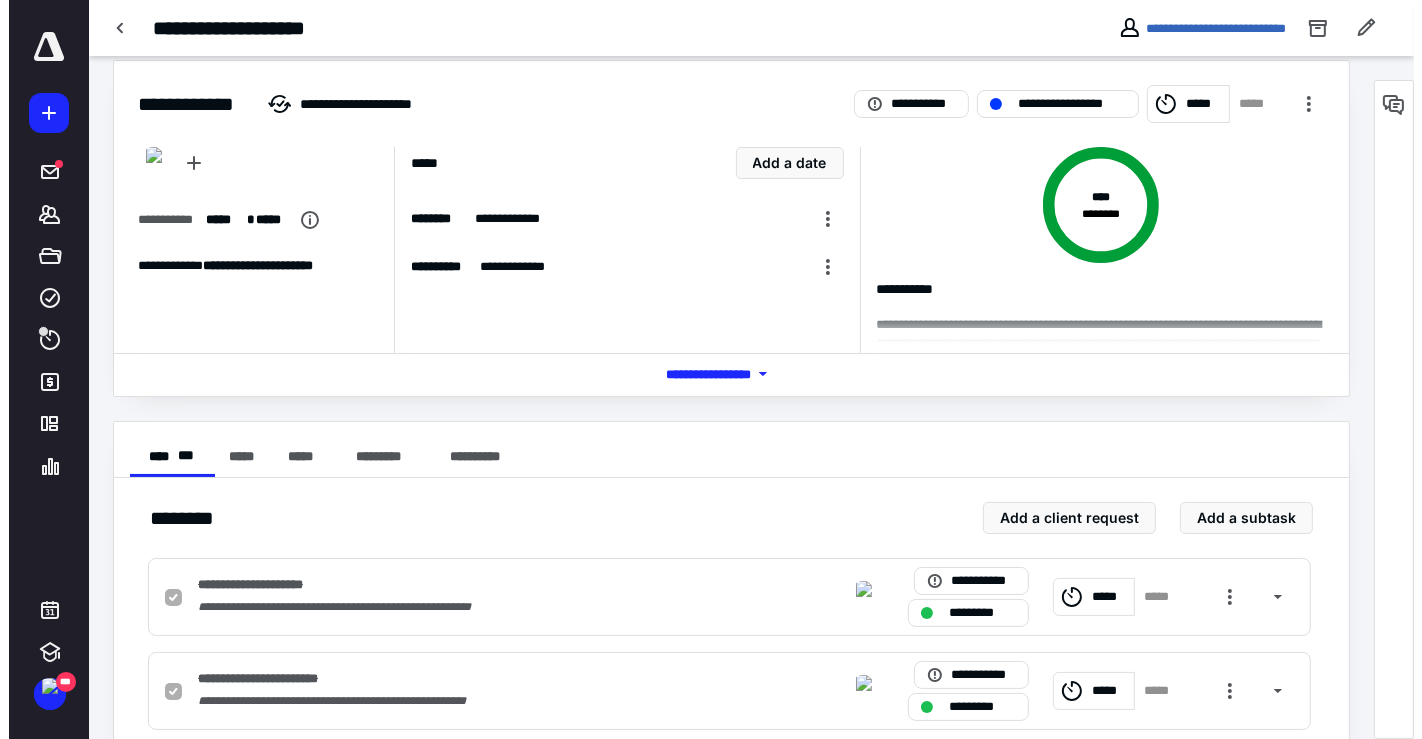 scroll, scrollTop: 0, scrollLeft: 0, axis: both 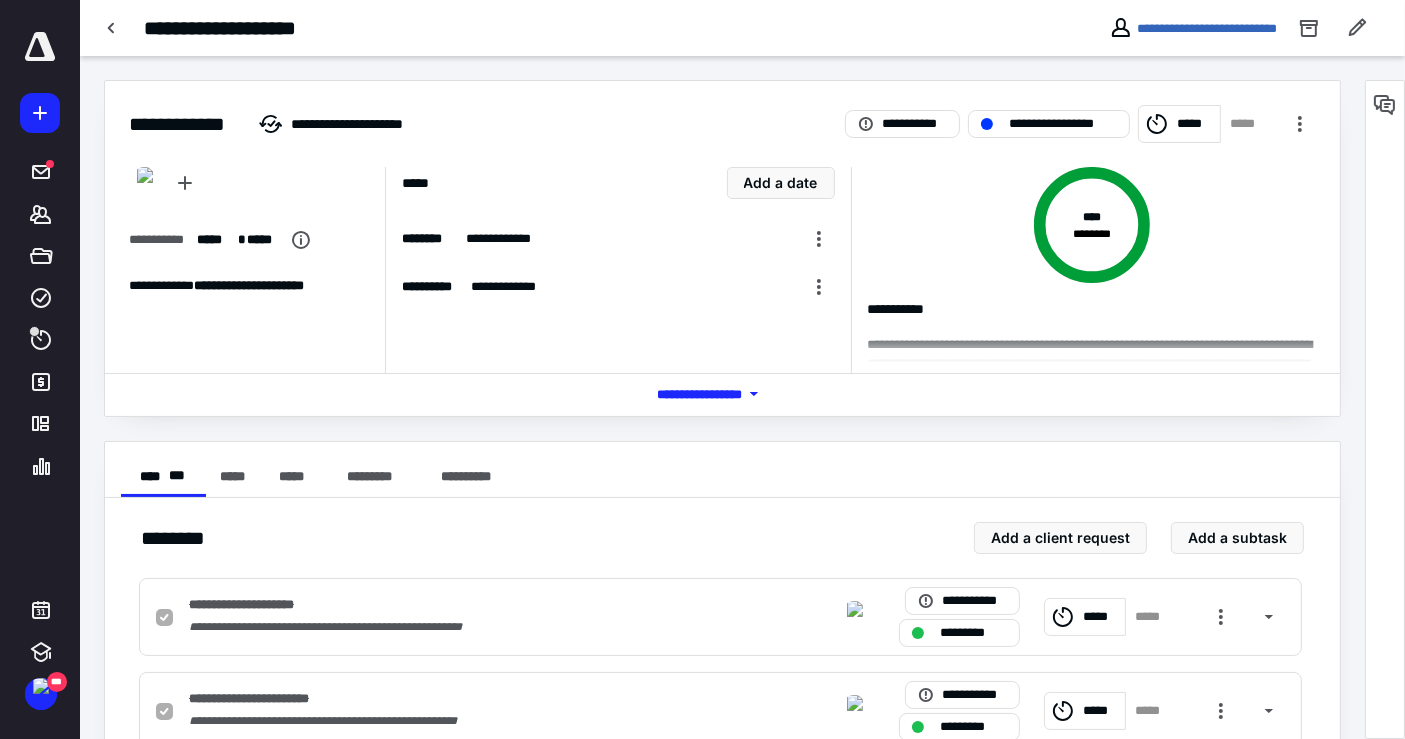 click on "**********" at bounding box center (537, 28) 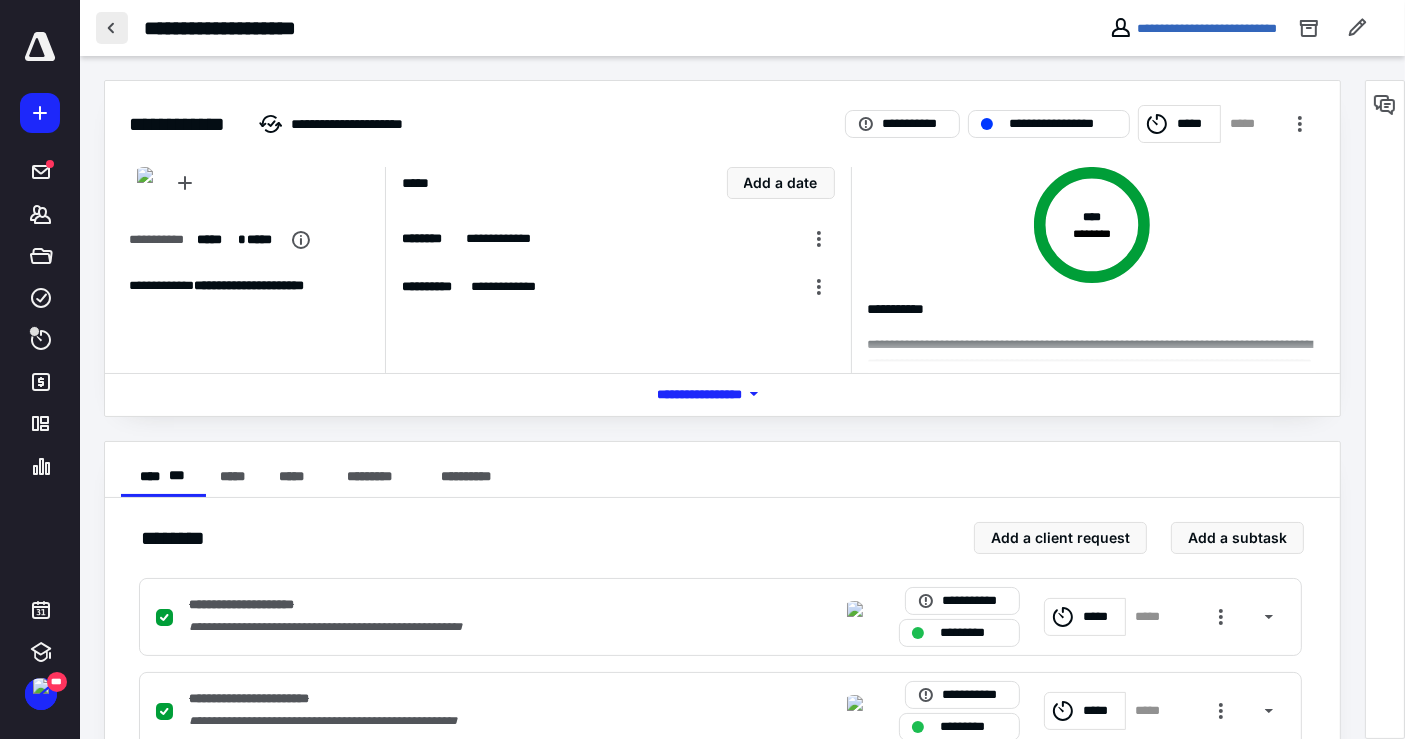 click at bounding box center (112, 28) 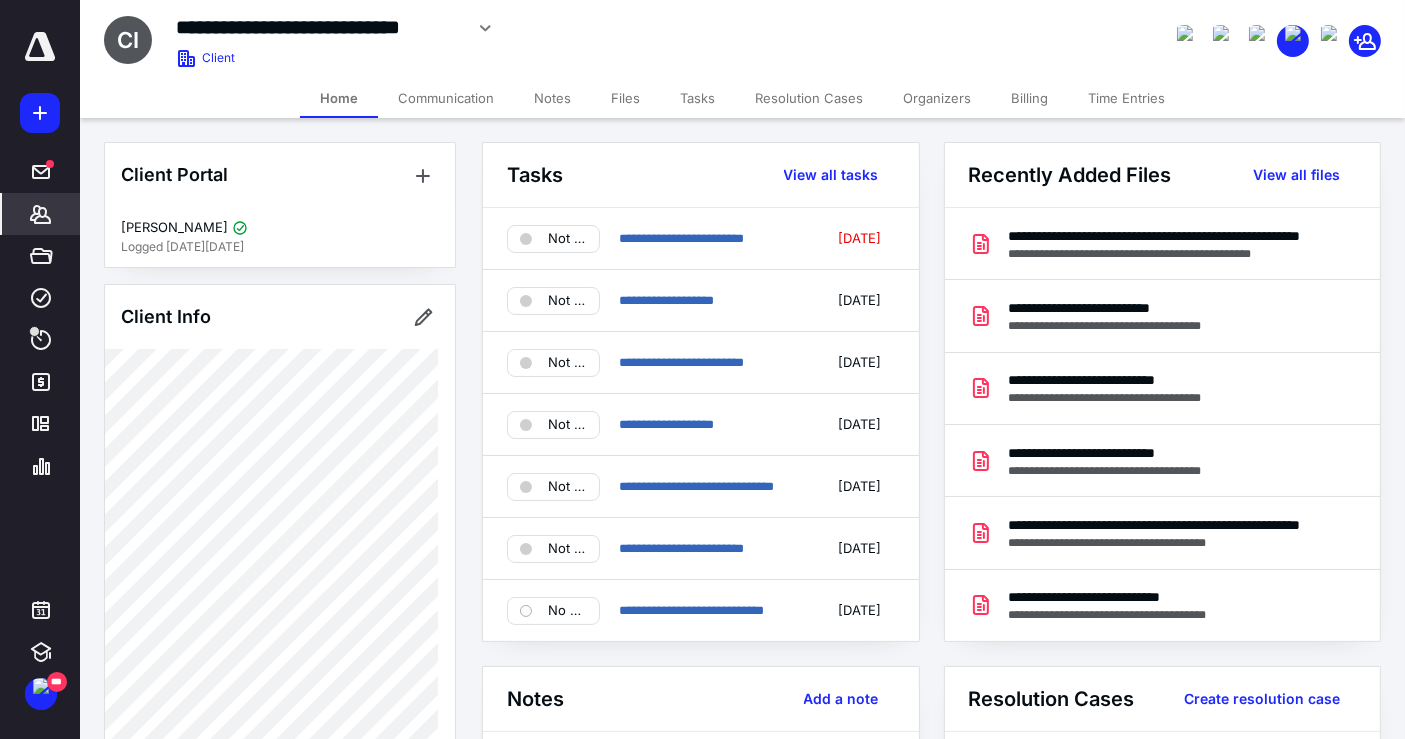 click on "Files" at bounding box center [625, 98] 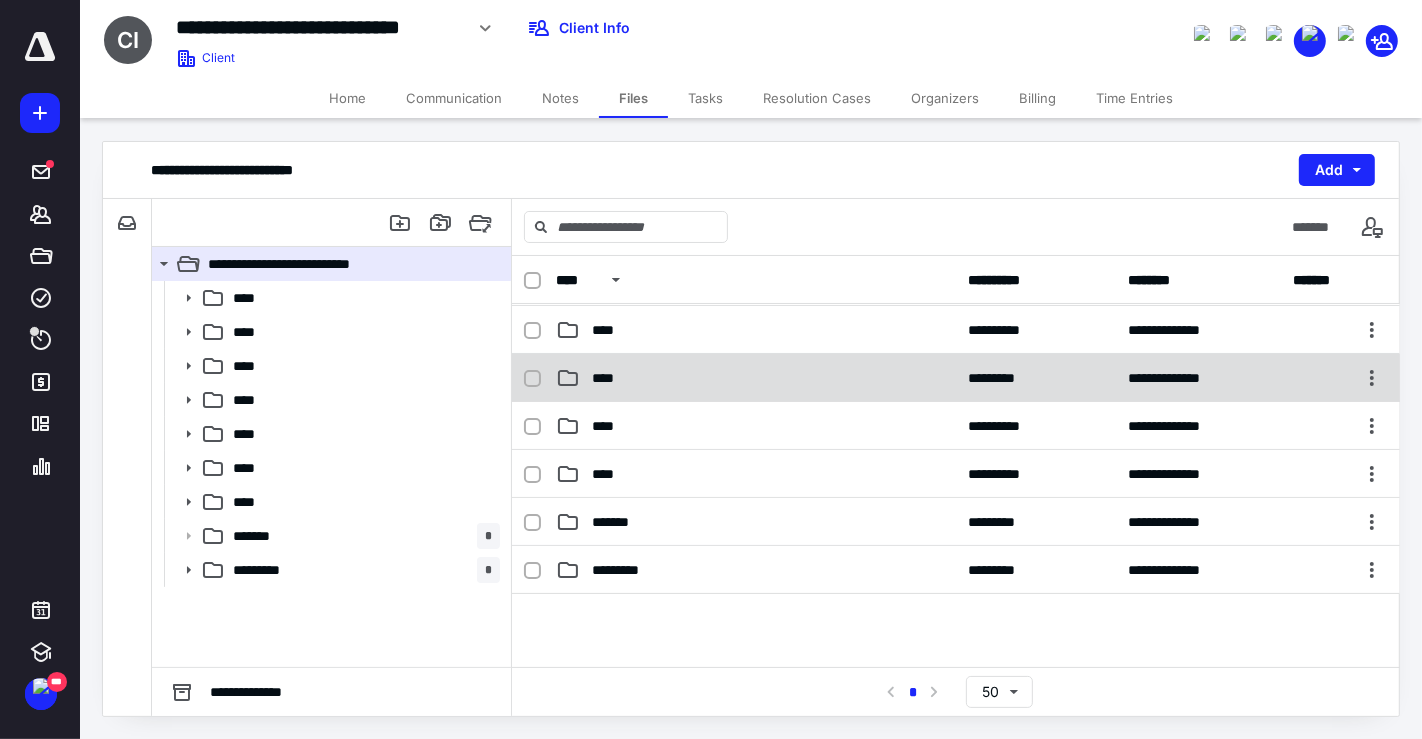 scroll, scrollTop: 222, scrollLeft: 0, axis: vertical 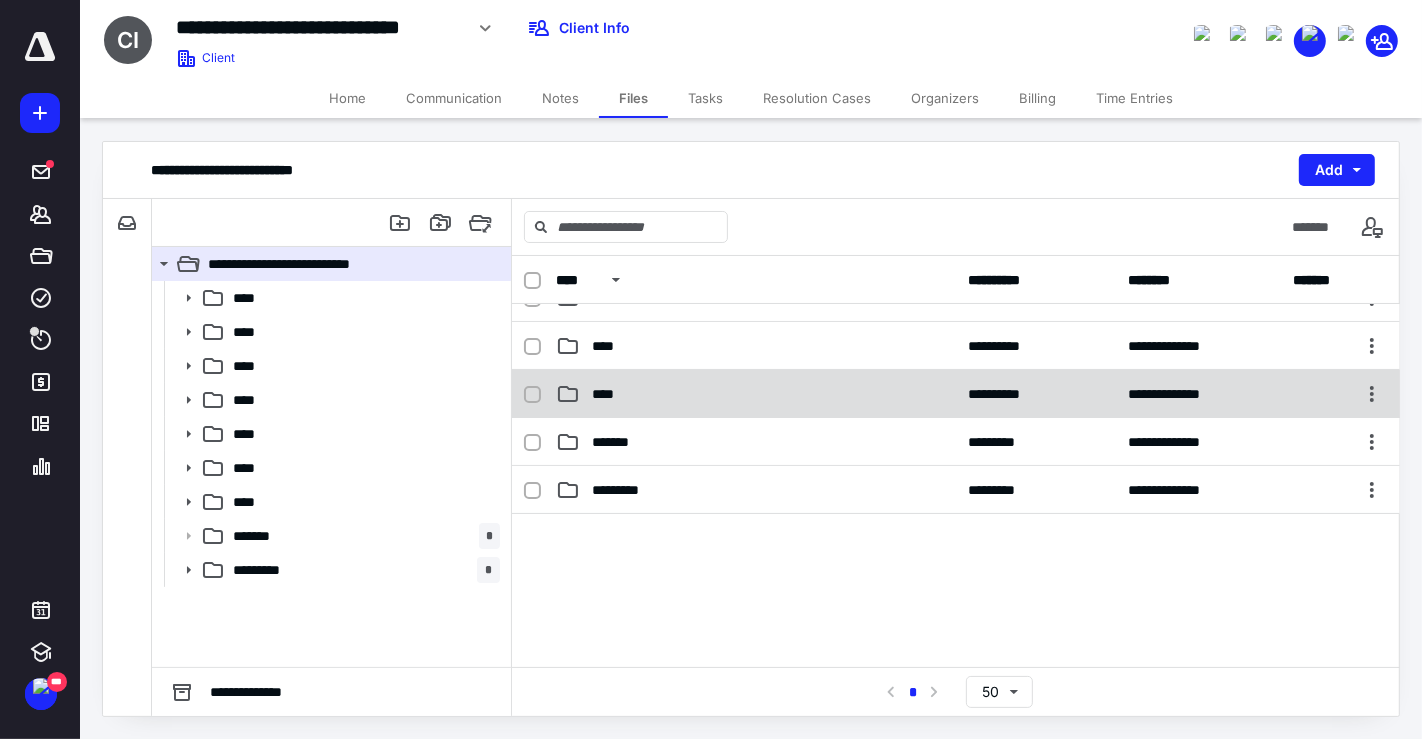 click on "****" at bounding box center (609, 394) 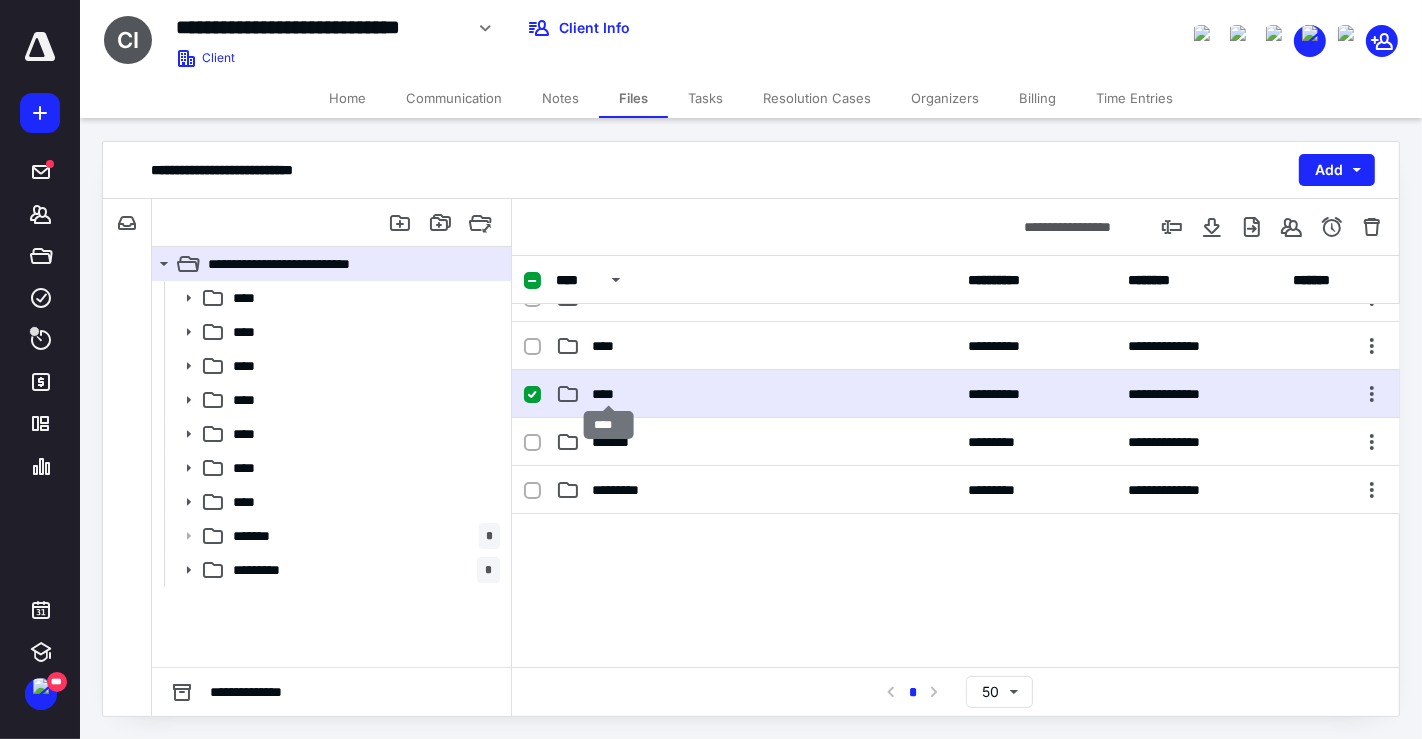 click on "****" at bounding box center [609, 394] 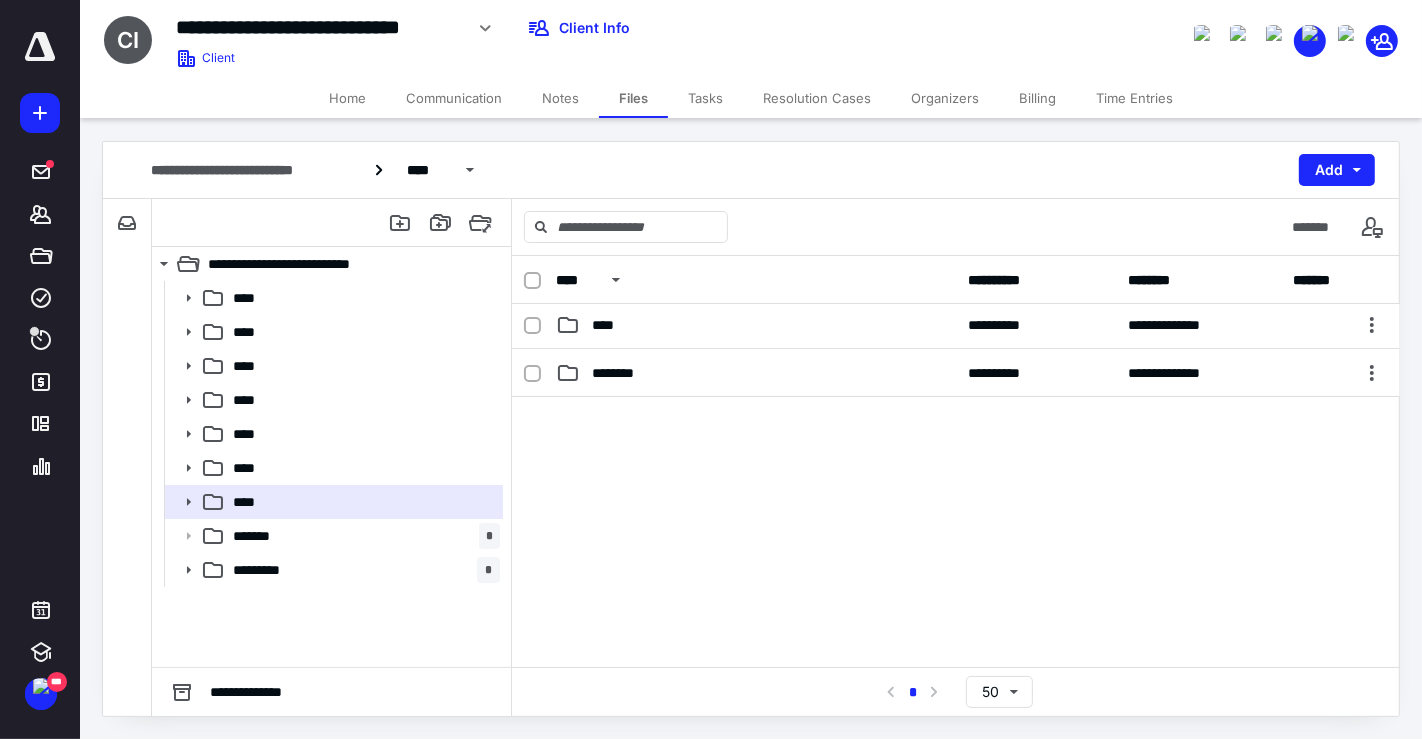 scroll, scrollTop: 78, scrollLeft: 0, axis: vertical 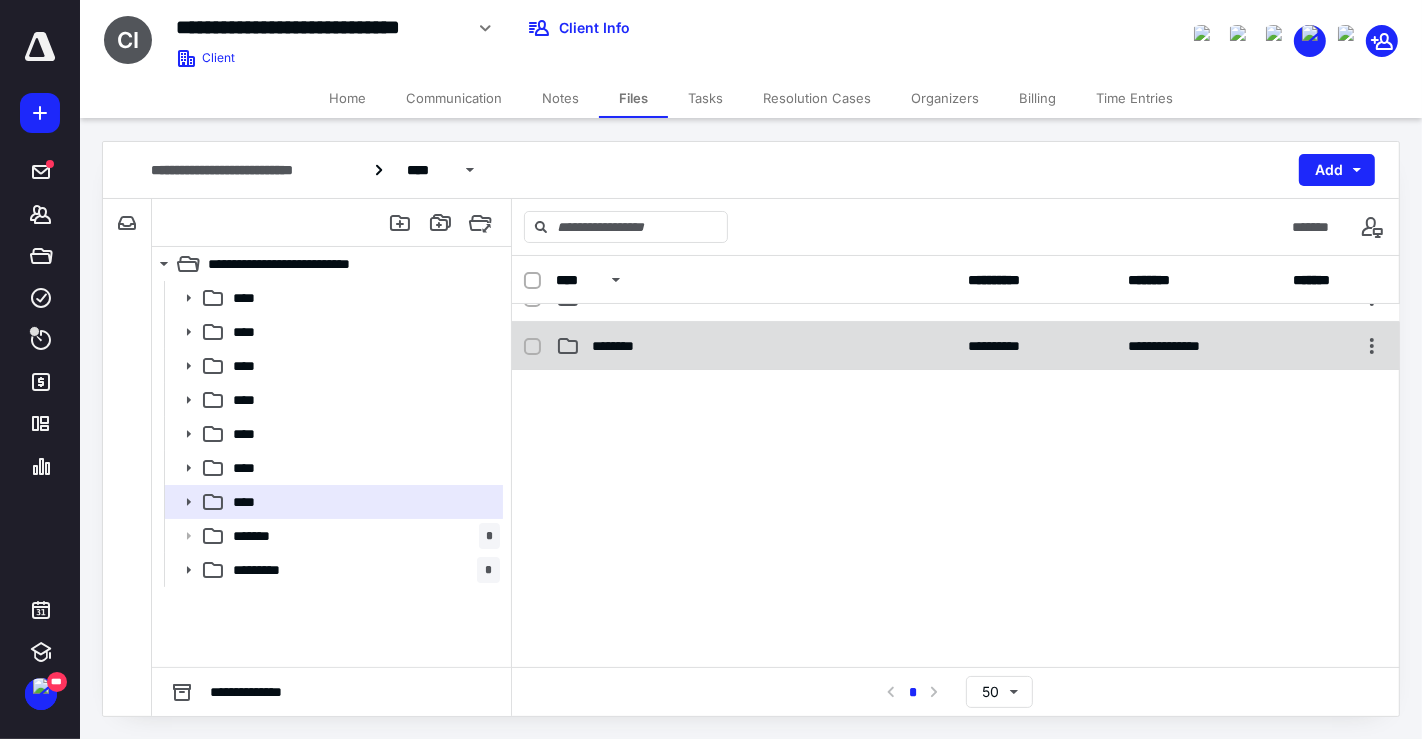 click on "**********" at bounding box center [956, 346] 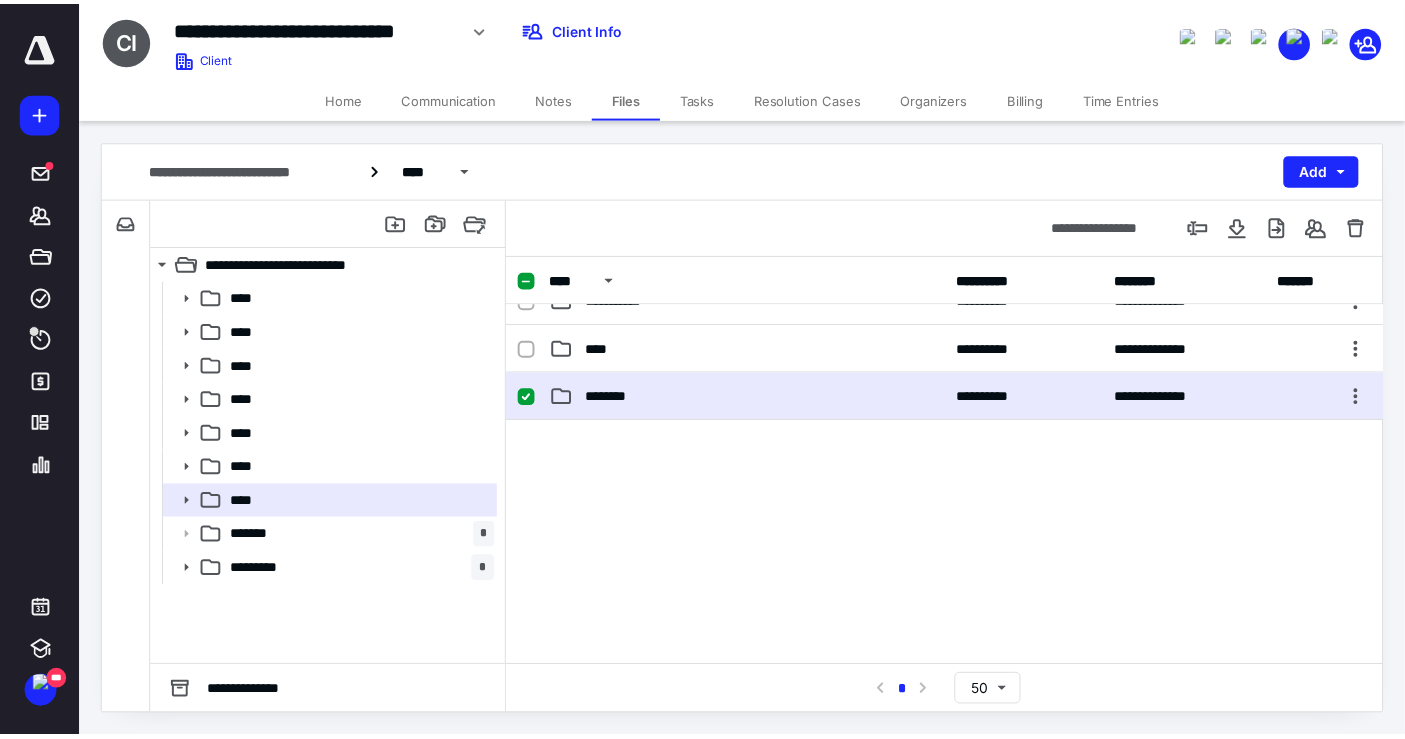 scroll, scrollTop: 0, scrollLeft: 0, axis: both 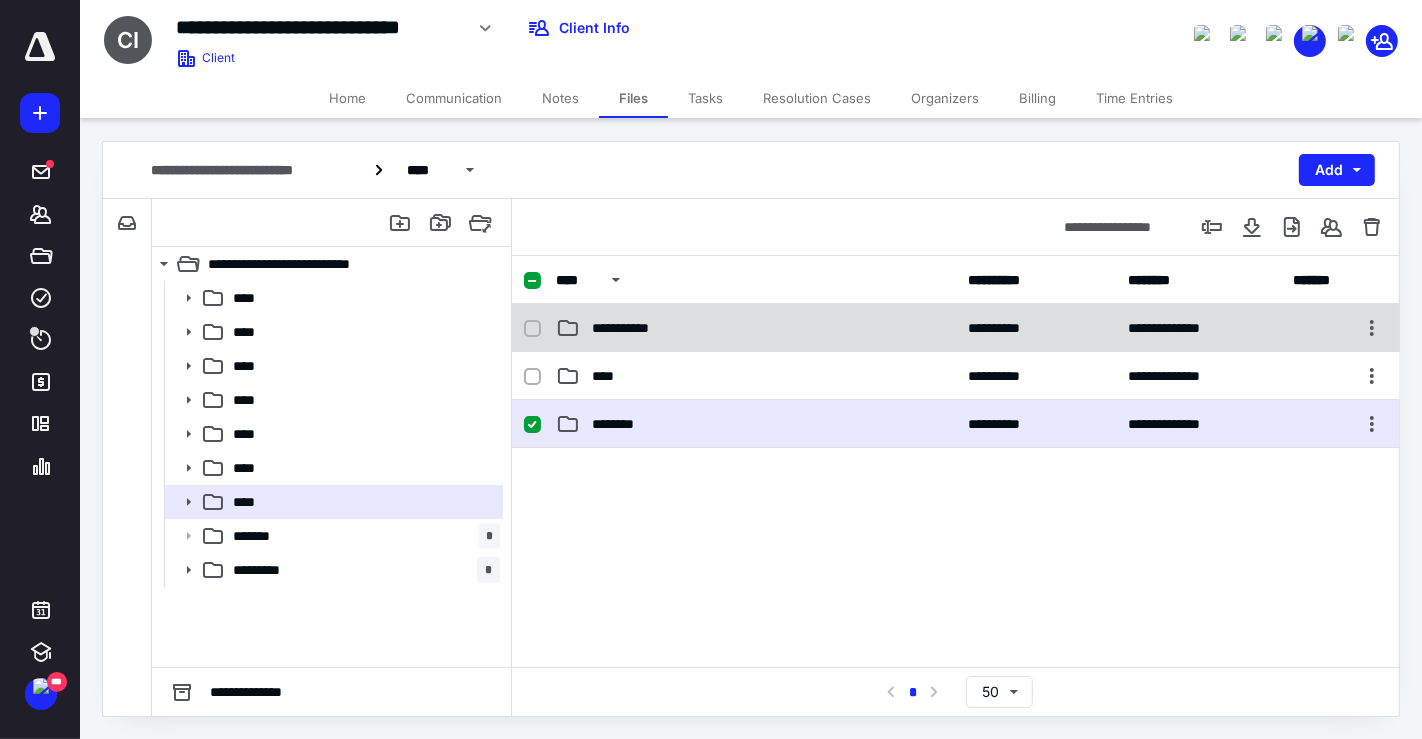 click on "**********" at bounding box center (635, 328) 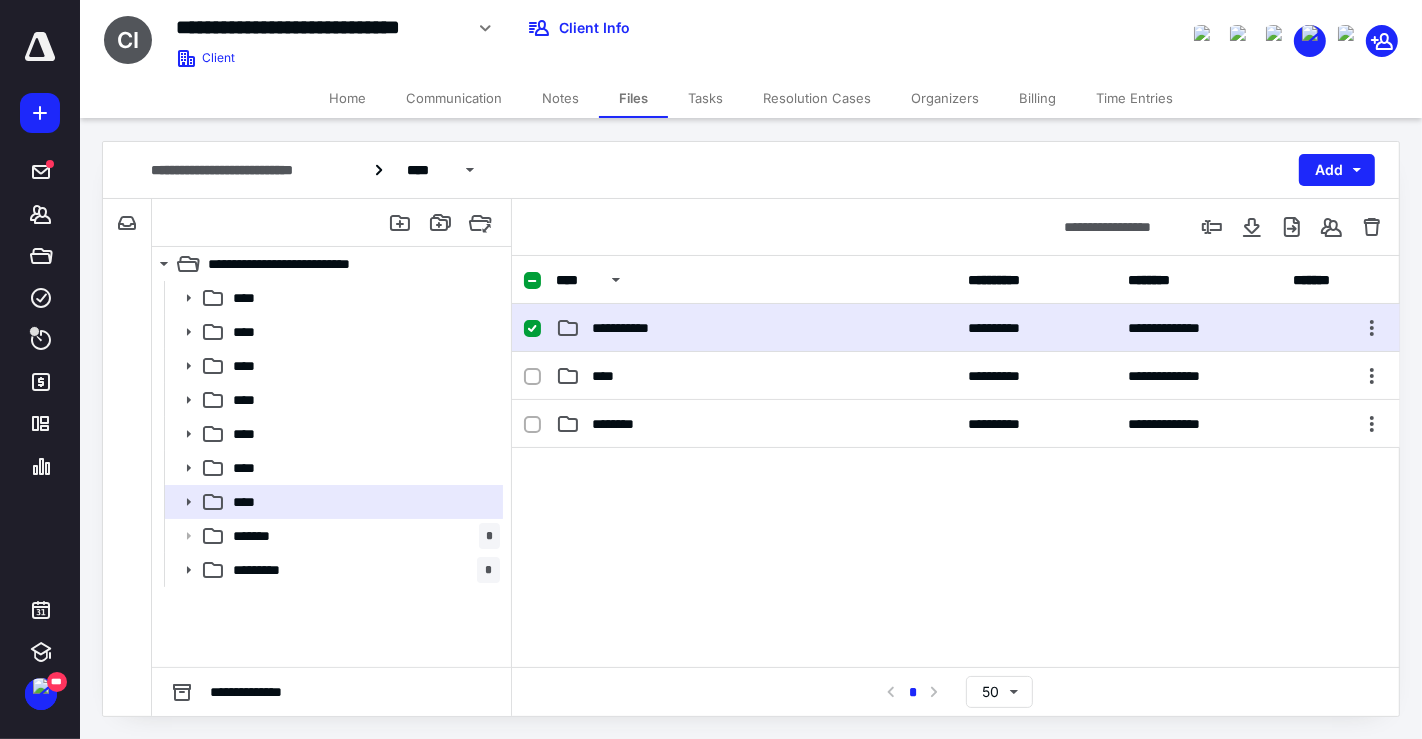 click on "**********" at bounding box center [635, 328] 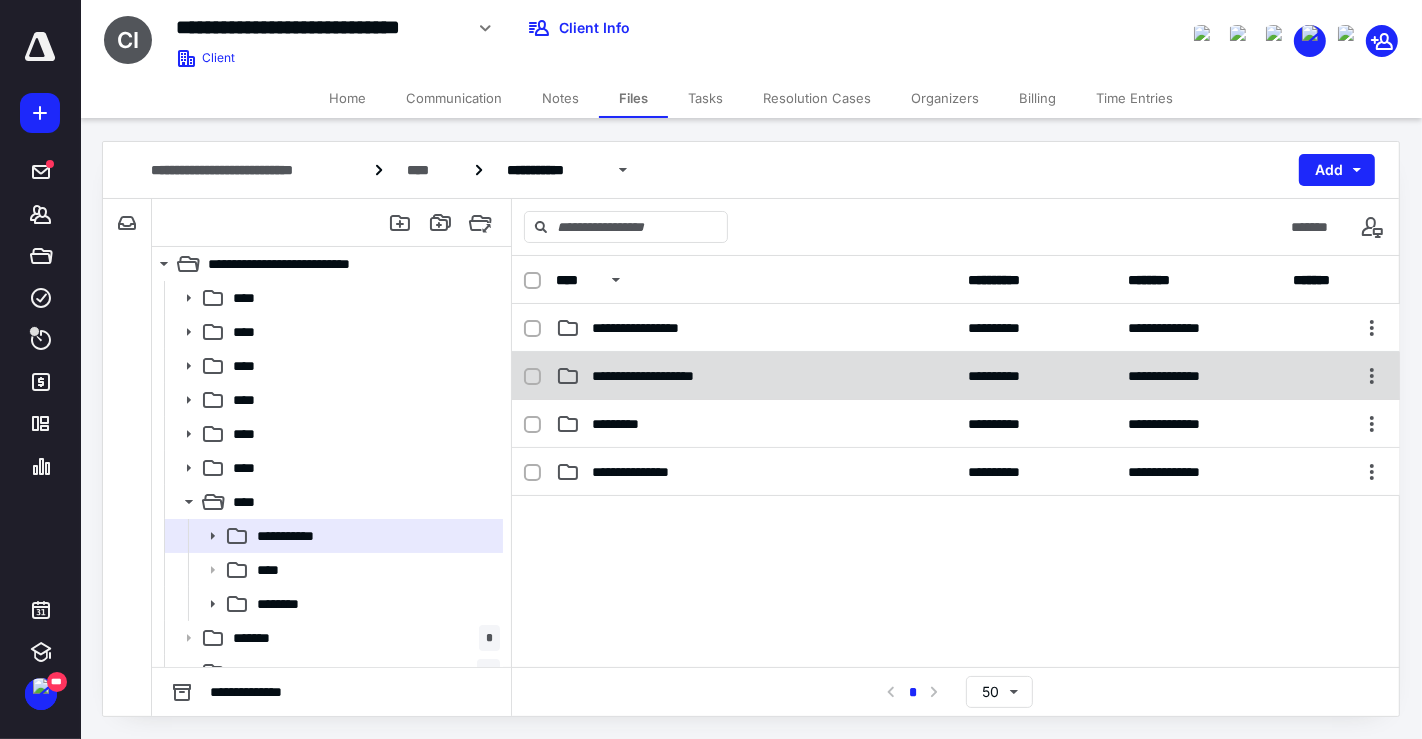 click on "**********" at bounding box center (956, 376) 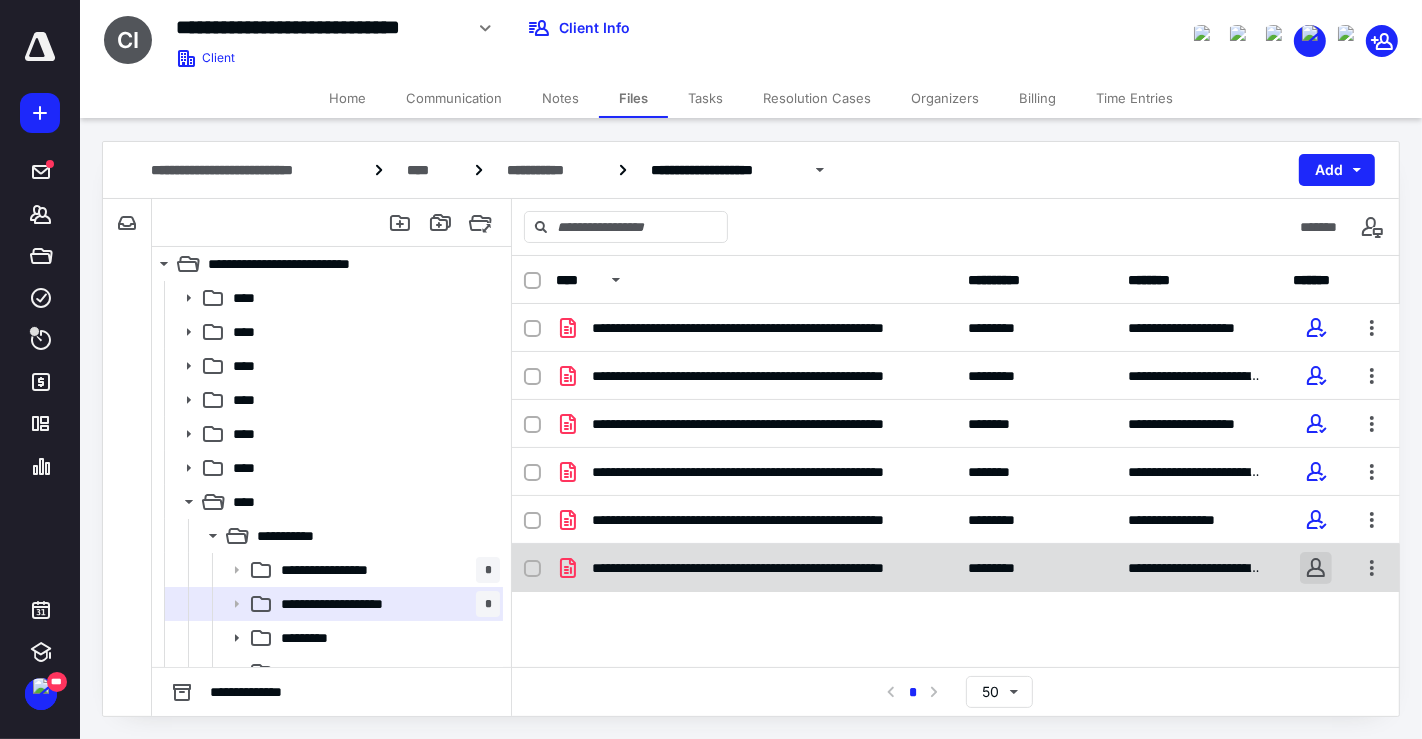 click at bounding box center (1316, 568) 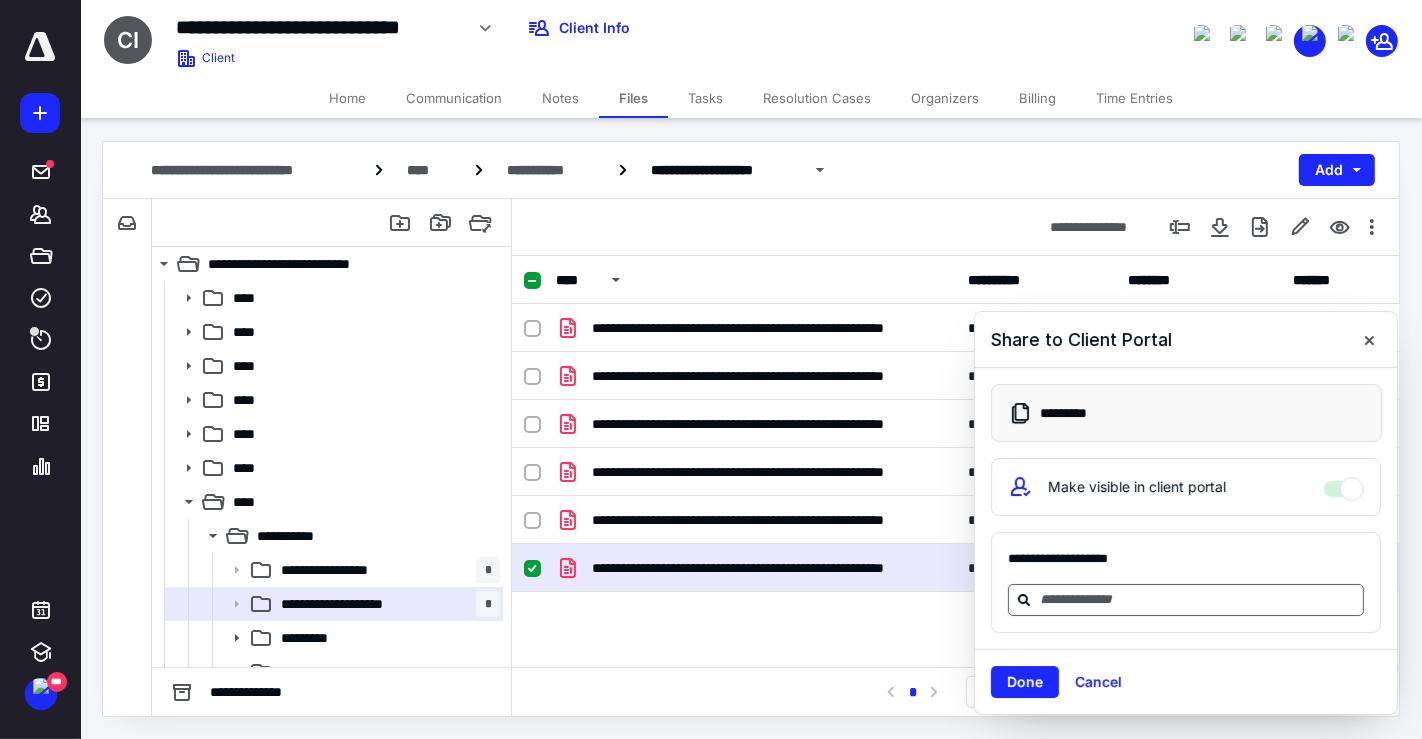 click at bounding box center [1198, 599] 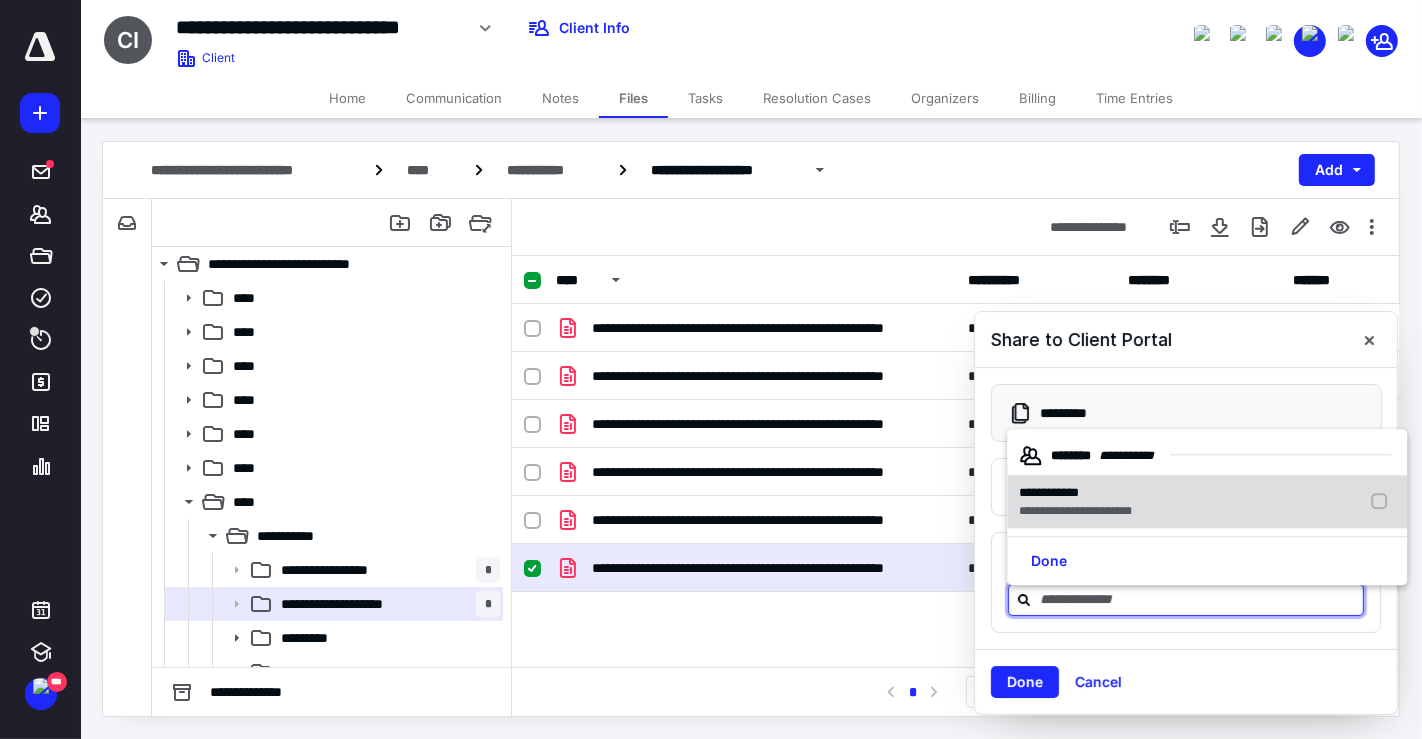 click on "**********" at bounding box center [1207, 502] 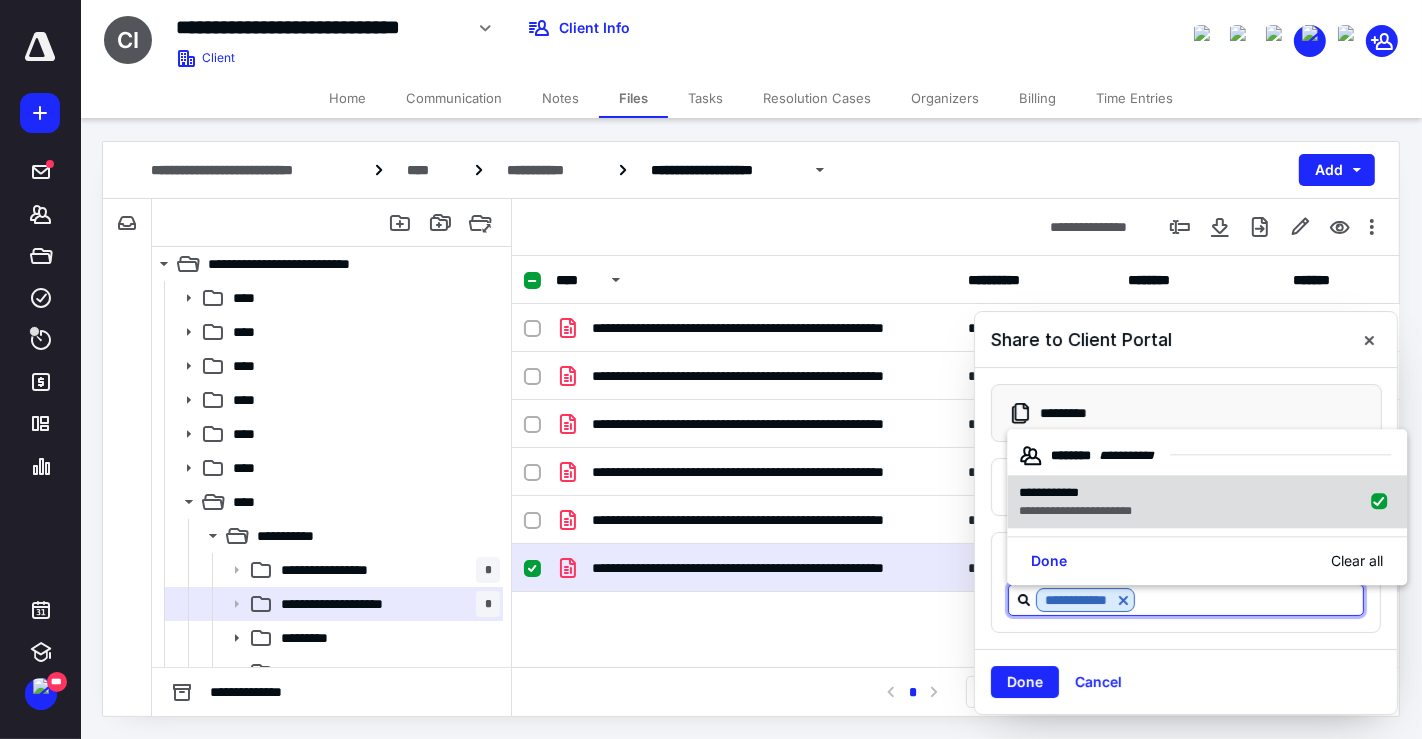 checkbox on "true" 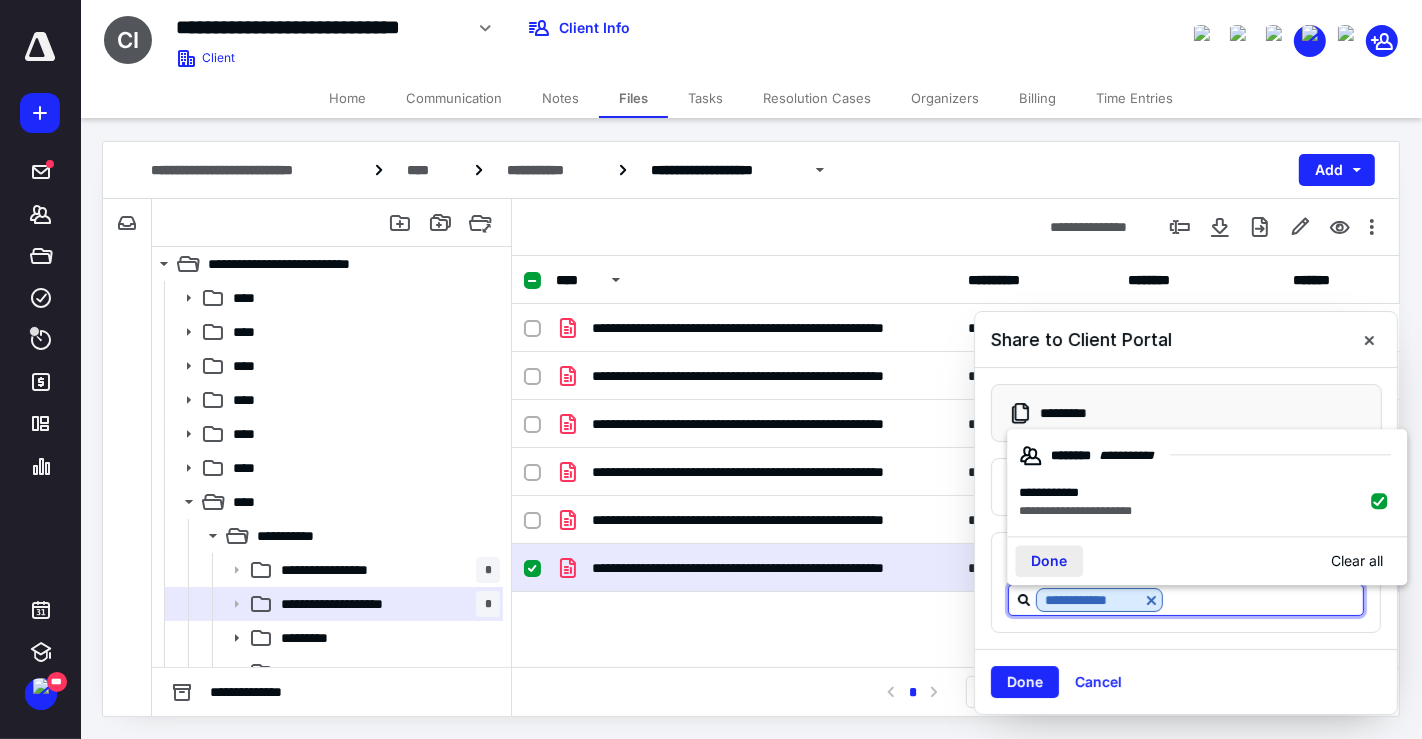click on "Done" at bounding box center [1049, 562] 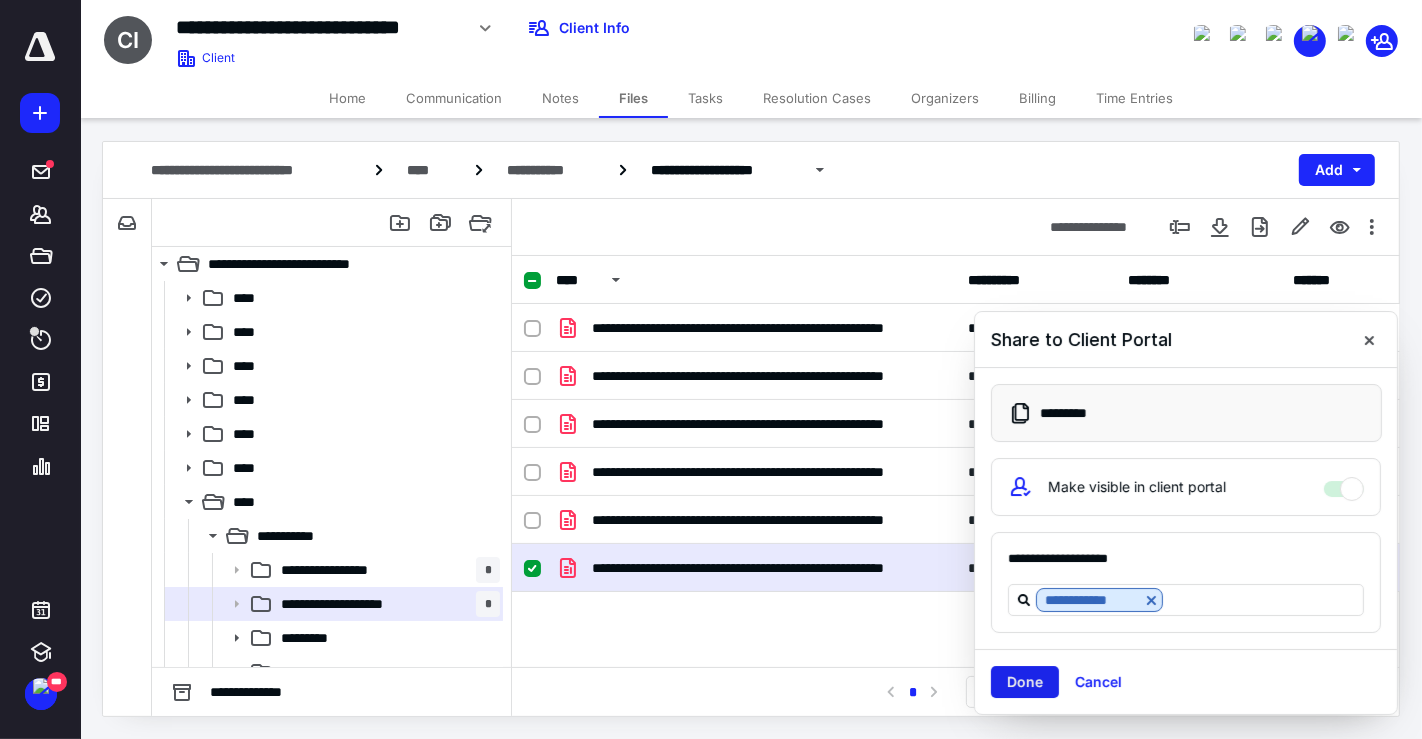click on "Done" at bounding box center [1025, 682] 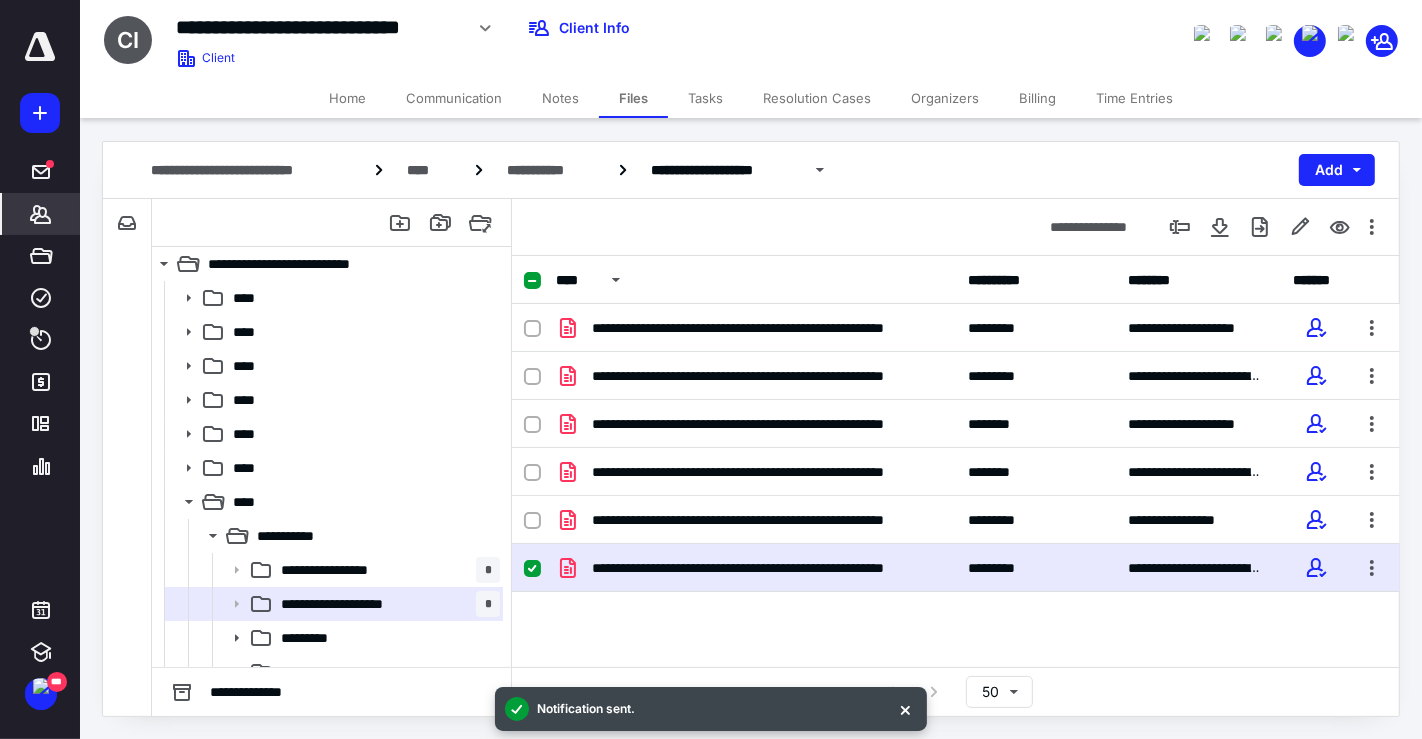 click 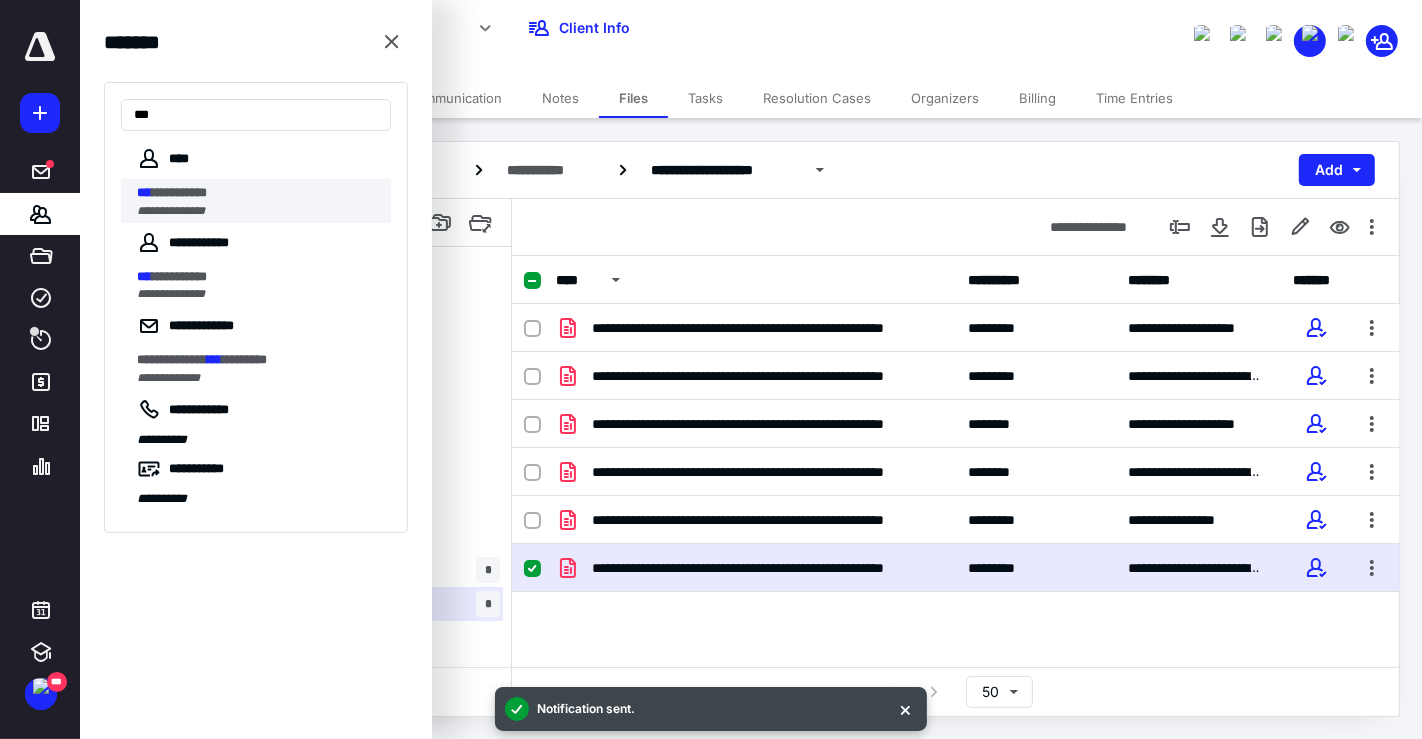 type on "***" 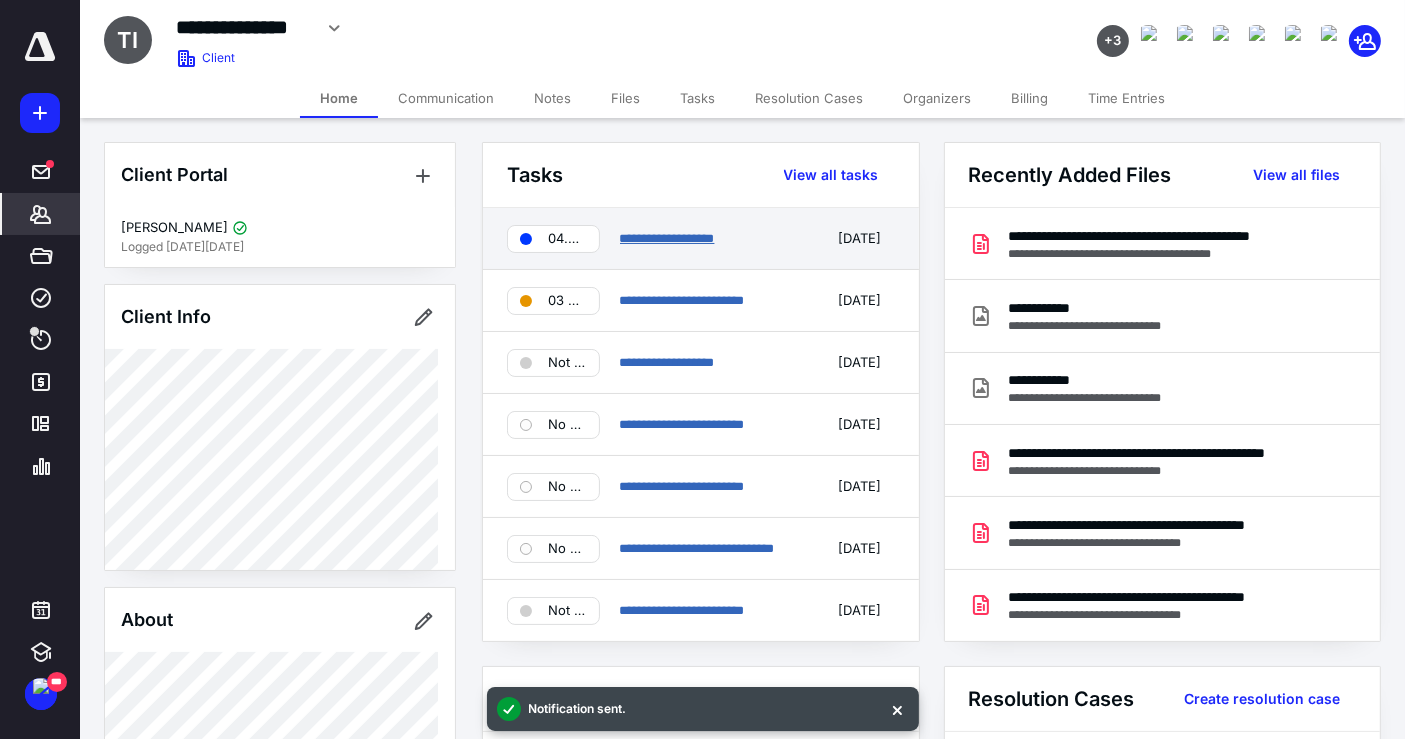 click on "**********" at bounding box center (667, 238) 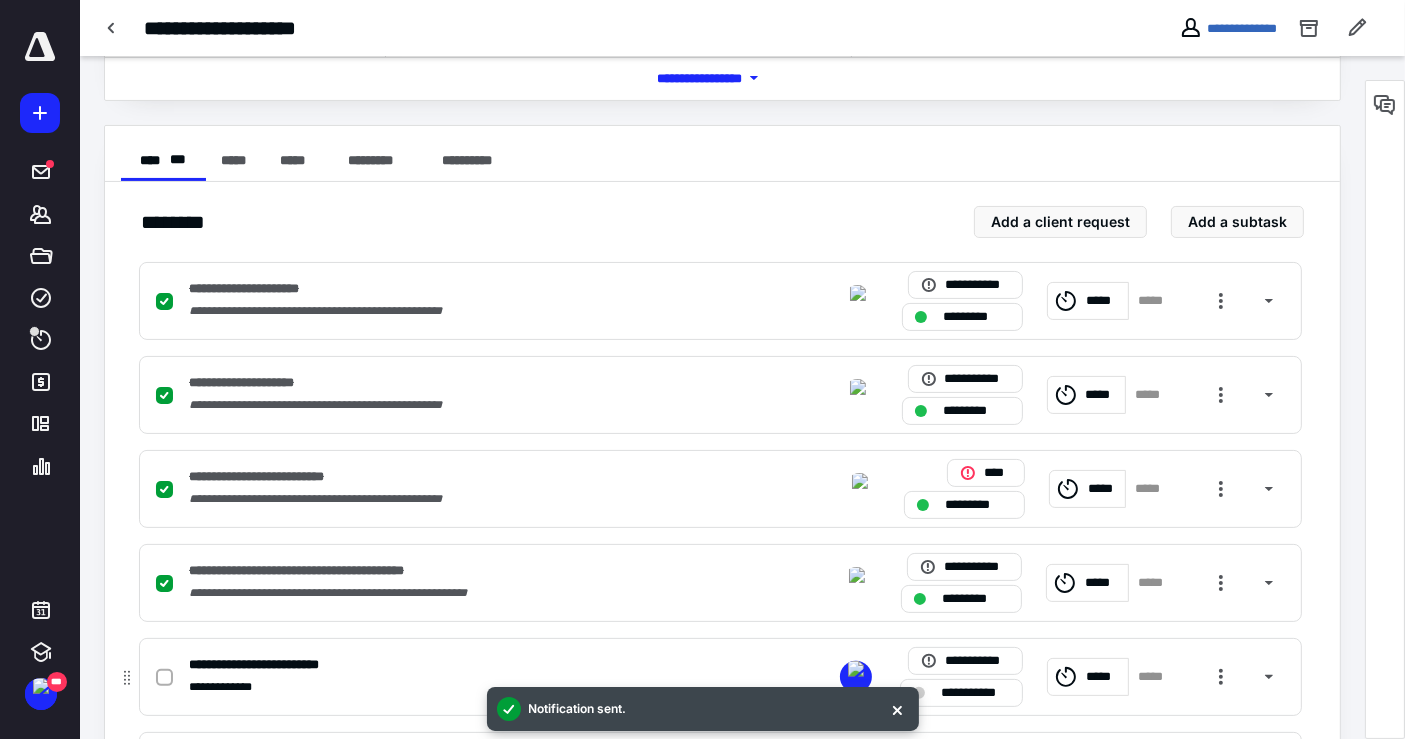 scroll, scrollTop: 434, scrollLeft: 0, axis: vertical 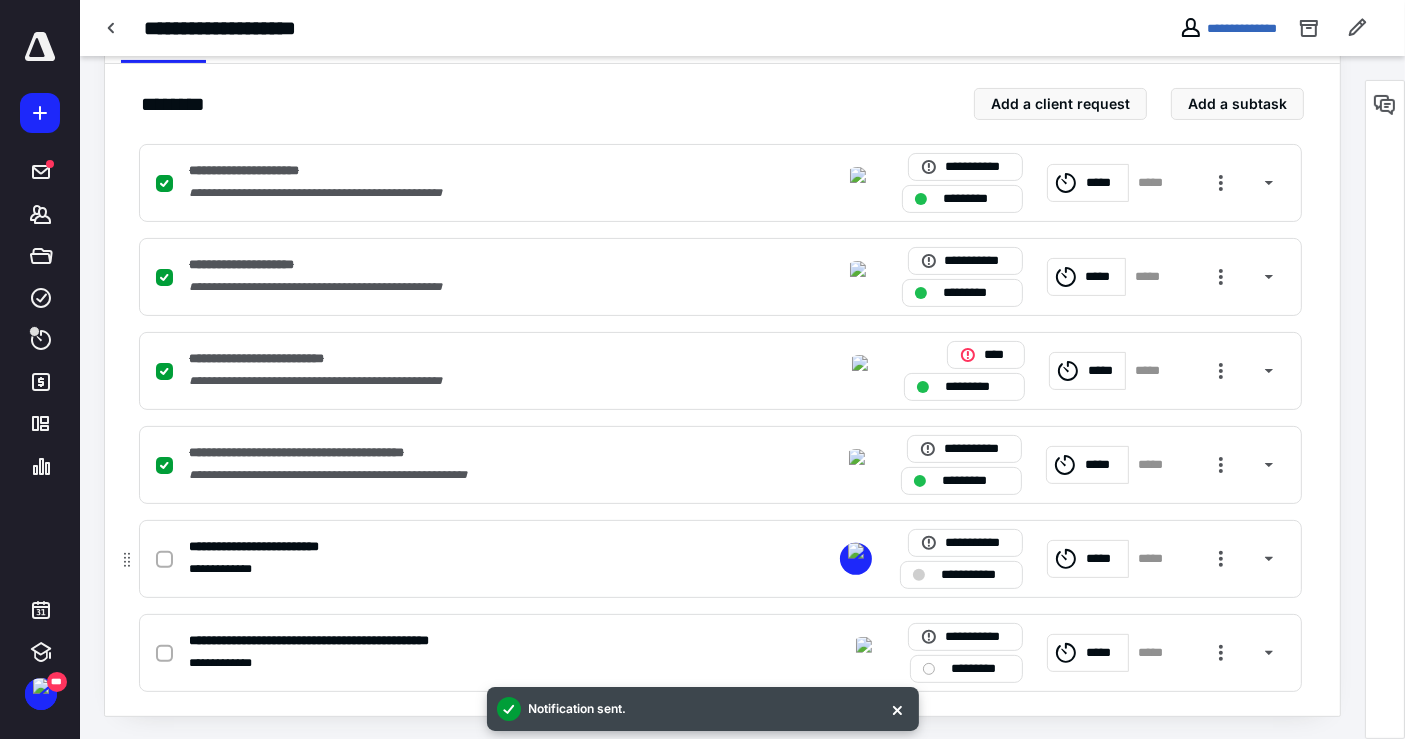 click 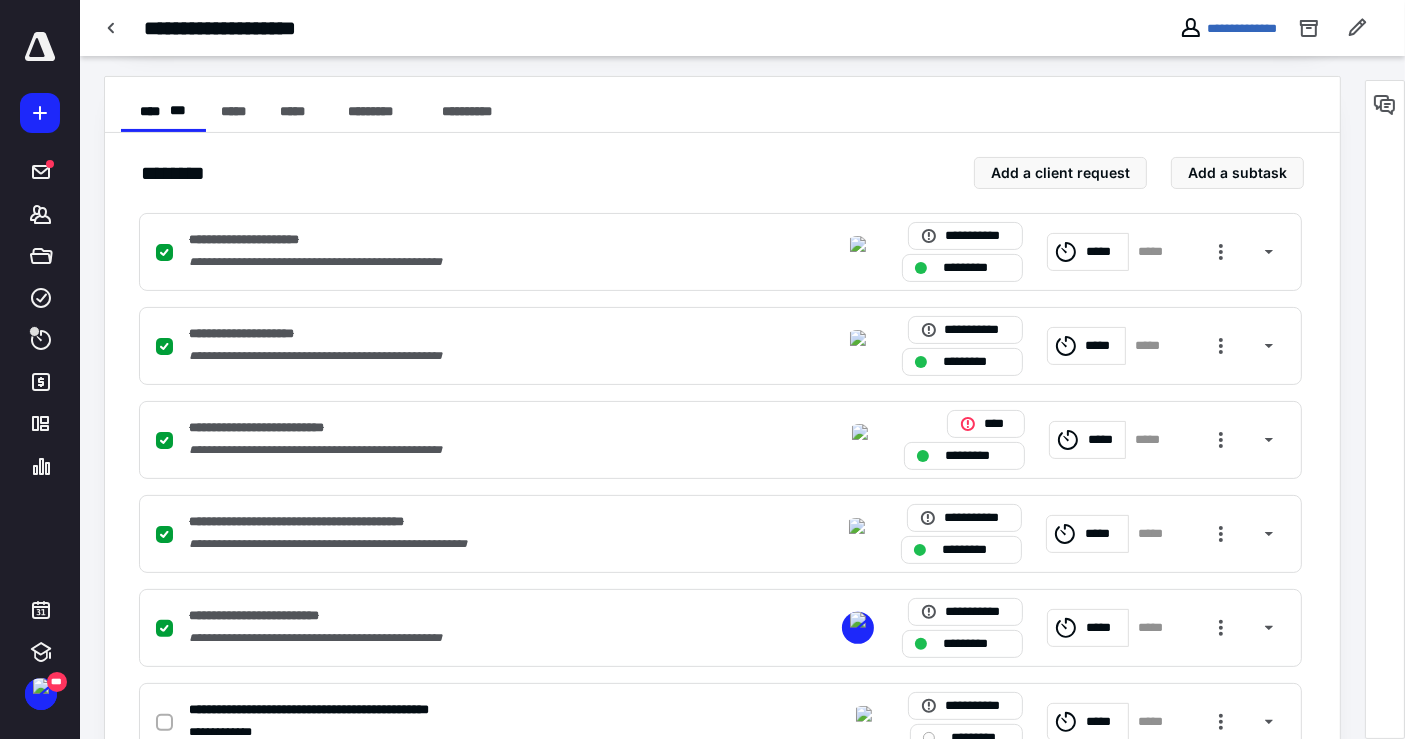 scroll, scrollTop: 434, scrollLeft: 0, axis: vertical 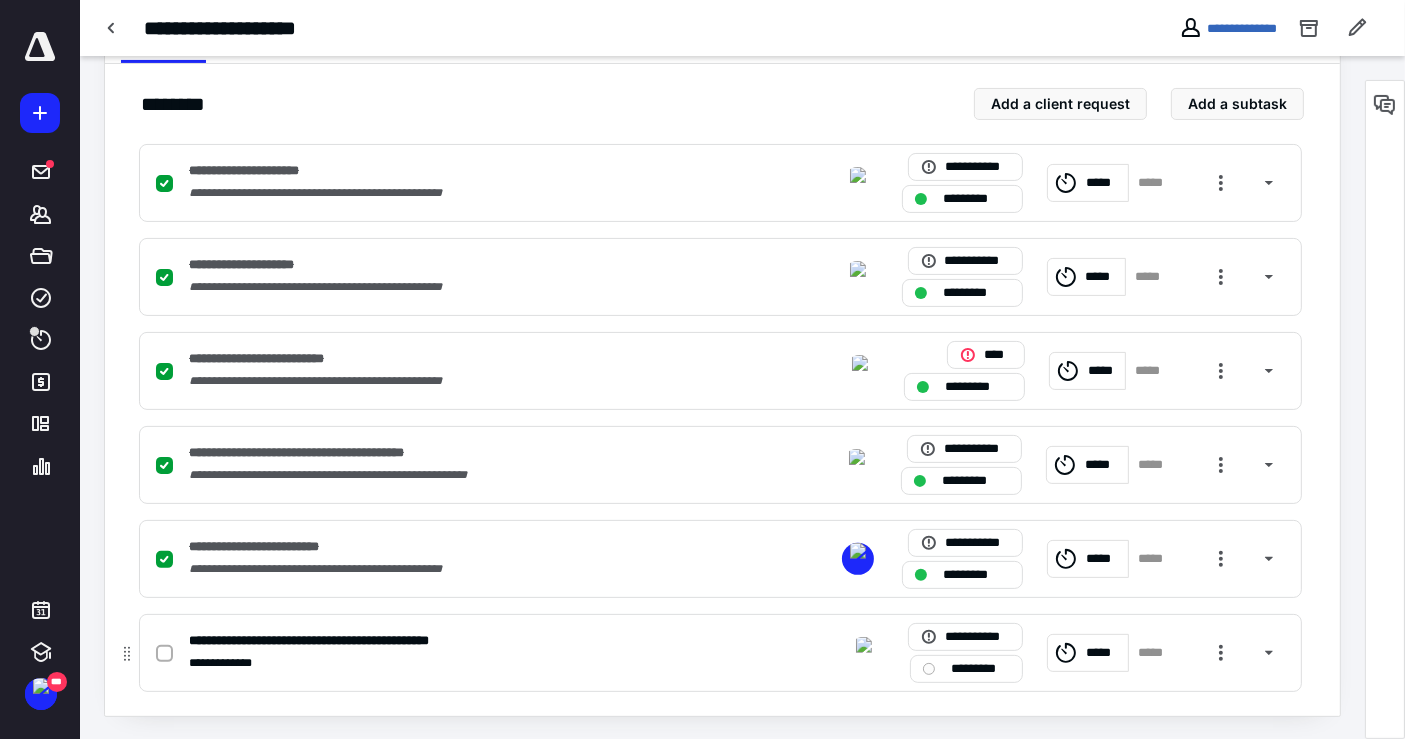 click 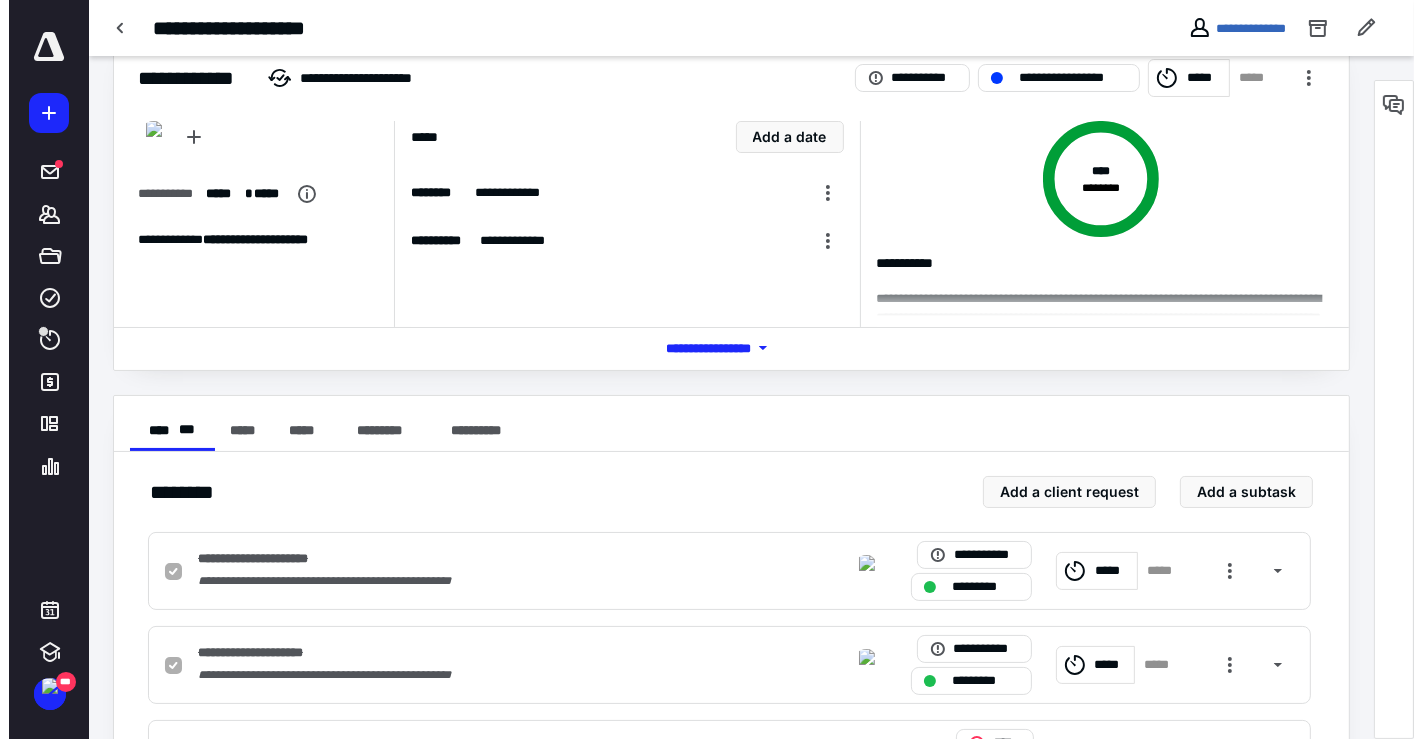 scroll, scrollTop: 0, scrollLeft: 0, axis: both 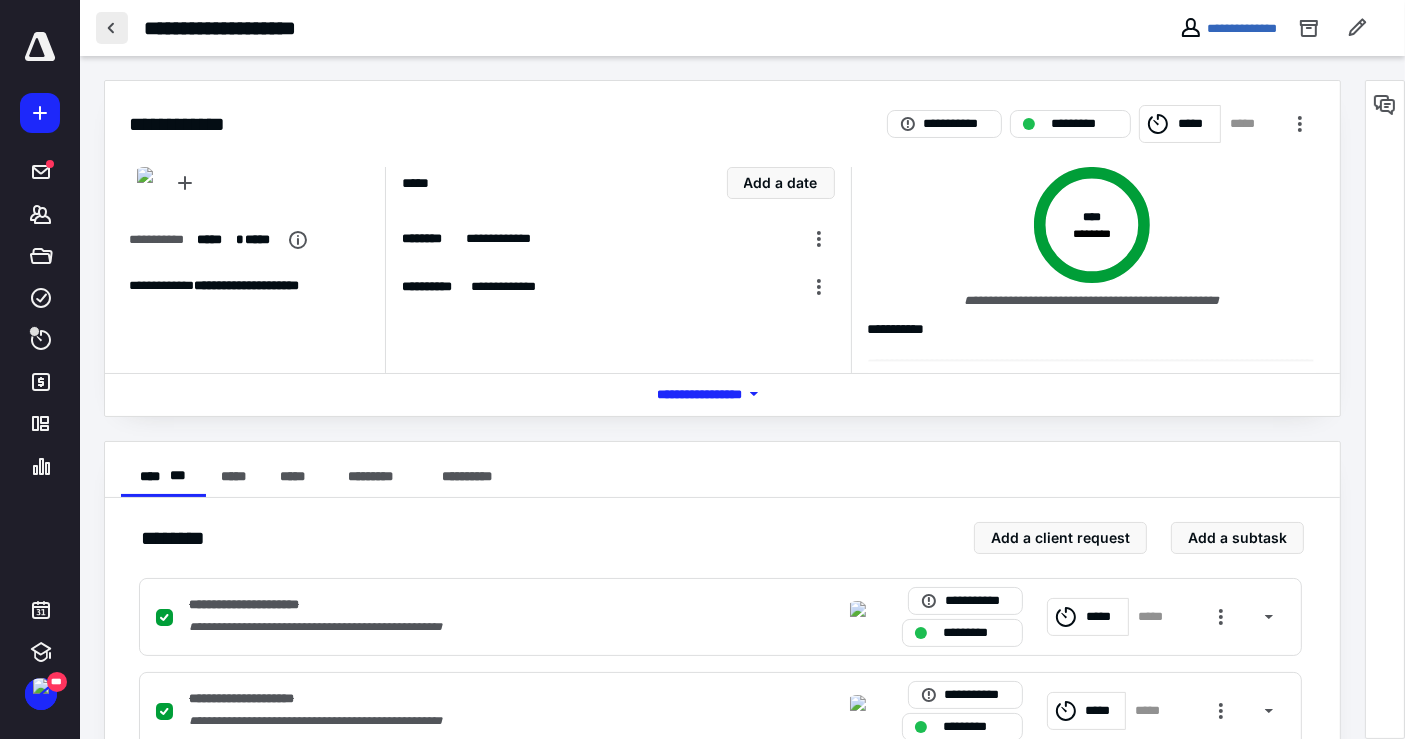 click at bounding box center (112, 28) 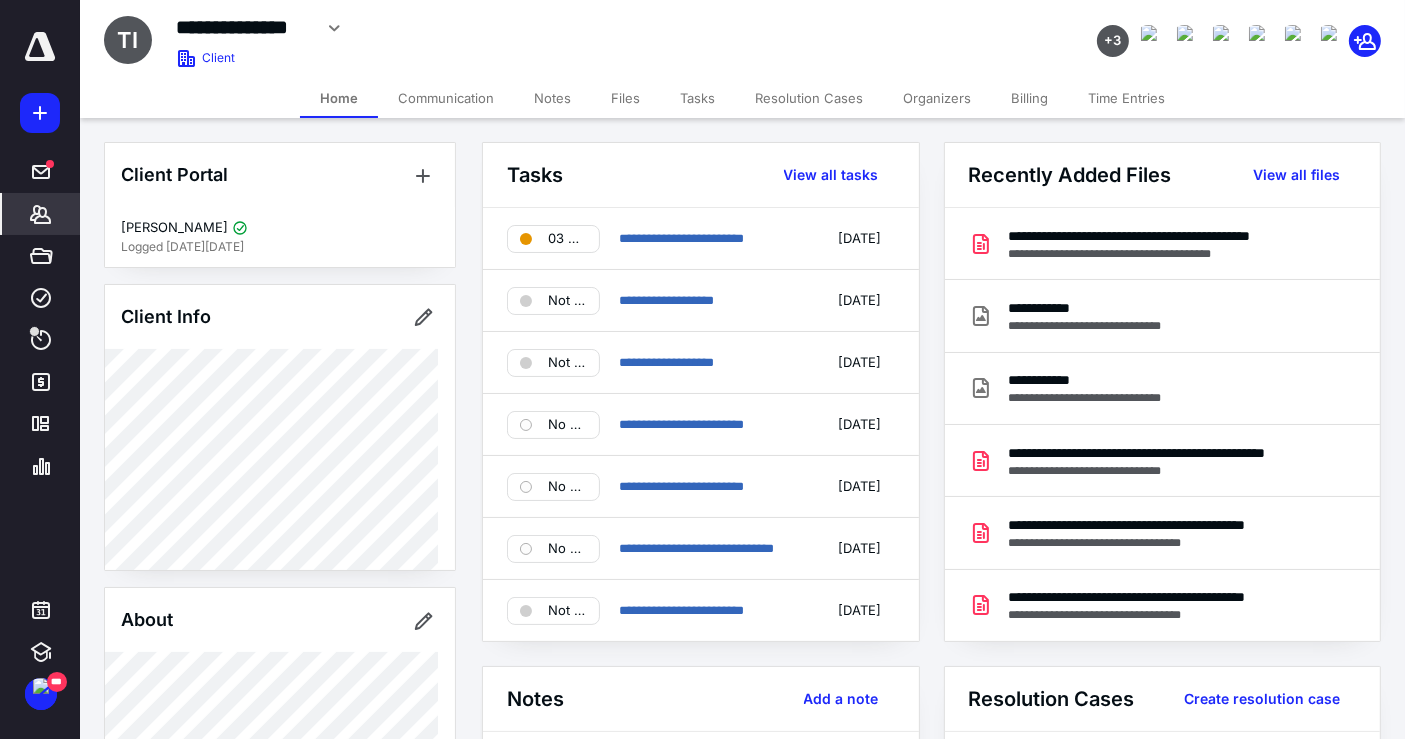 click on "Tasks" at bounding box center (697, 98) 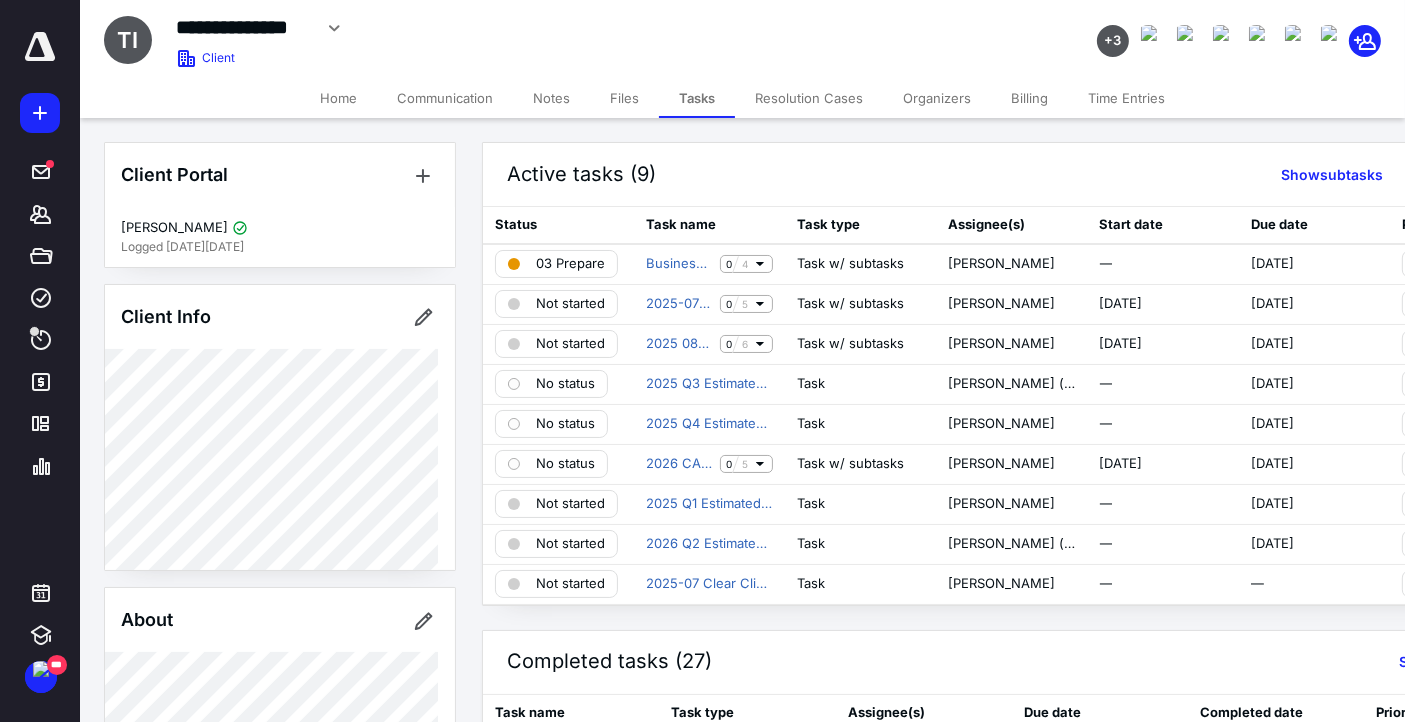 click on "Files" at bounding box center [624, 98] 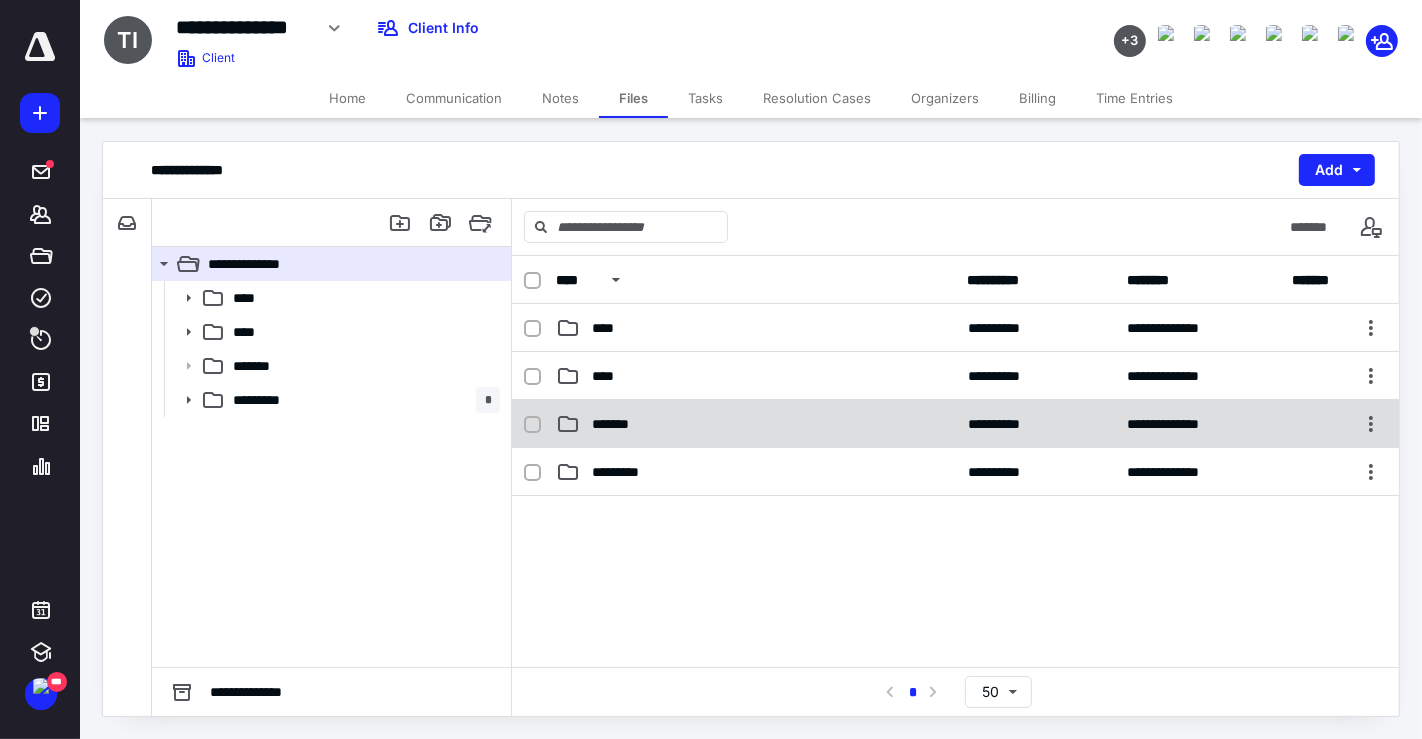 click on "**********" at bounding box center [955, 424] 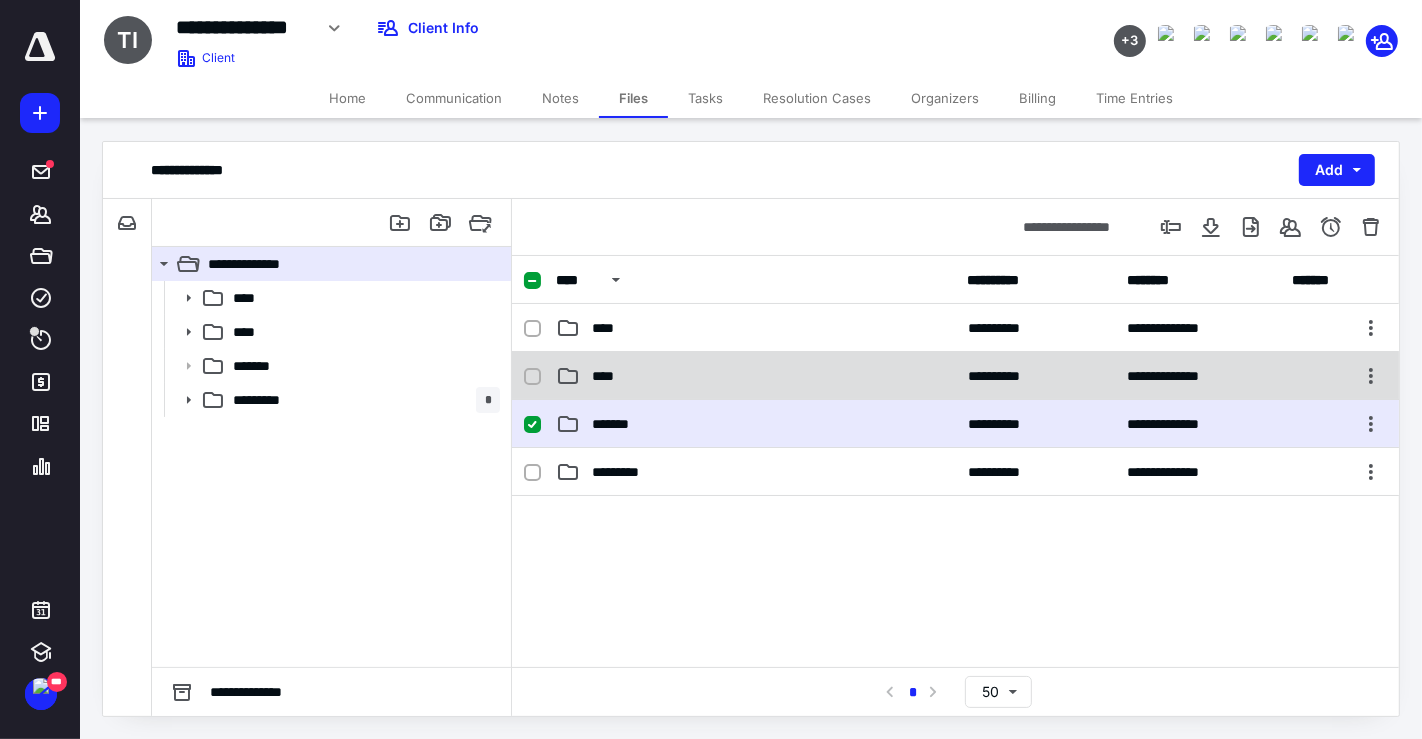 click on "****" at bounding box center (609, 376) 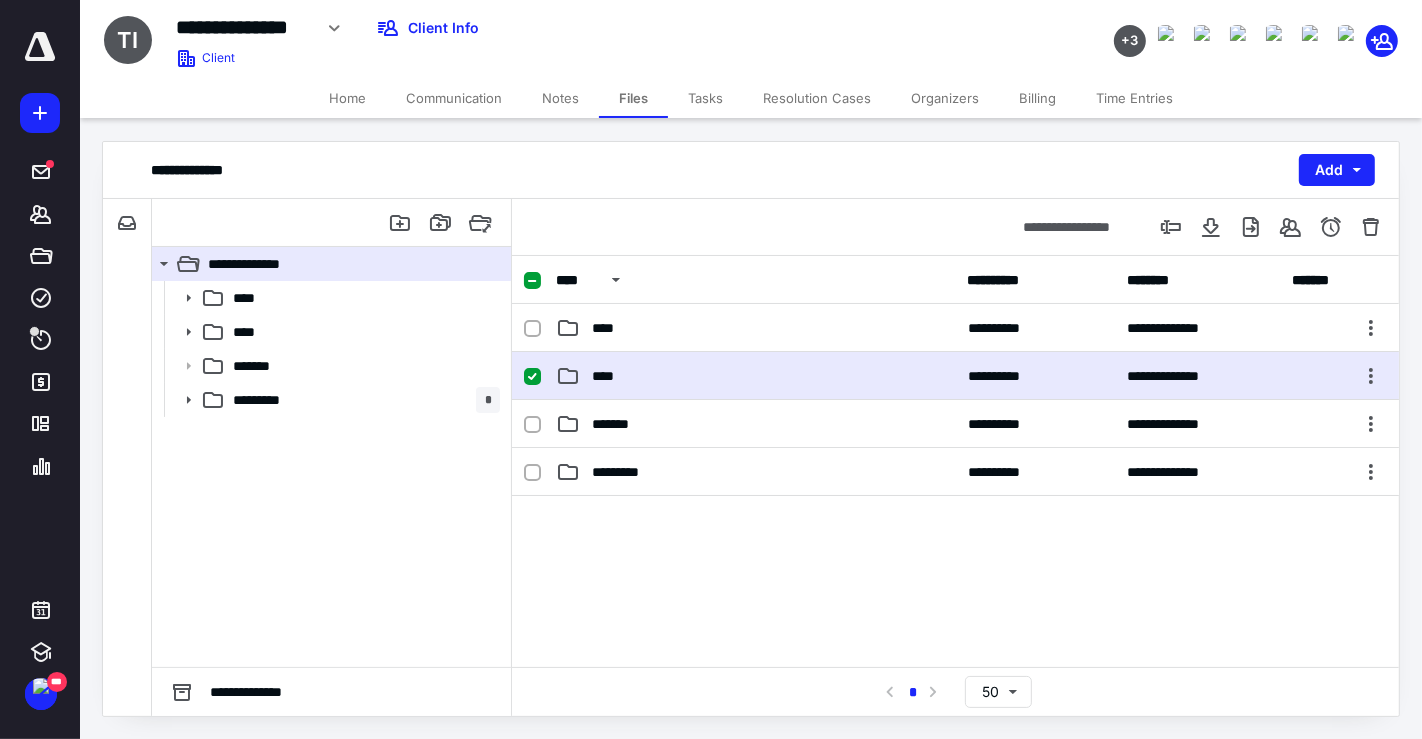 click on "****" at bounding box center [609, 376] 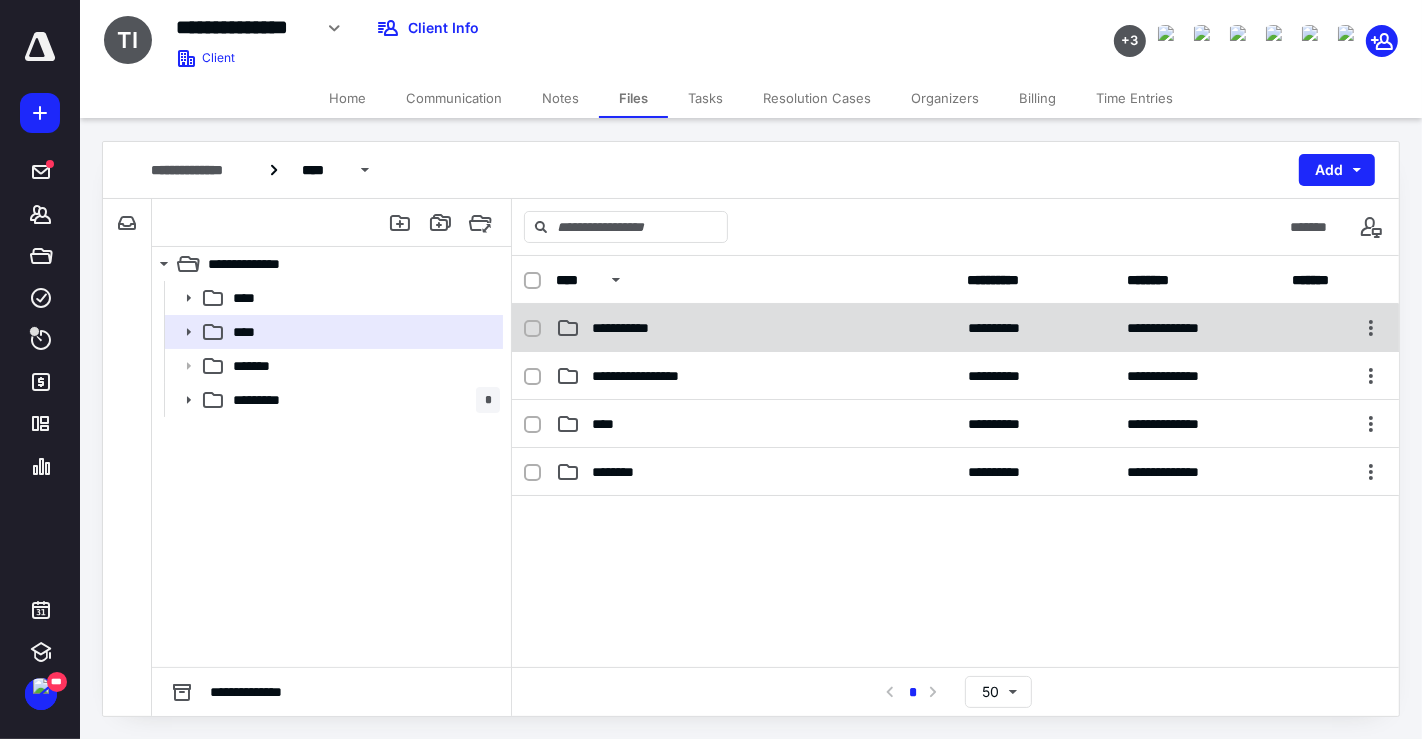 click on "**********" at bounding box center [955, 328] 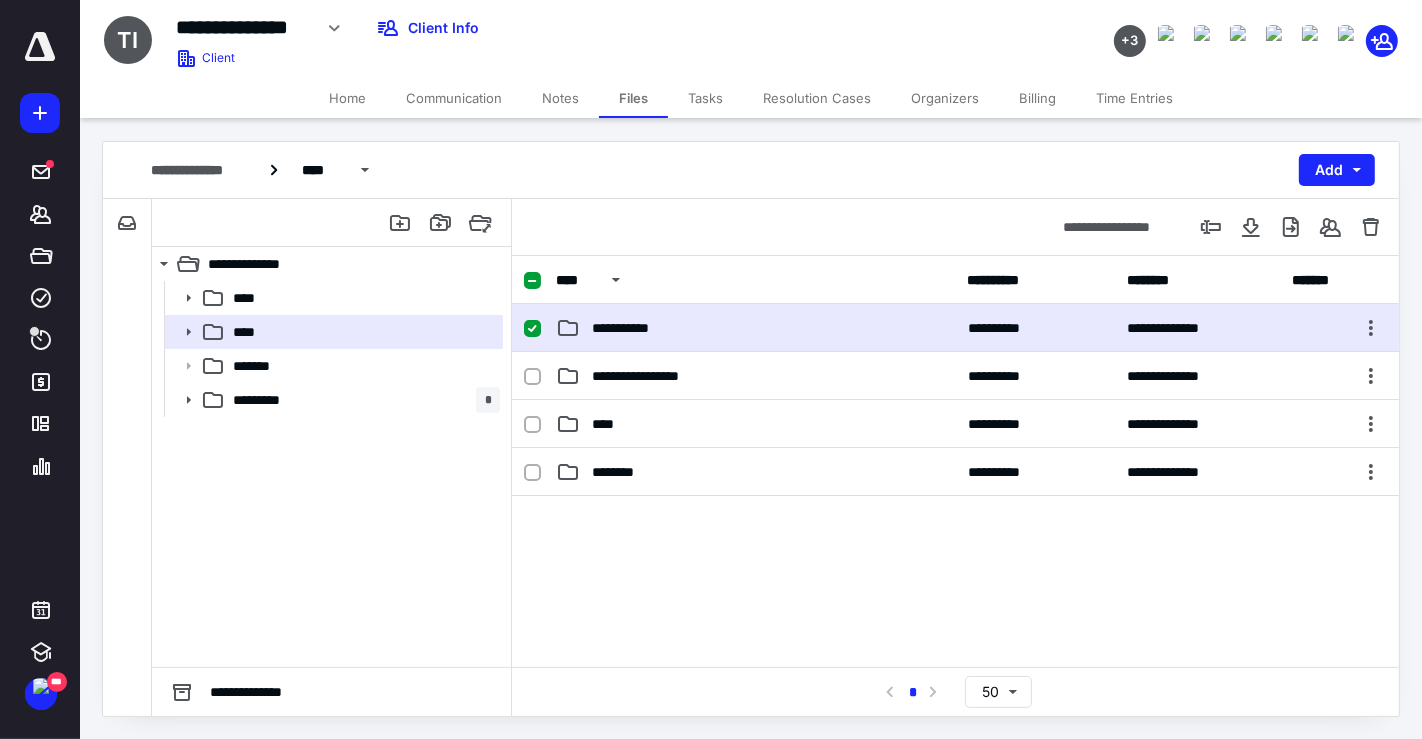 click on "**********" at bounding box center [955, 328] 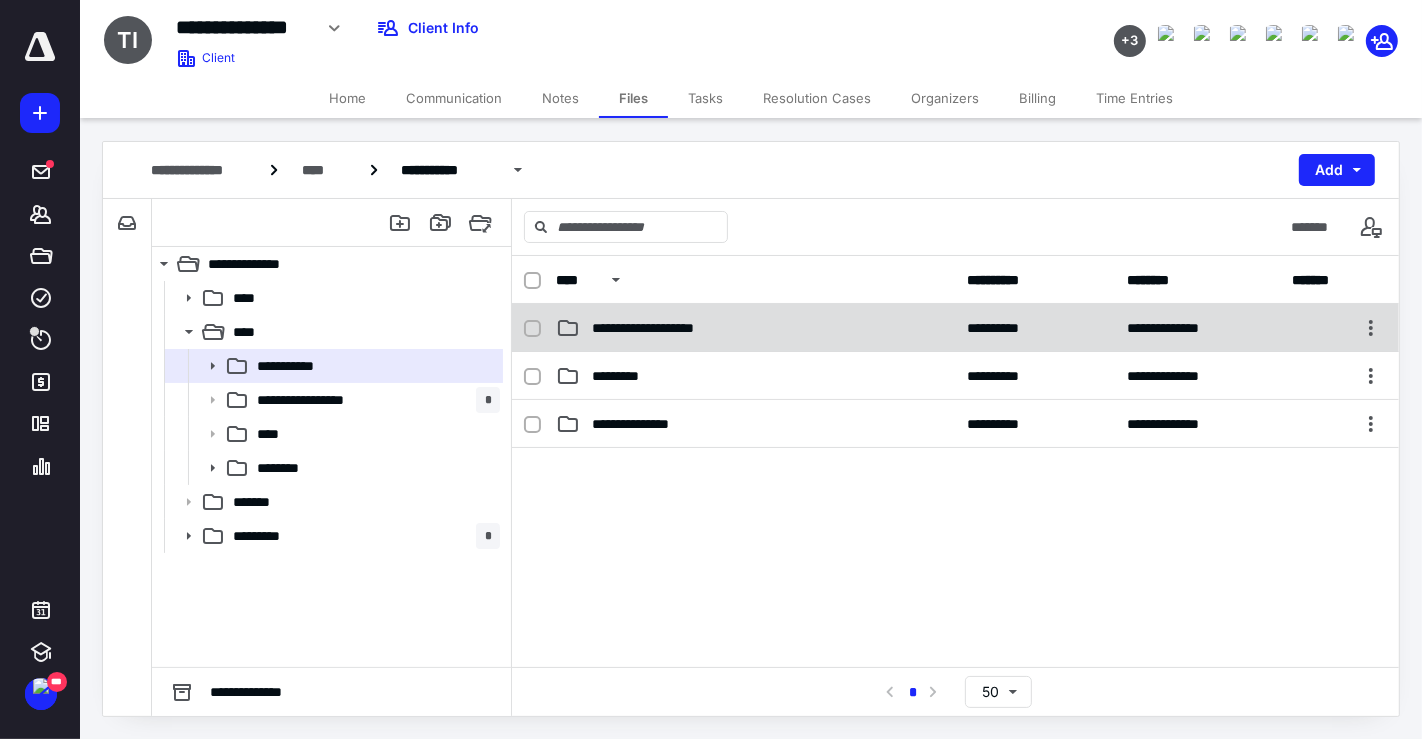 click on "**********" at bounding box center [955, 328] 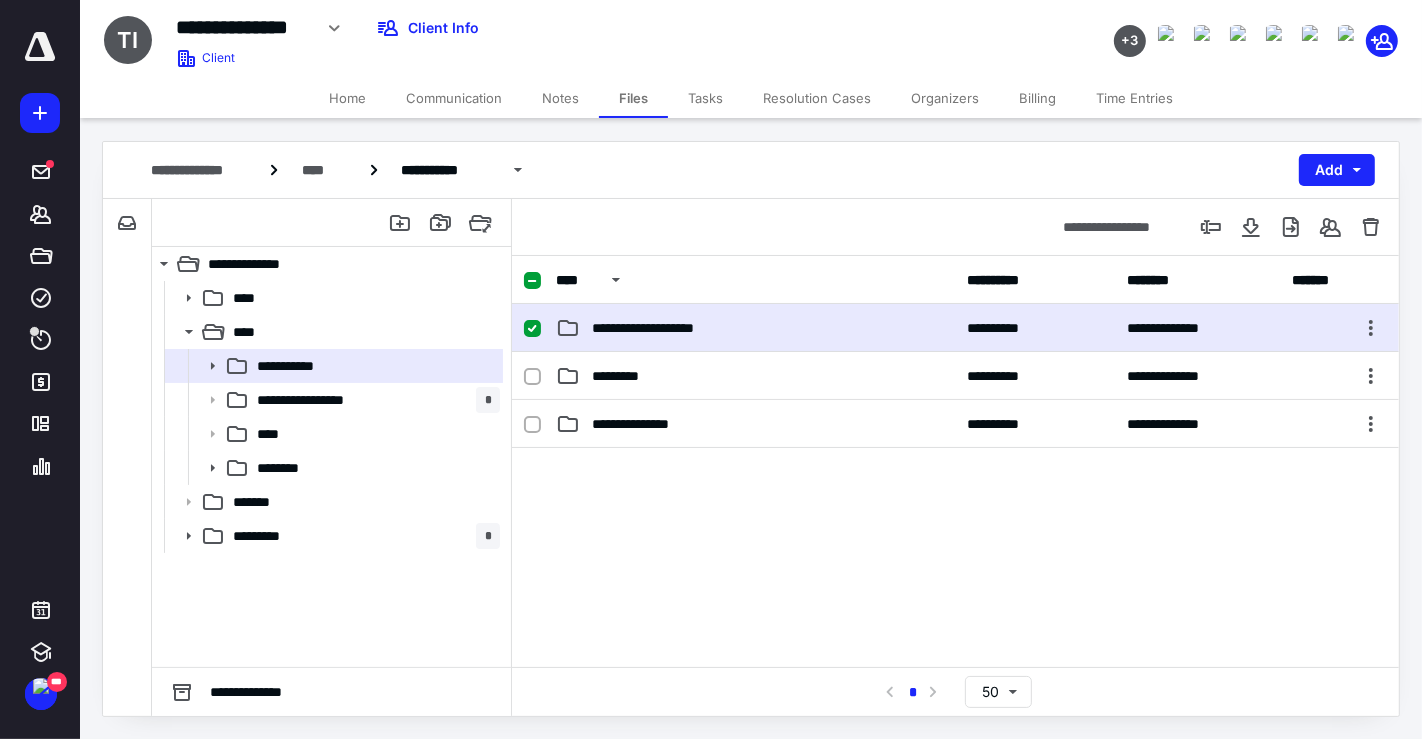 click on "**********" at bounding box center (955, 328) 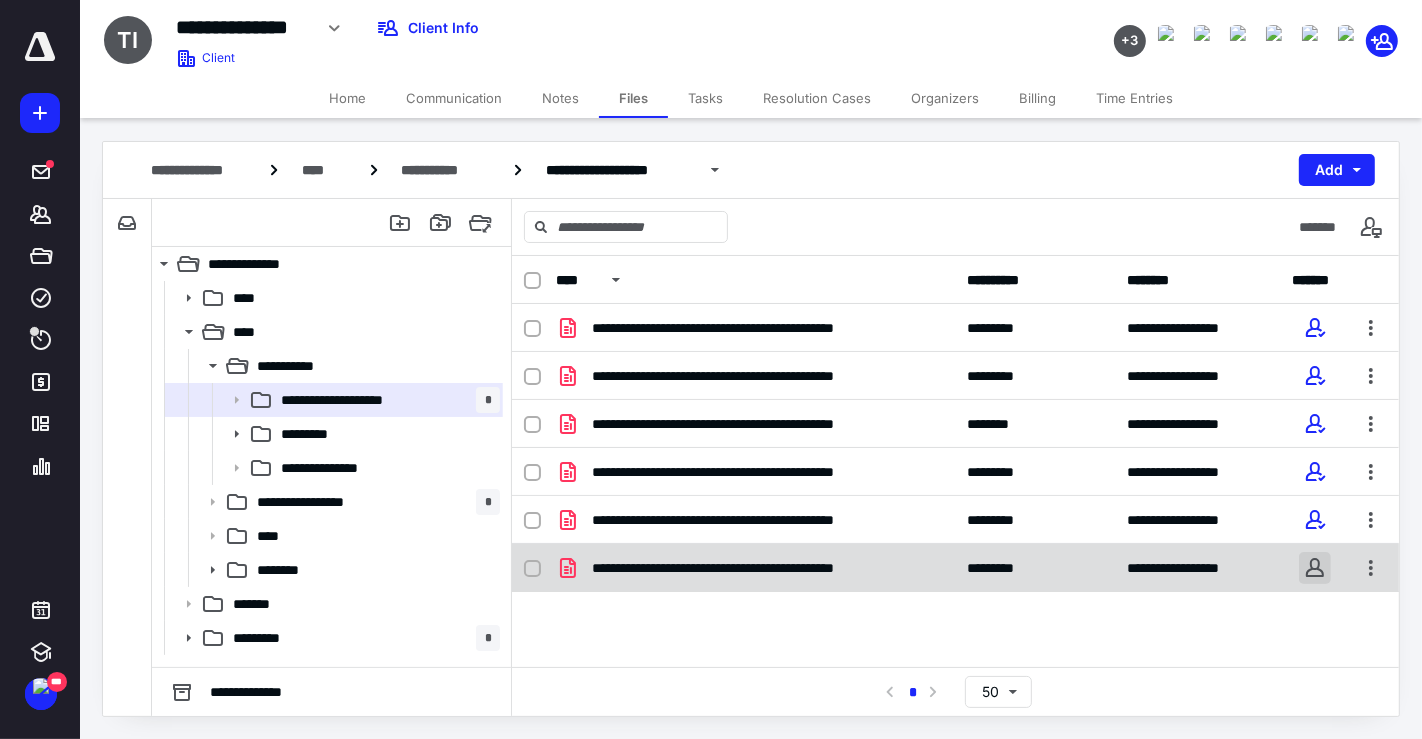 click at bounding box center (1315, 568) 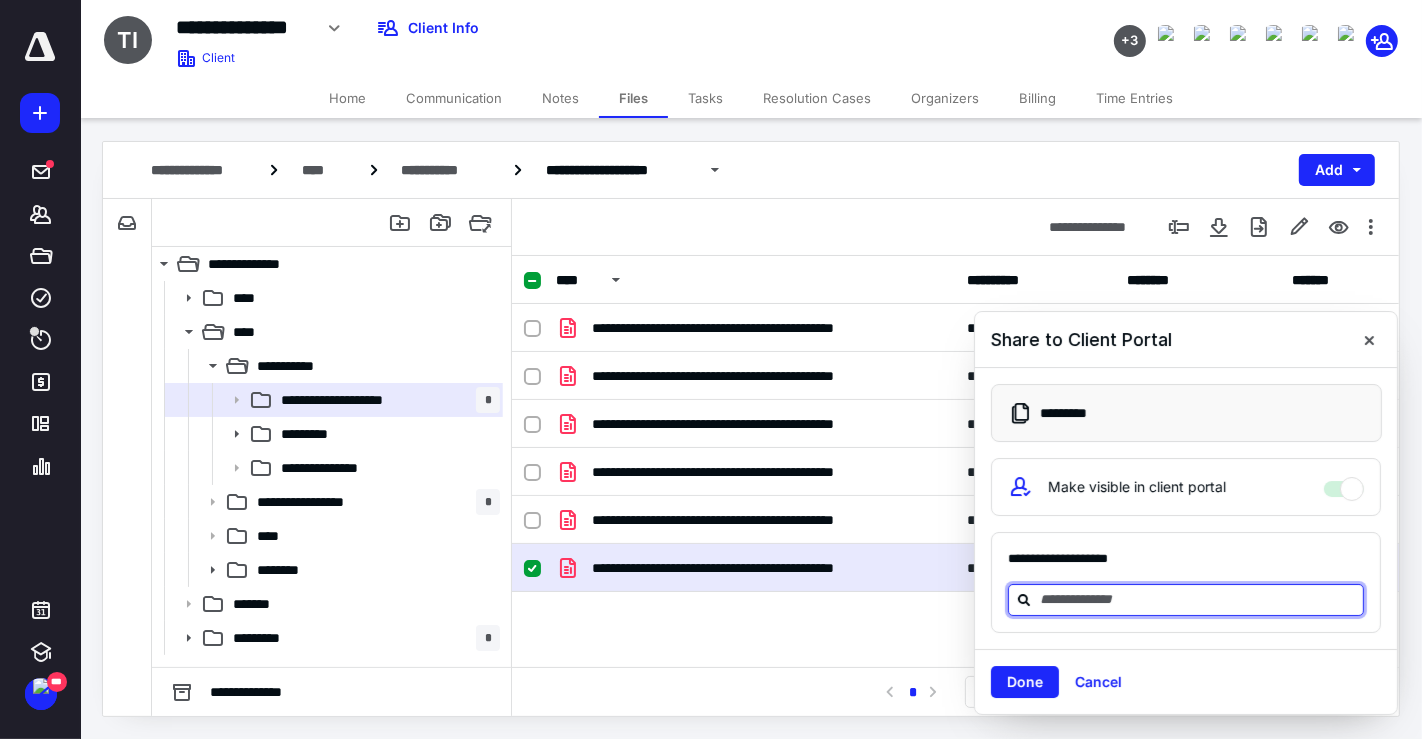 click at bounding box center (1198, 599) 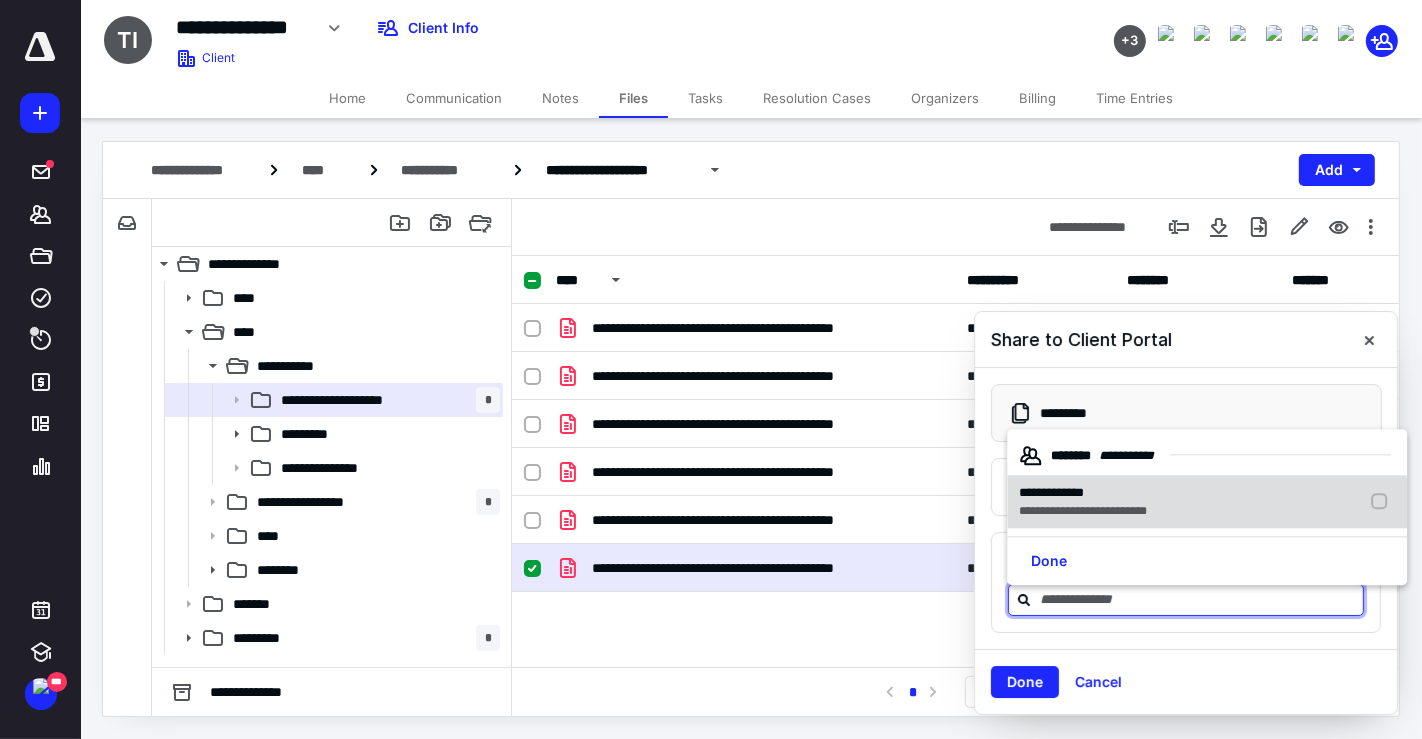 click on "**********" at bounding box center [1083, 493] 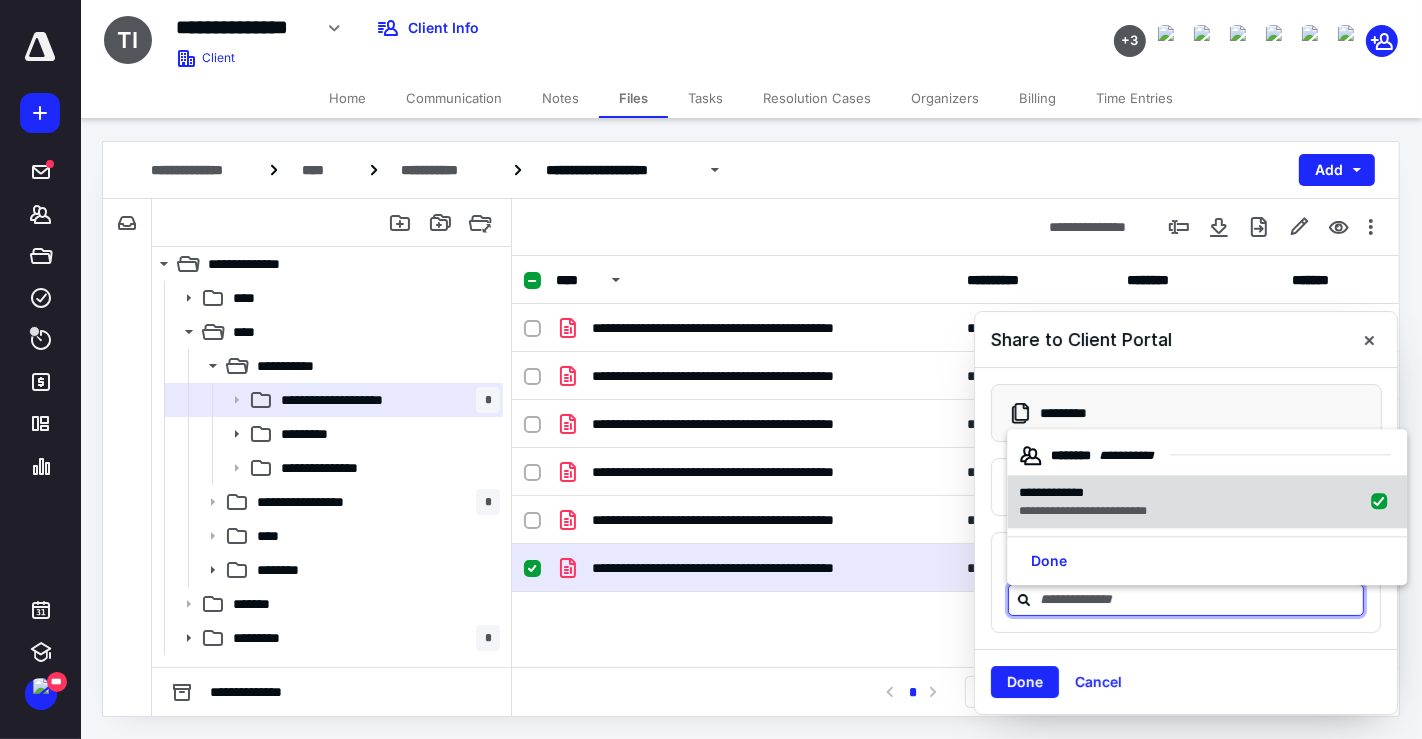 checkbox on "true" 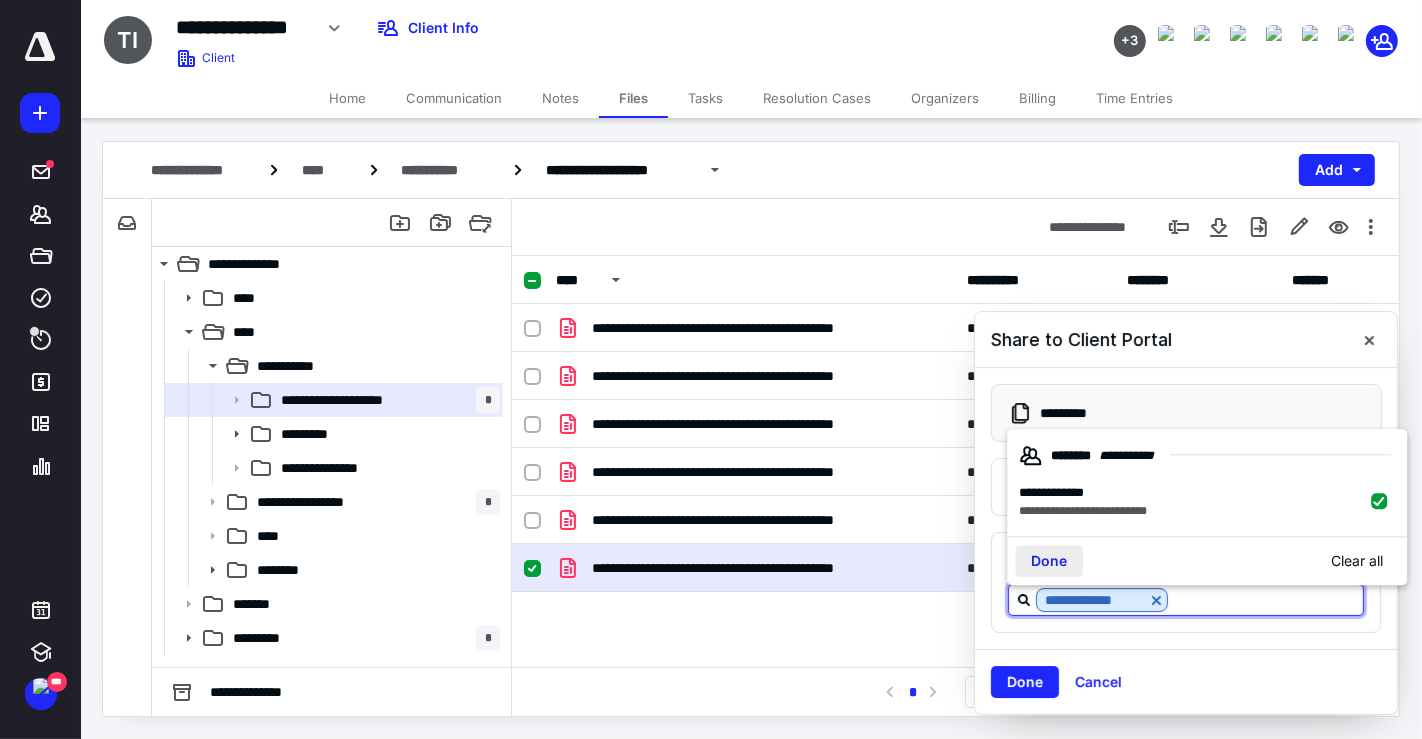 click on "Done" at bounding box center (1049, 562) 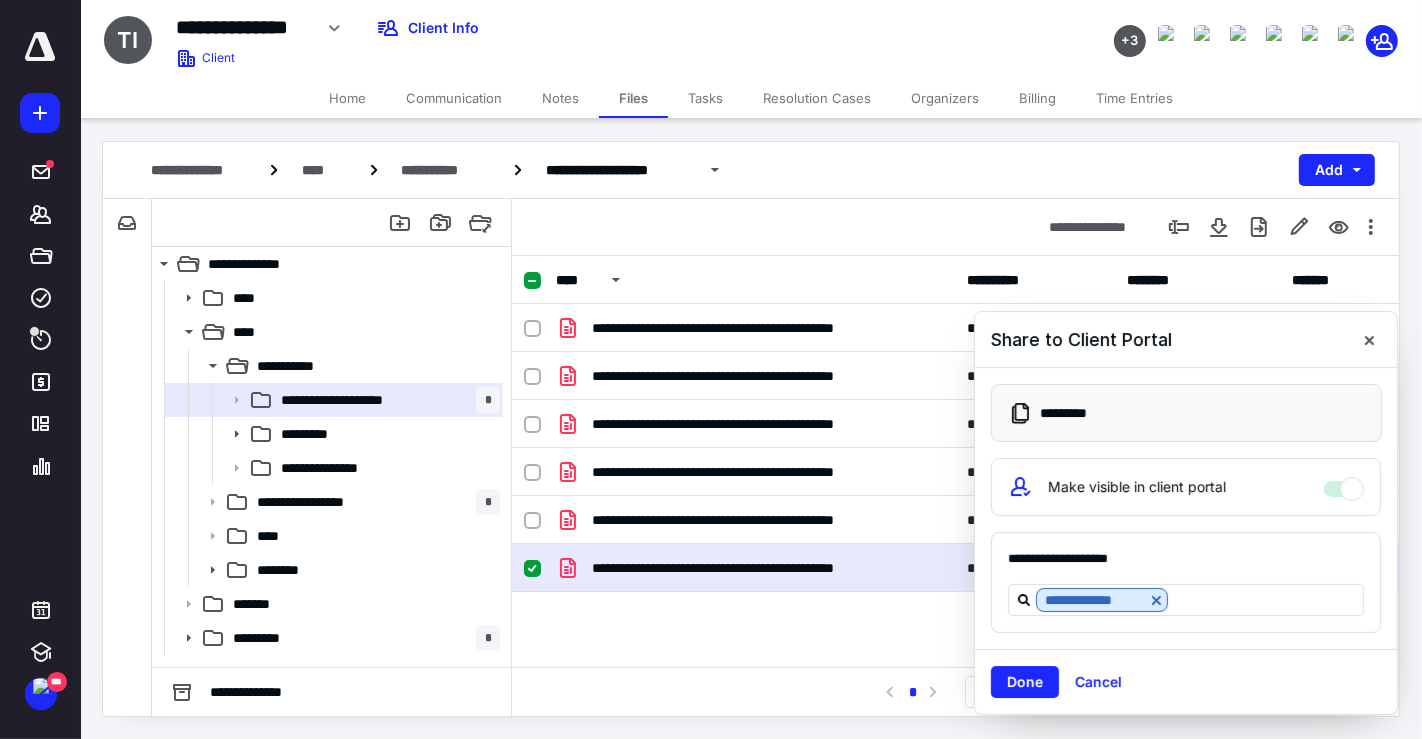 click on "Done Cancel" at bounding box center (1186, 681) 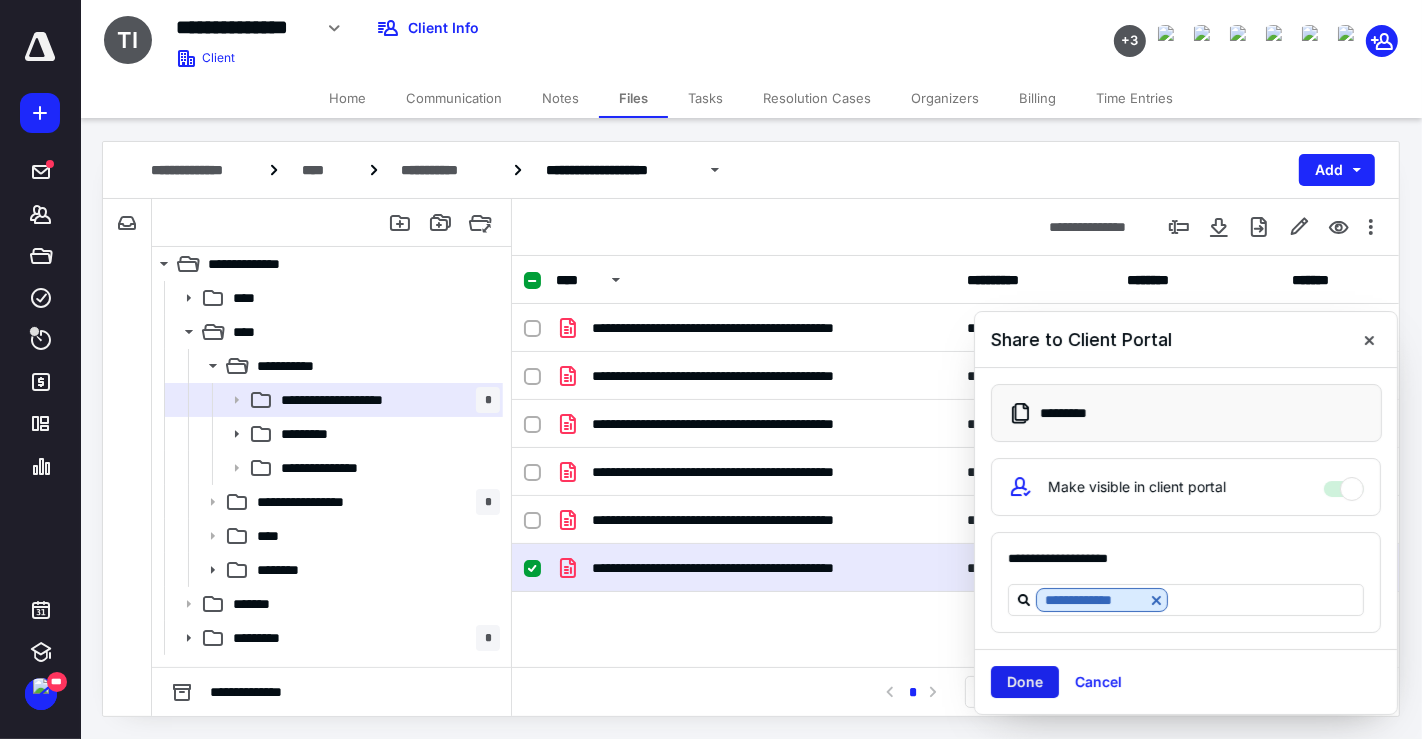 click on "Done" at bounding box center (1025, 682) 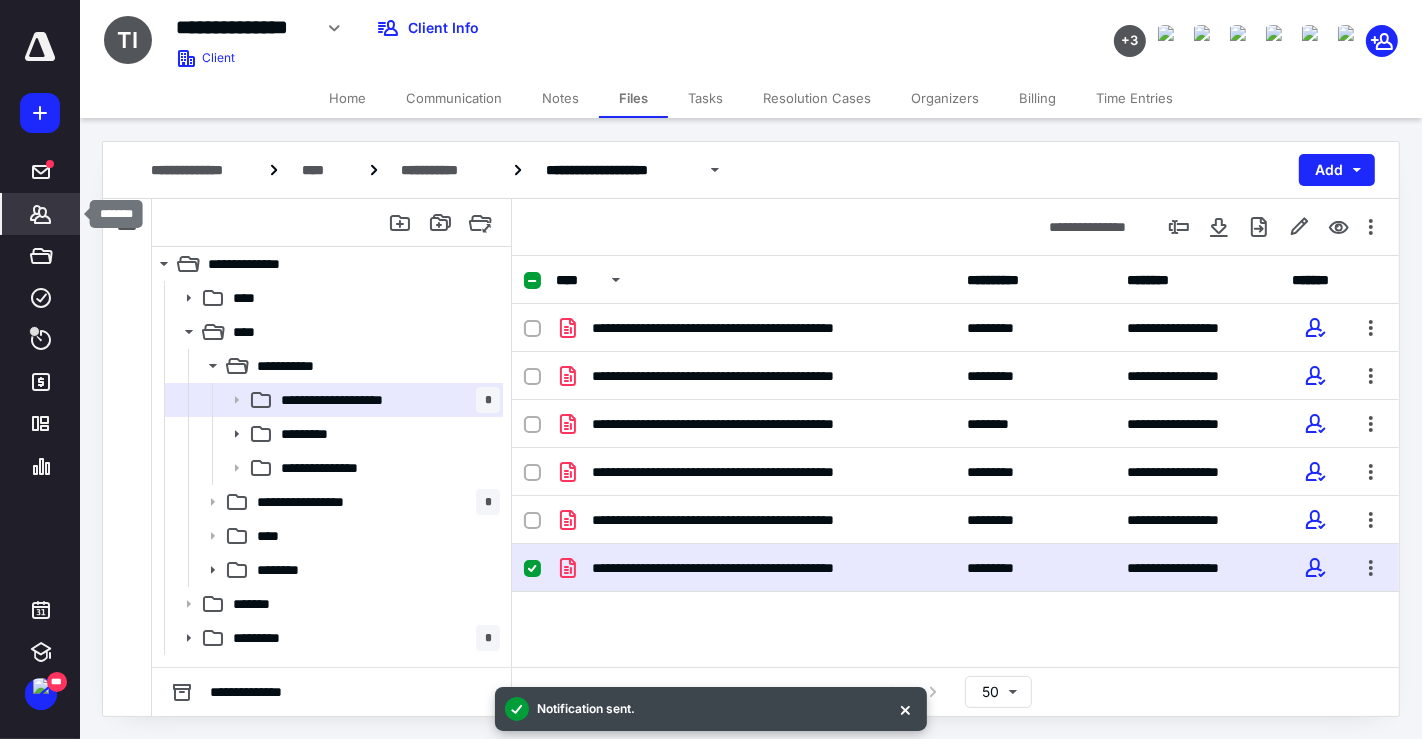 click on "*******" at bounding box center (41, 214) 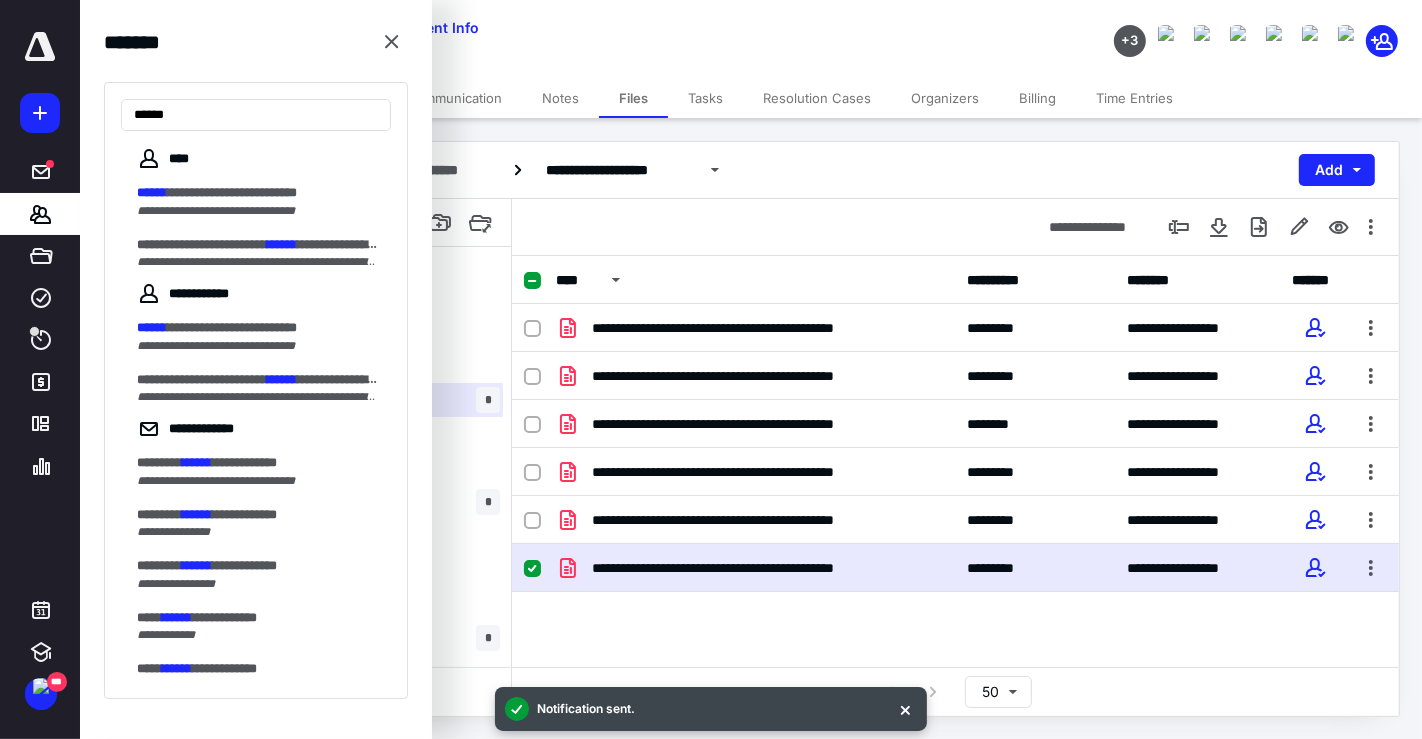 type on "******" 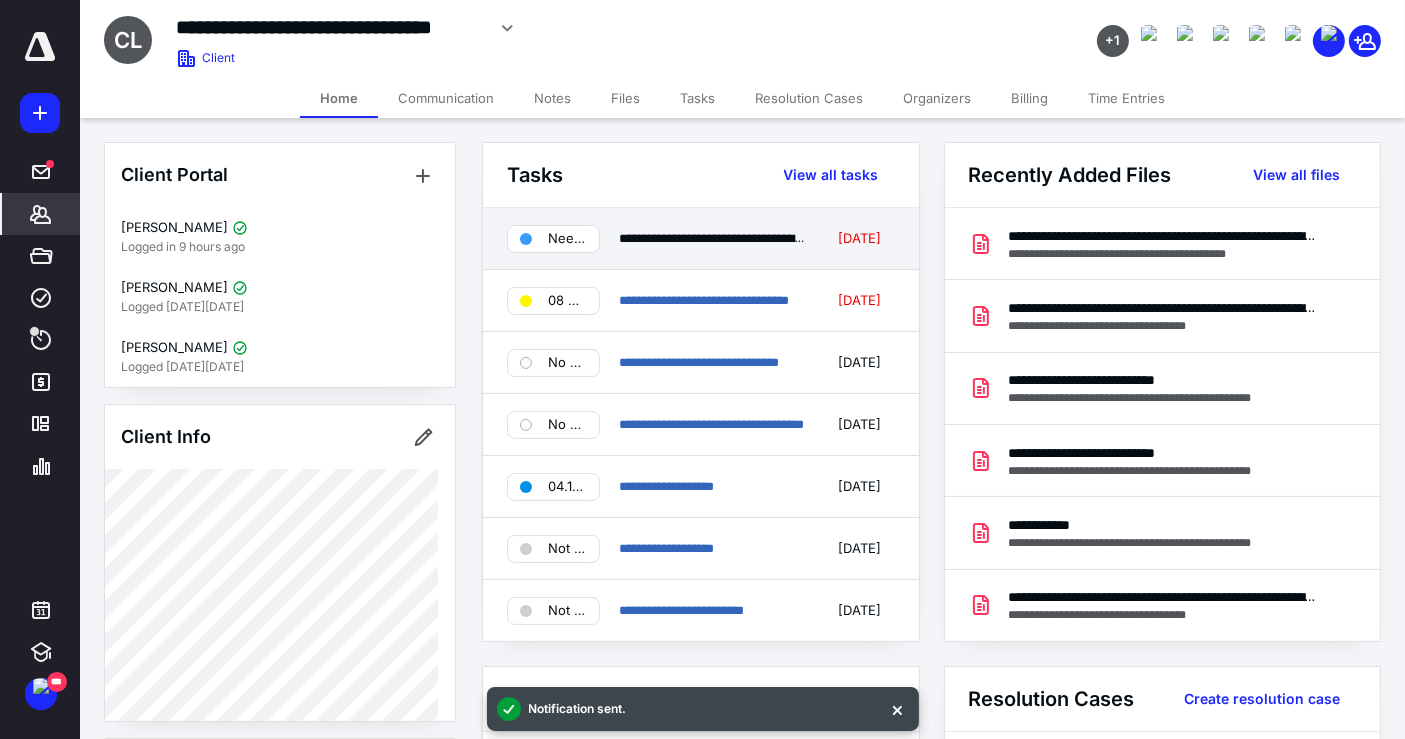 click on "**********" at bounding box center (701, 239) 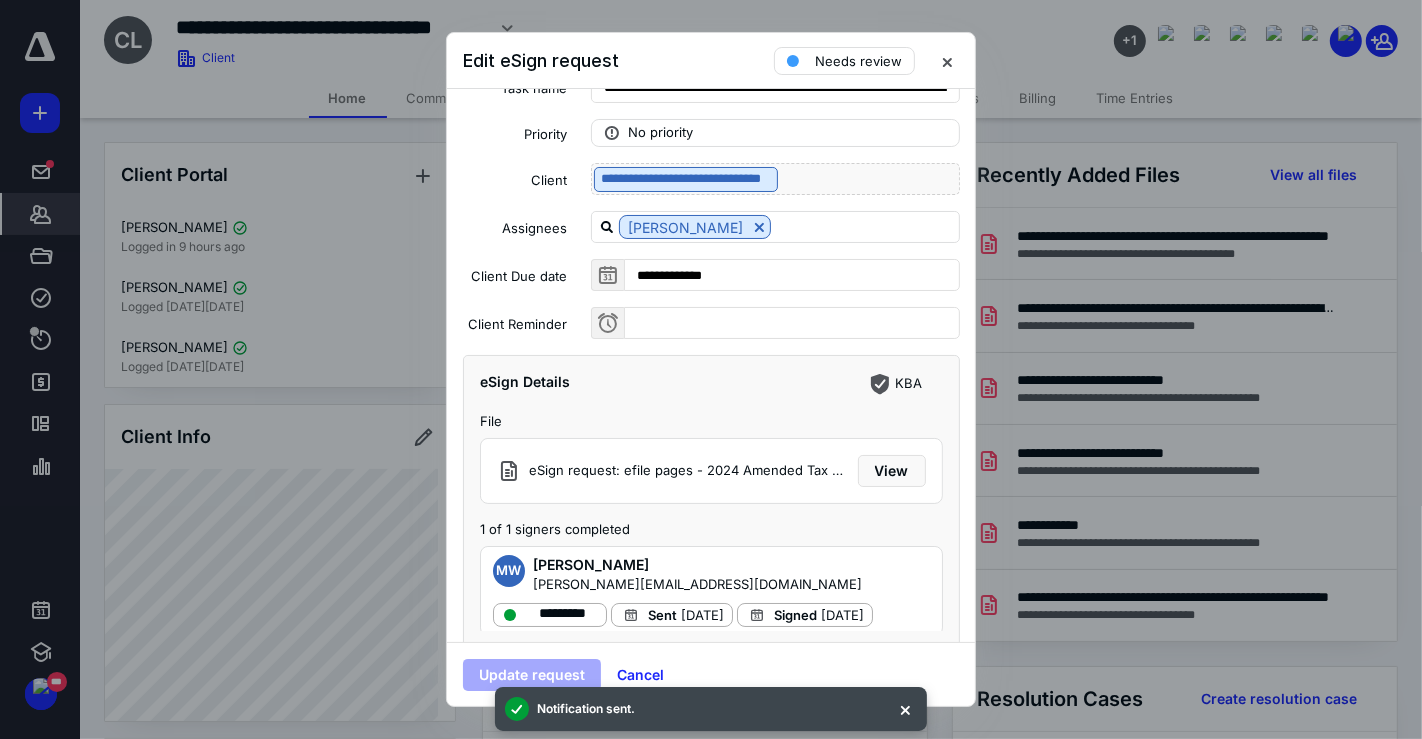 scroll, scrollTop: 94, scrollLeft: 0, axis: vertical 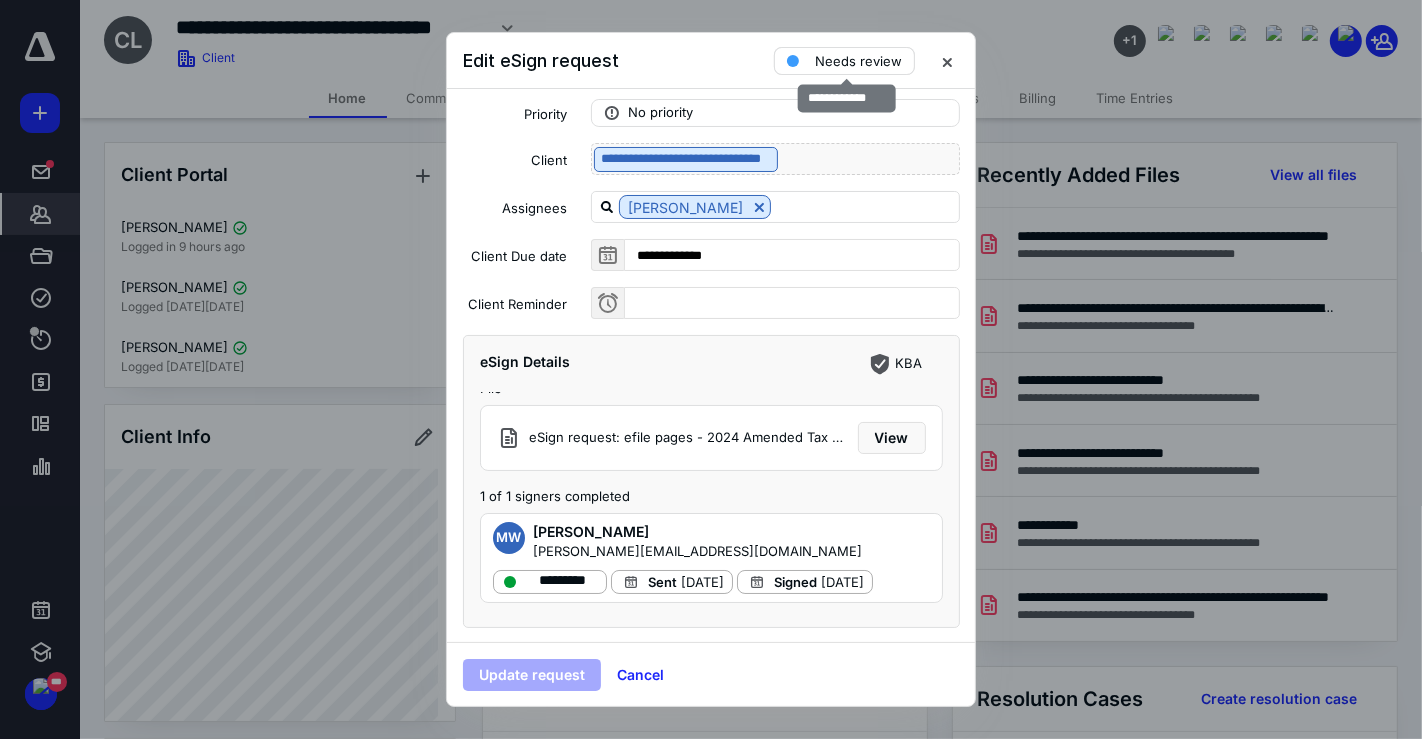 click on "Needs review" at bounding box center [858, 61] 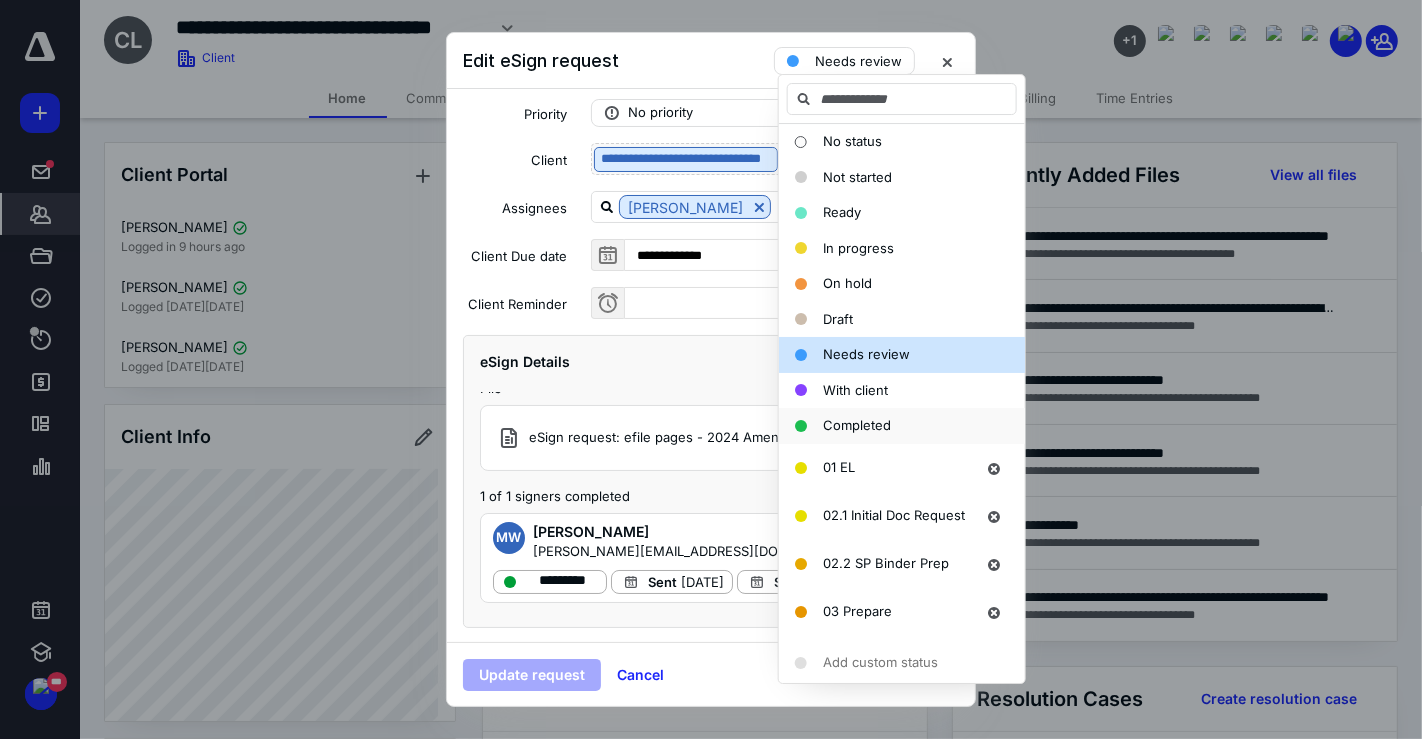 click on "Completed" at bounding box center [857, 425] 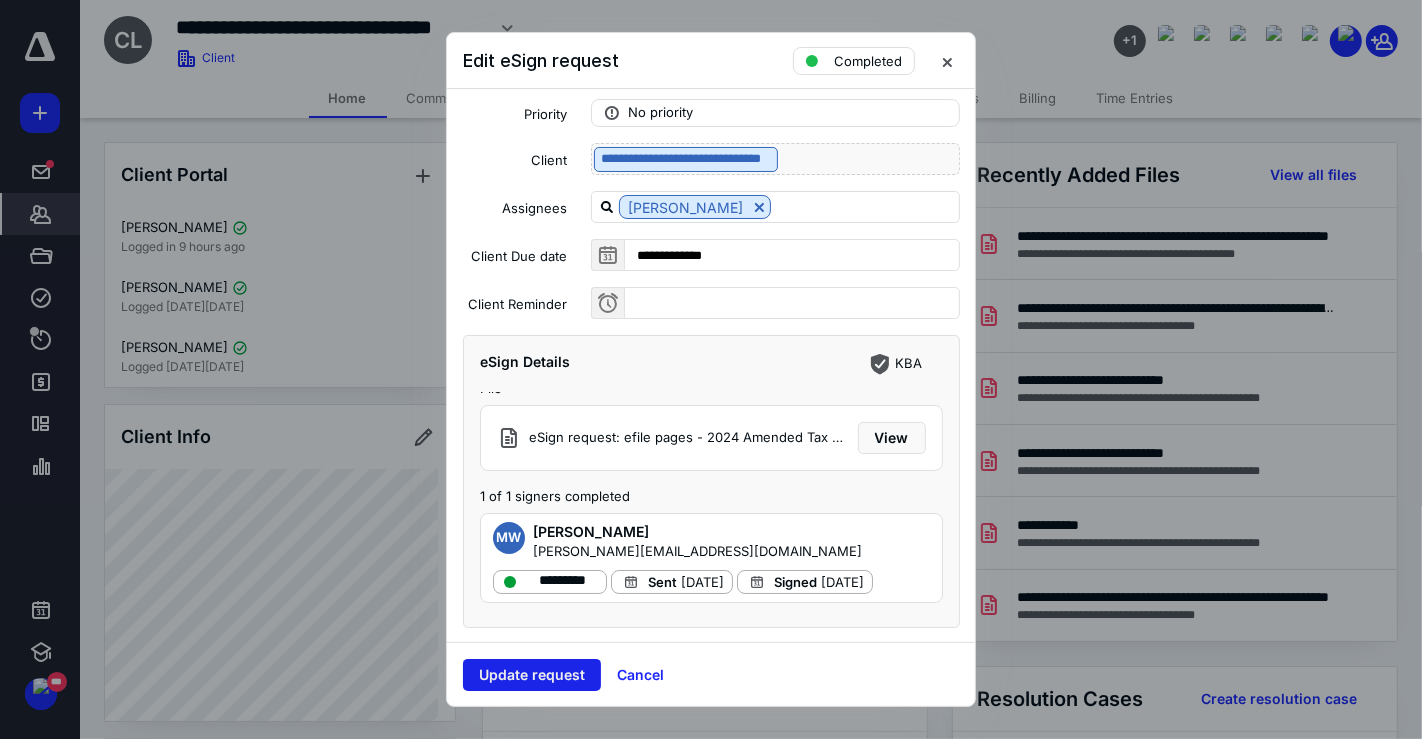 click on "Update request" at bounding box center [532, 675] 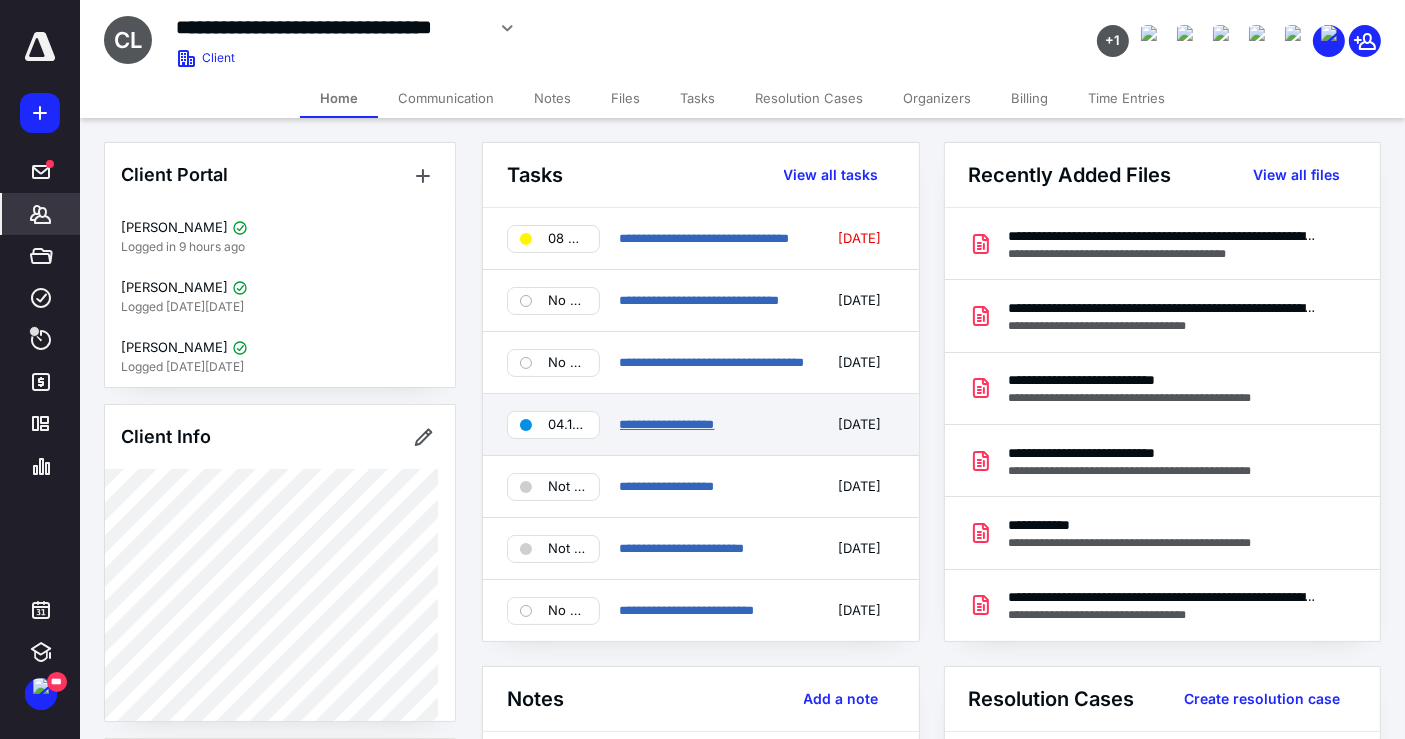 click on "**********" at bounding box center [667, 424] 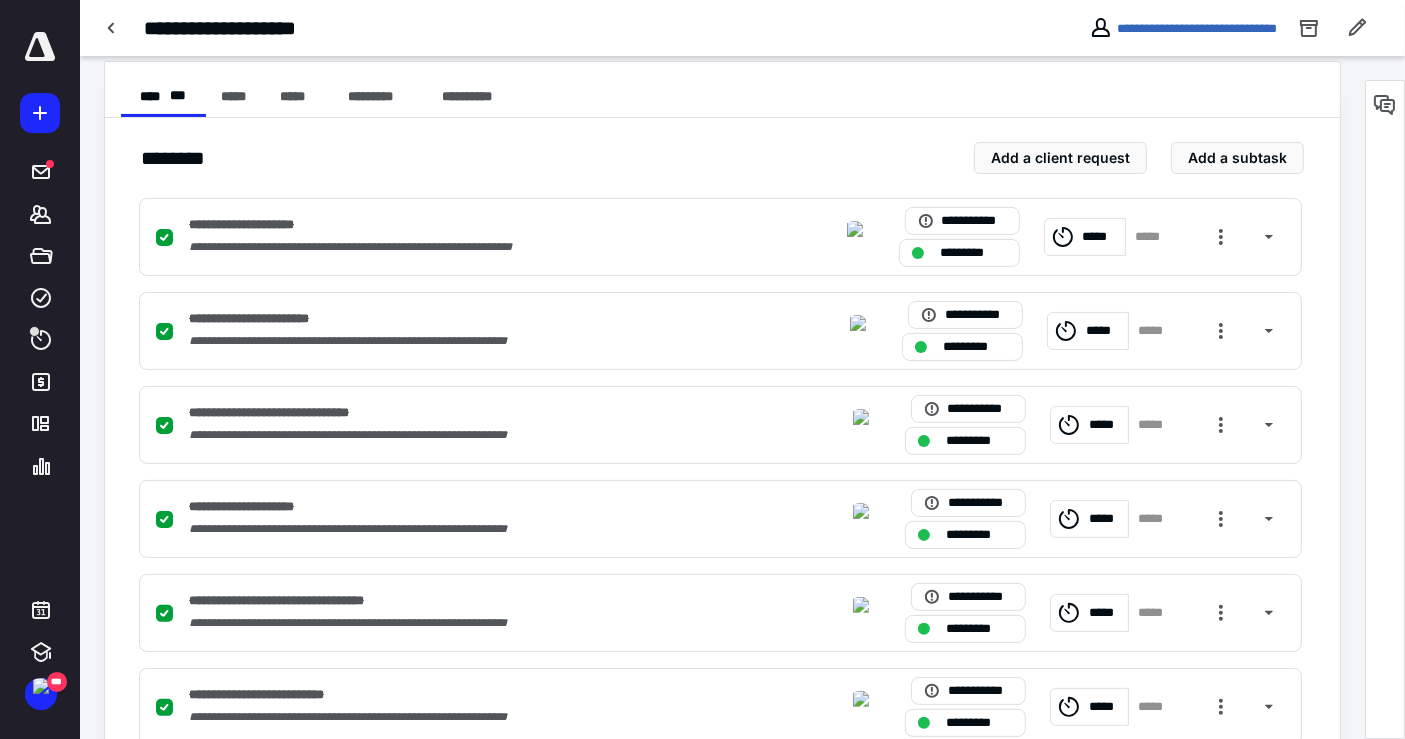 scroll, scrollTop: 622, scrollLeft: 0, axis: vertical 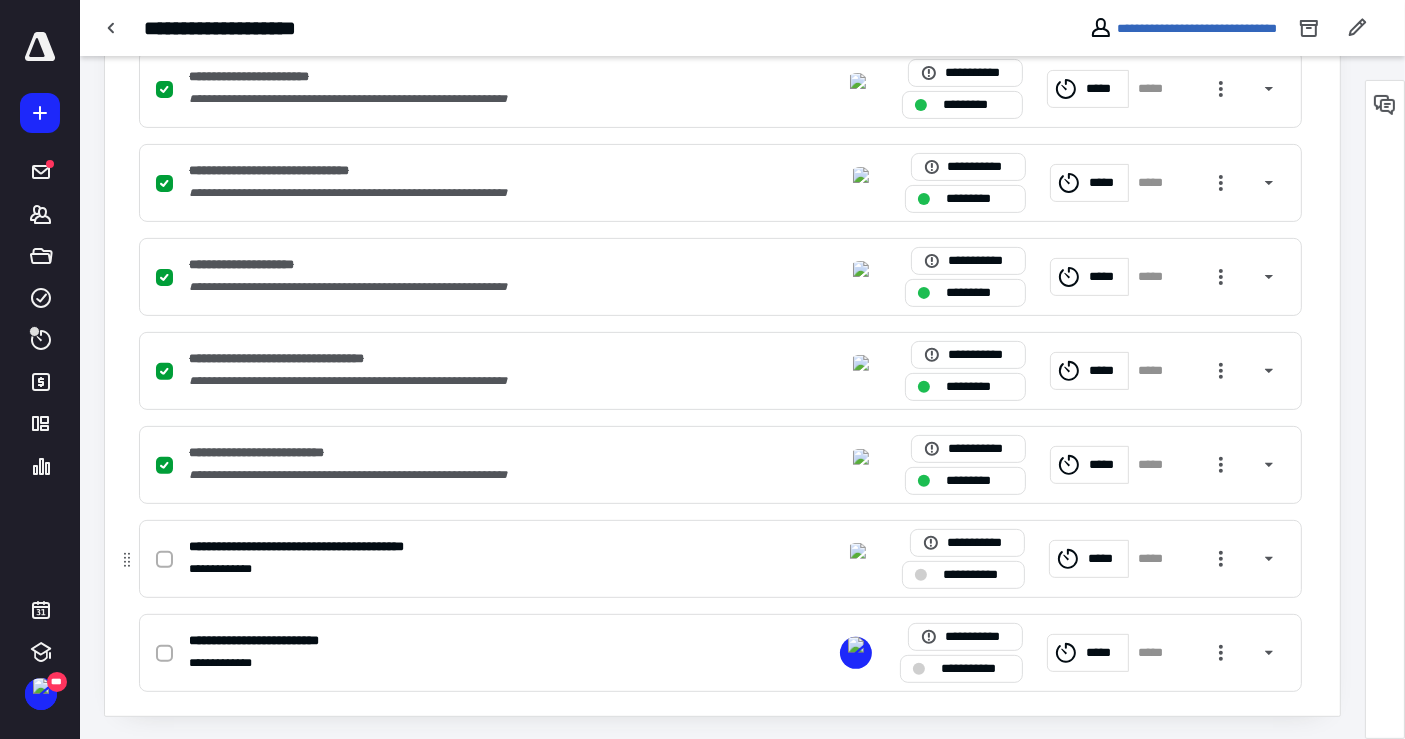 click at bounding box center [164, 560] 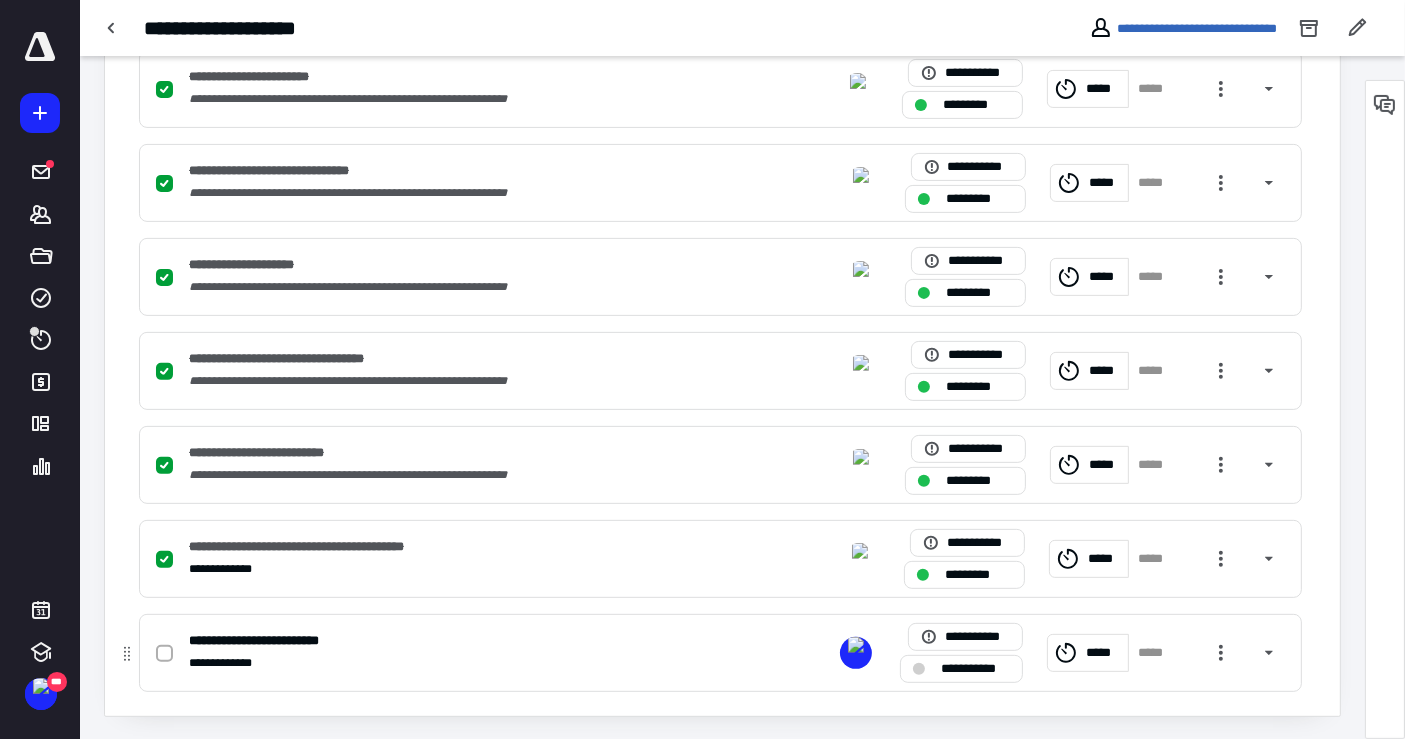 click 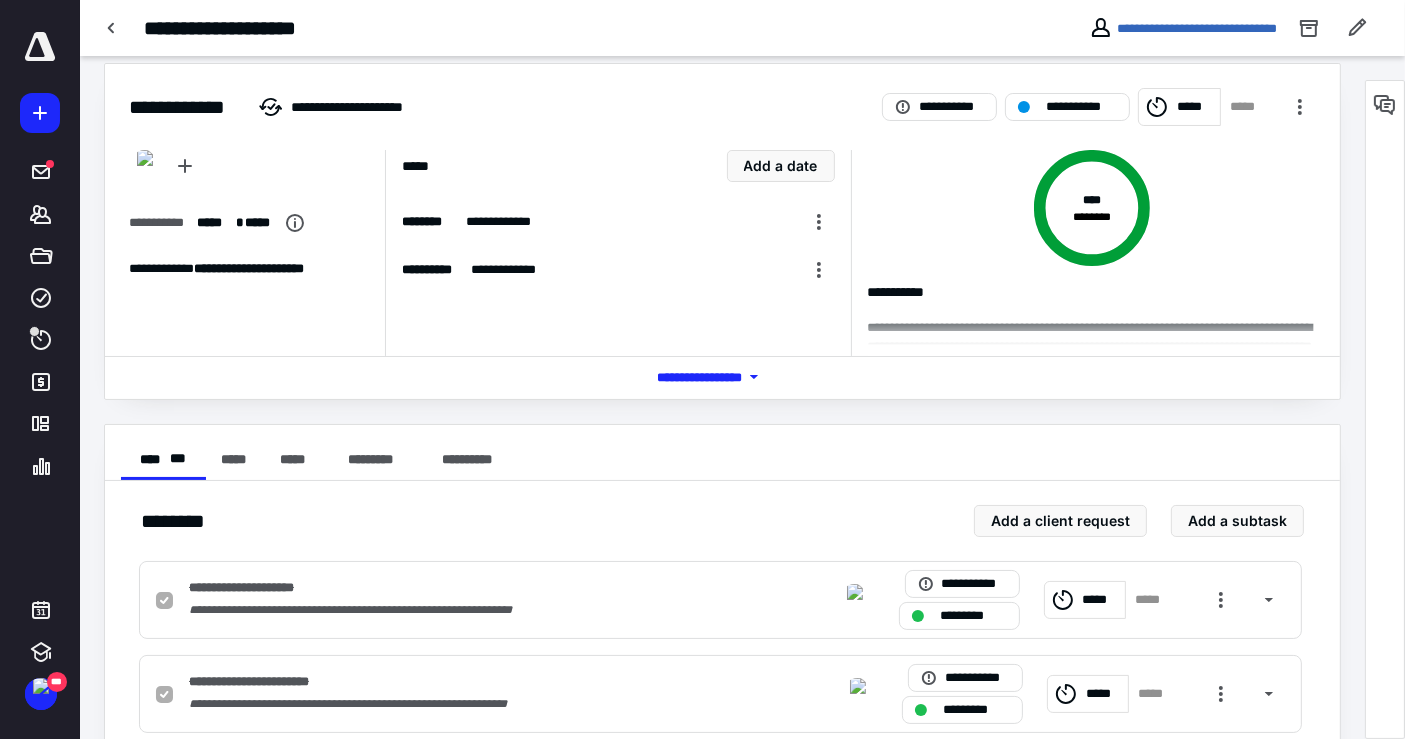 scroll, scrollTop: 0, scrollLeft: 0, axis: both 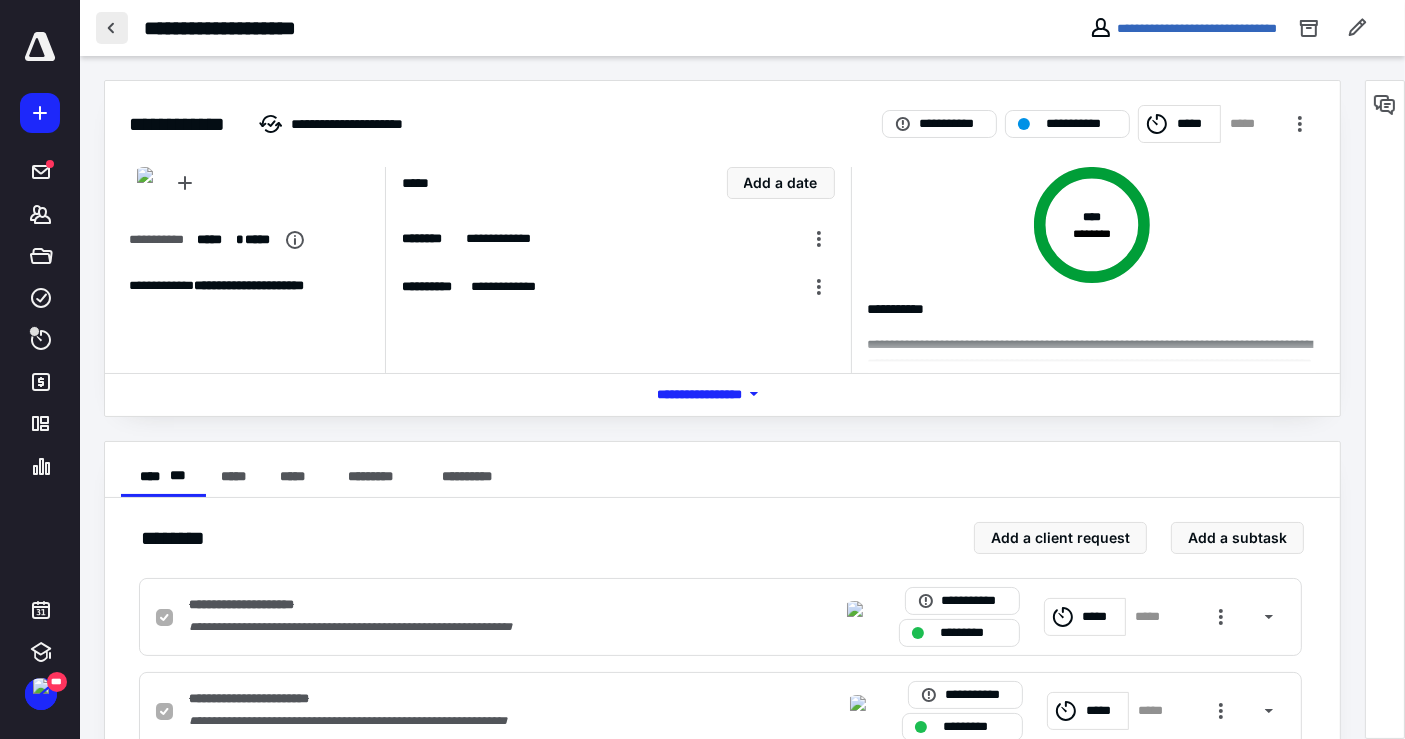 click at bounding box center (112, 28) 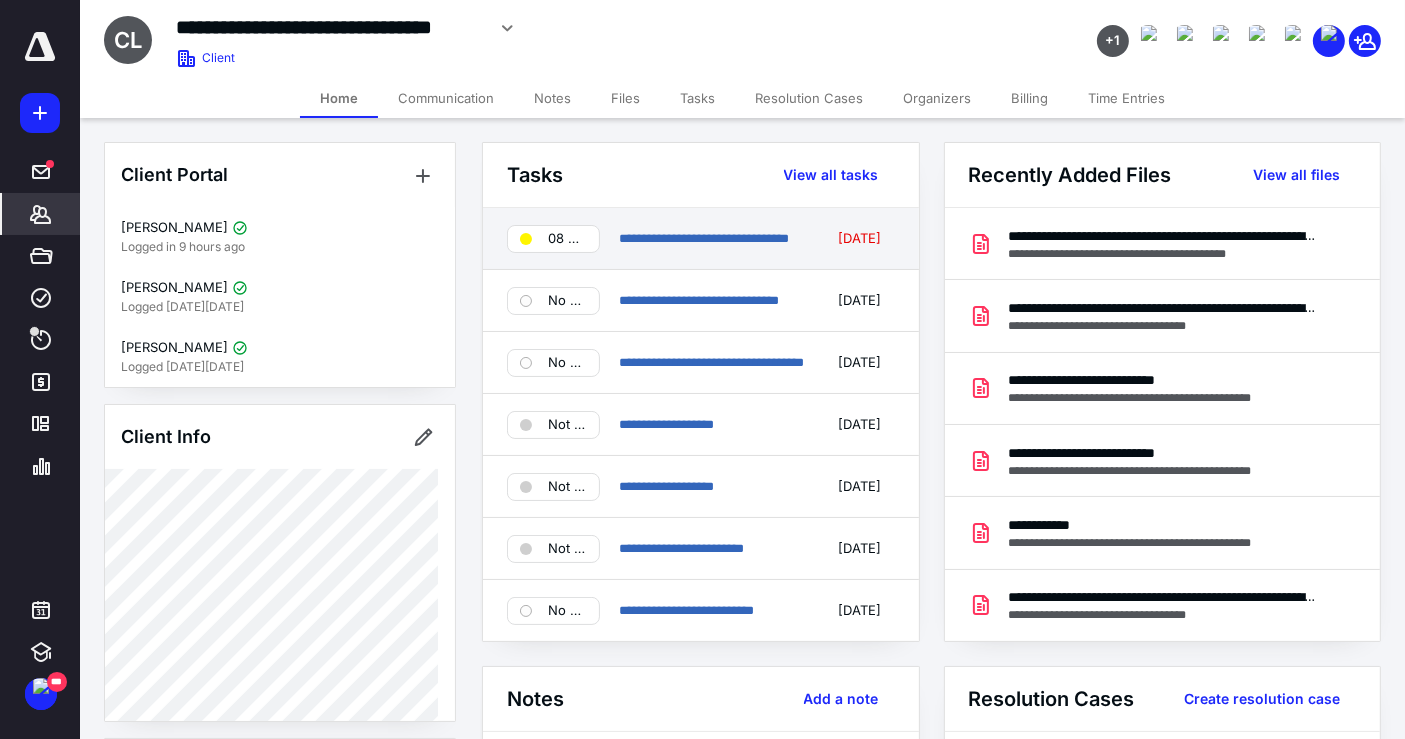 click on "**********" at bounding box center (712, 239) 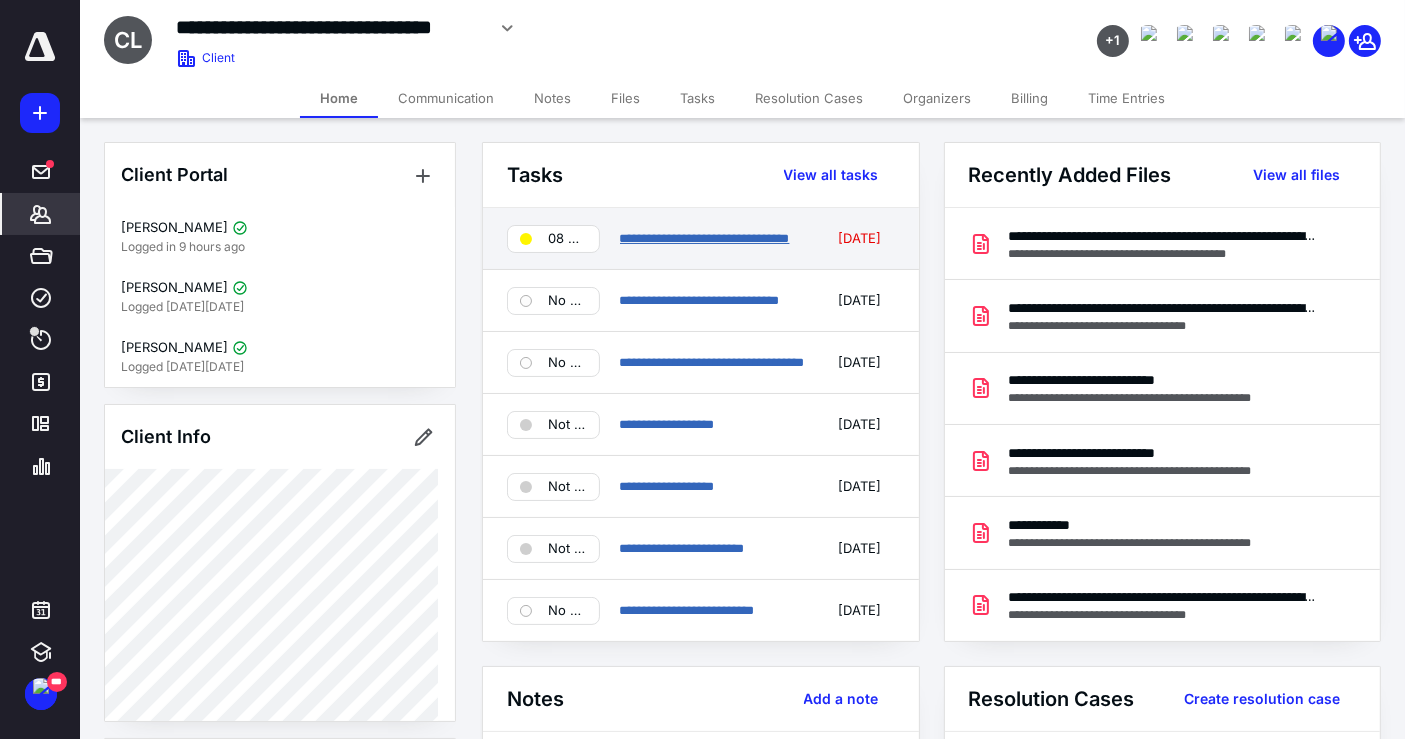 click on "**********" at bounding box center (705, 238) 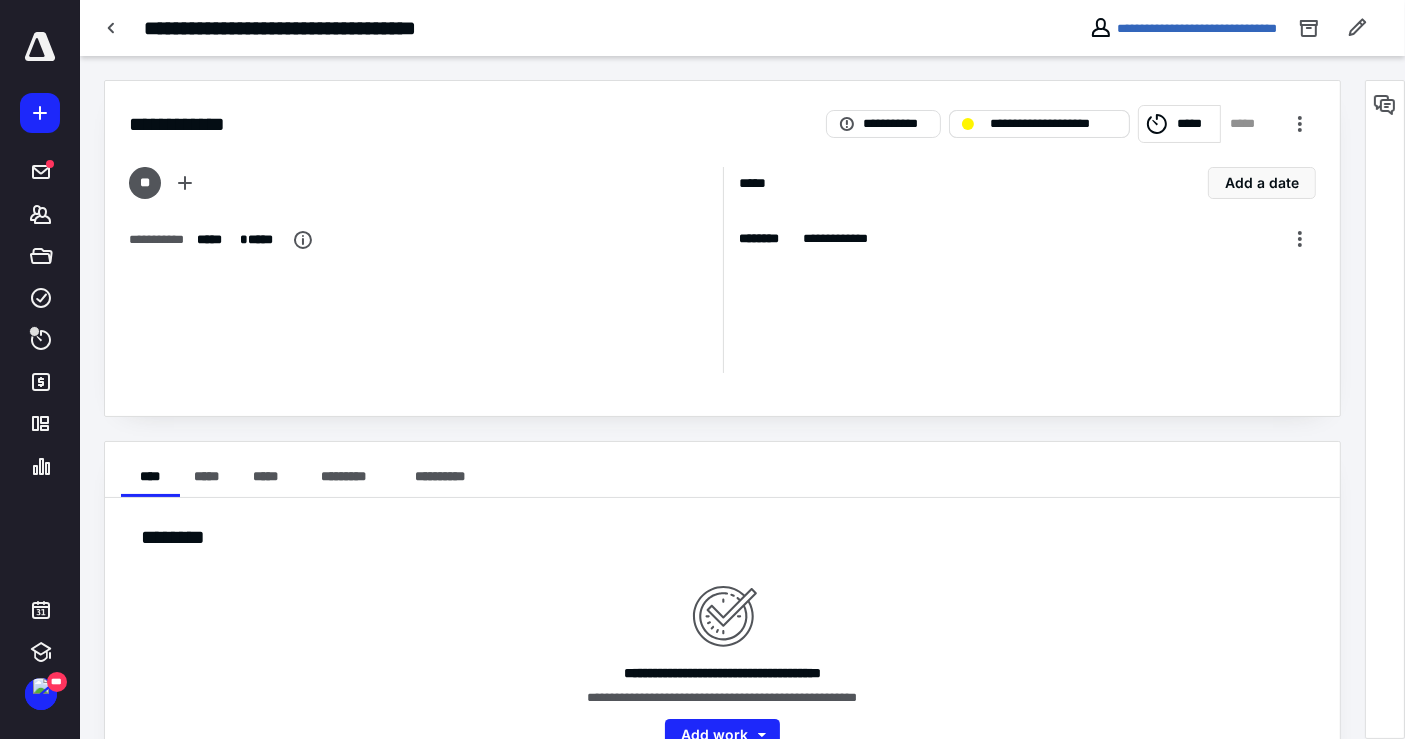 click on "**********" at bounding box center (1053, 124) 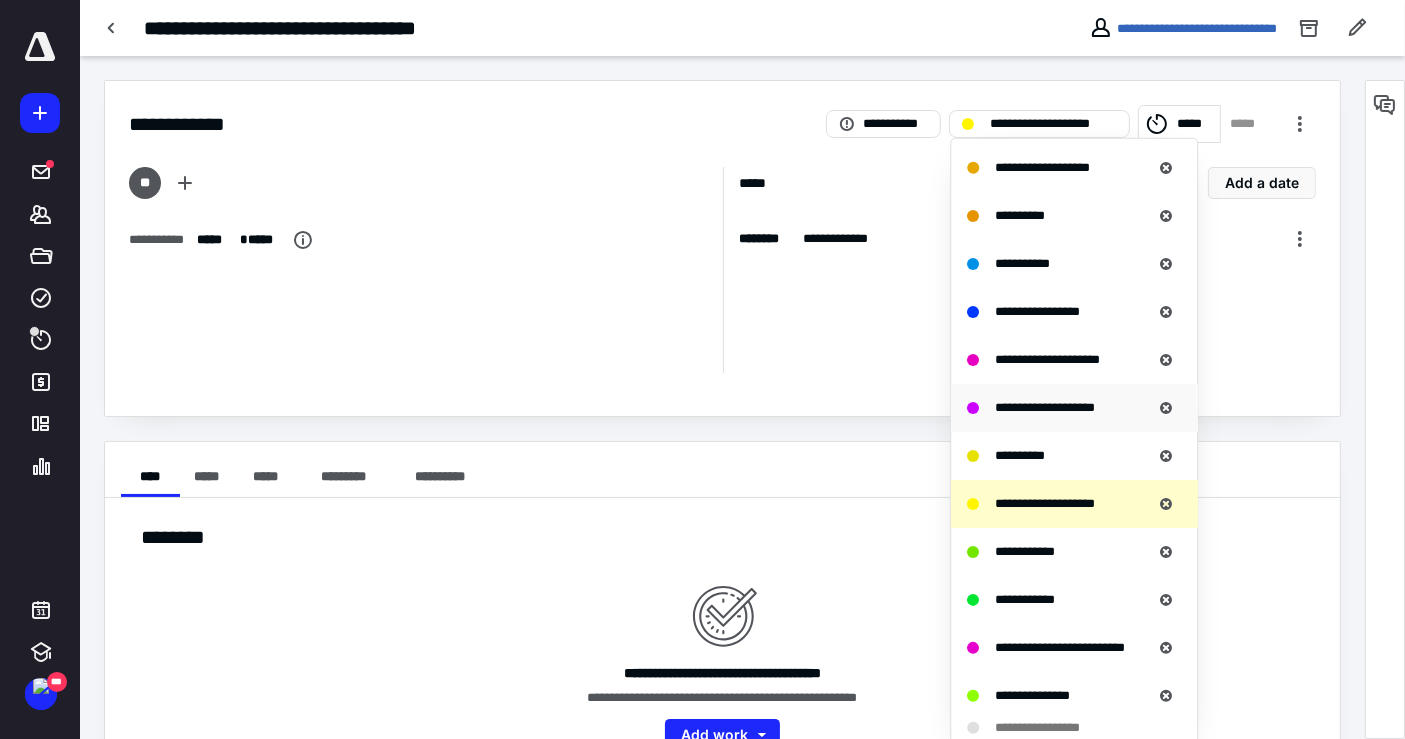 scroll, scrollTop: 555, scrollLeft: 0, axis: vertical 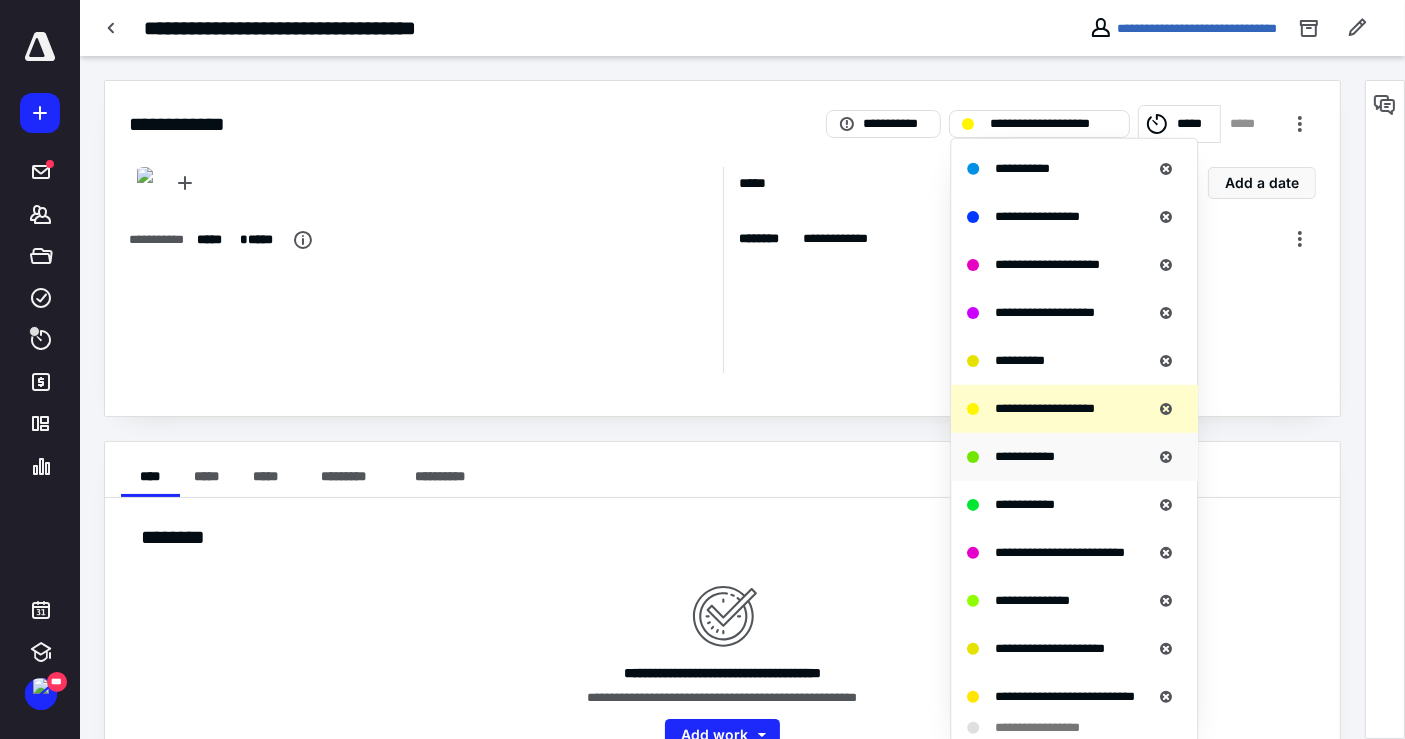 click on "**********" at bounding box center (1025, 457) 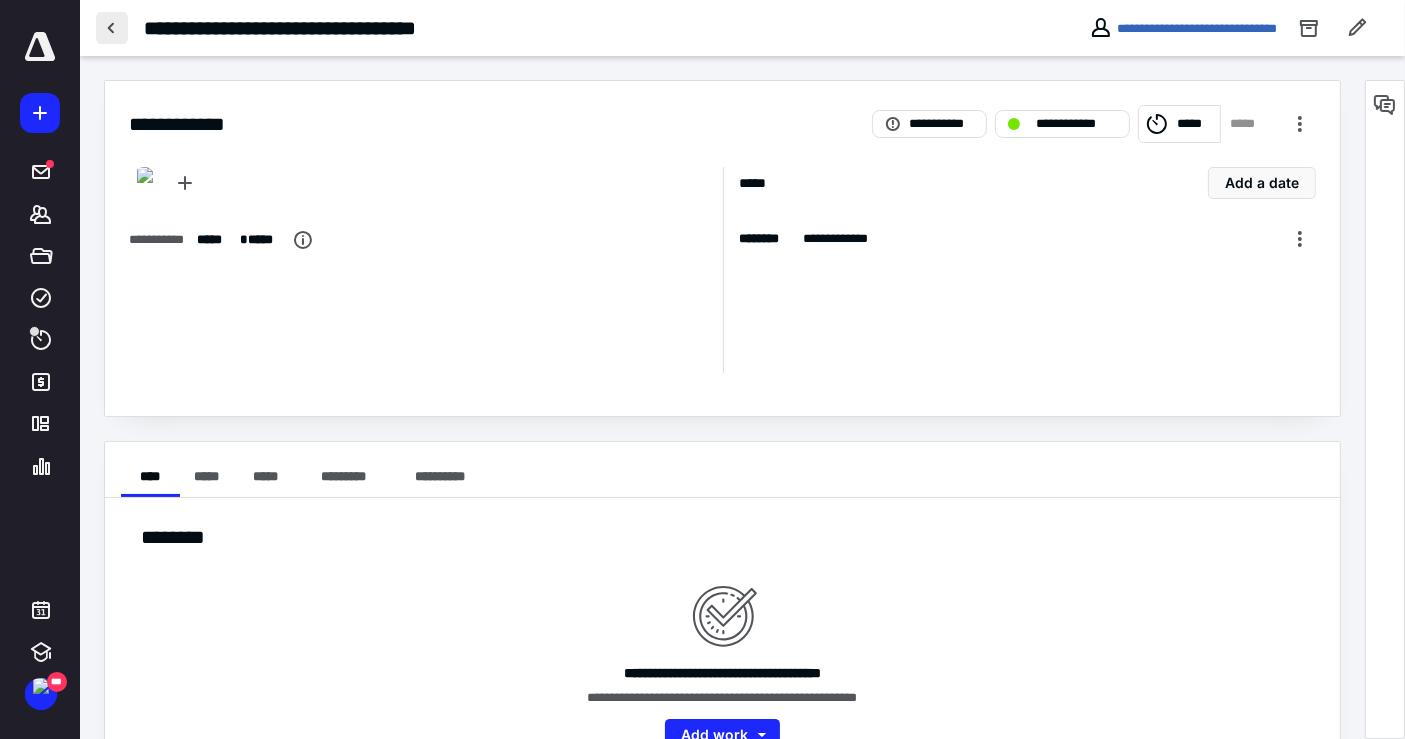 click at bounding box center [112, 28] 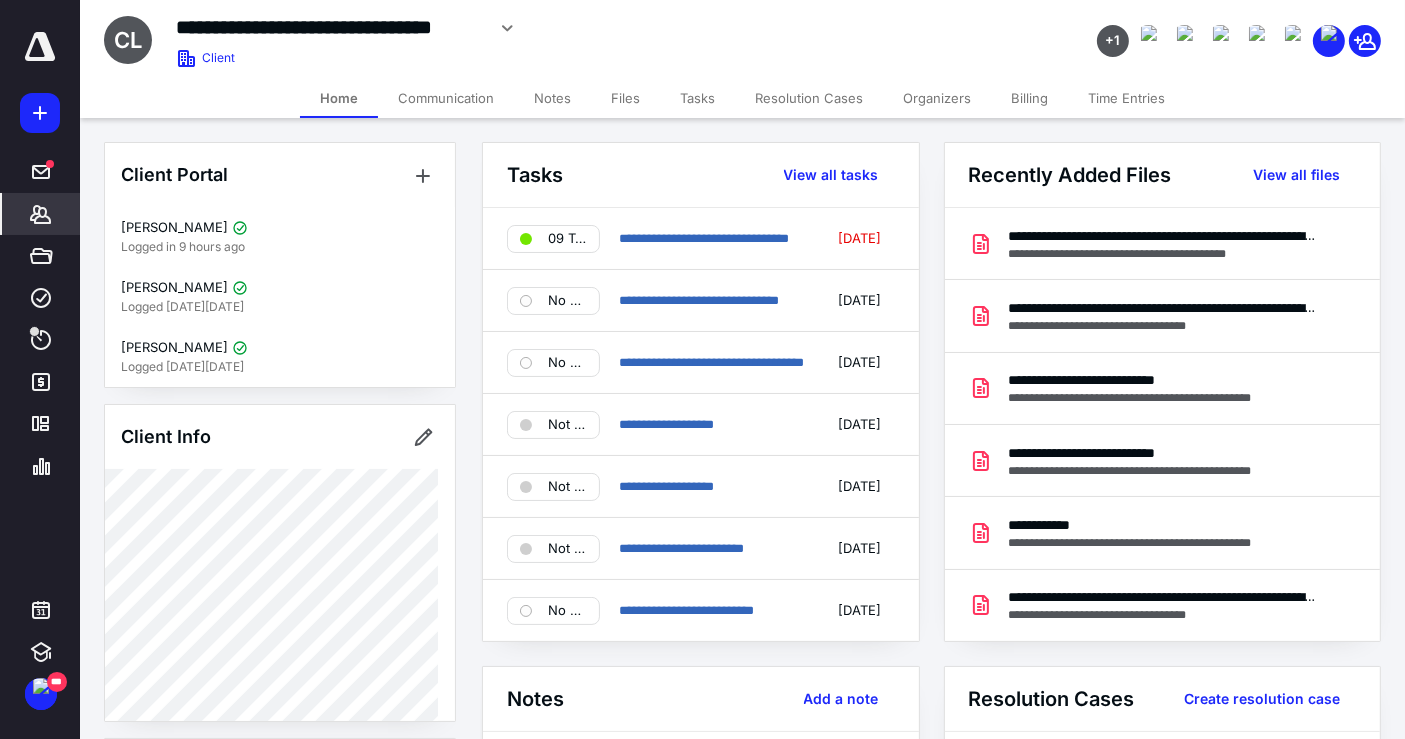 click on "Files" at bounding box center (625, 98) 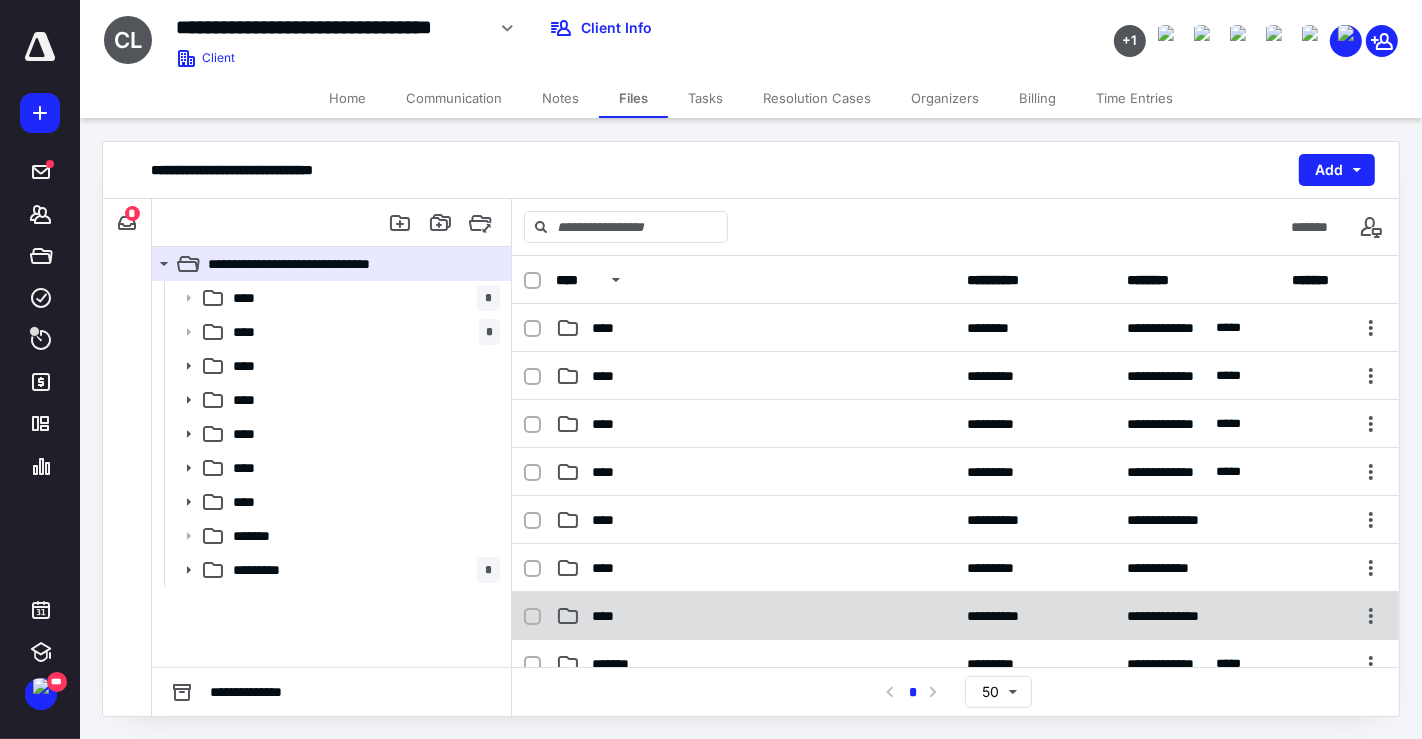 click on "****" at bounding box center [756, 616] 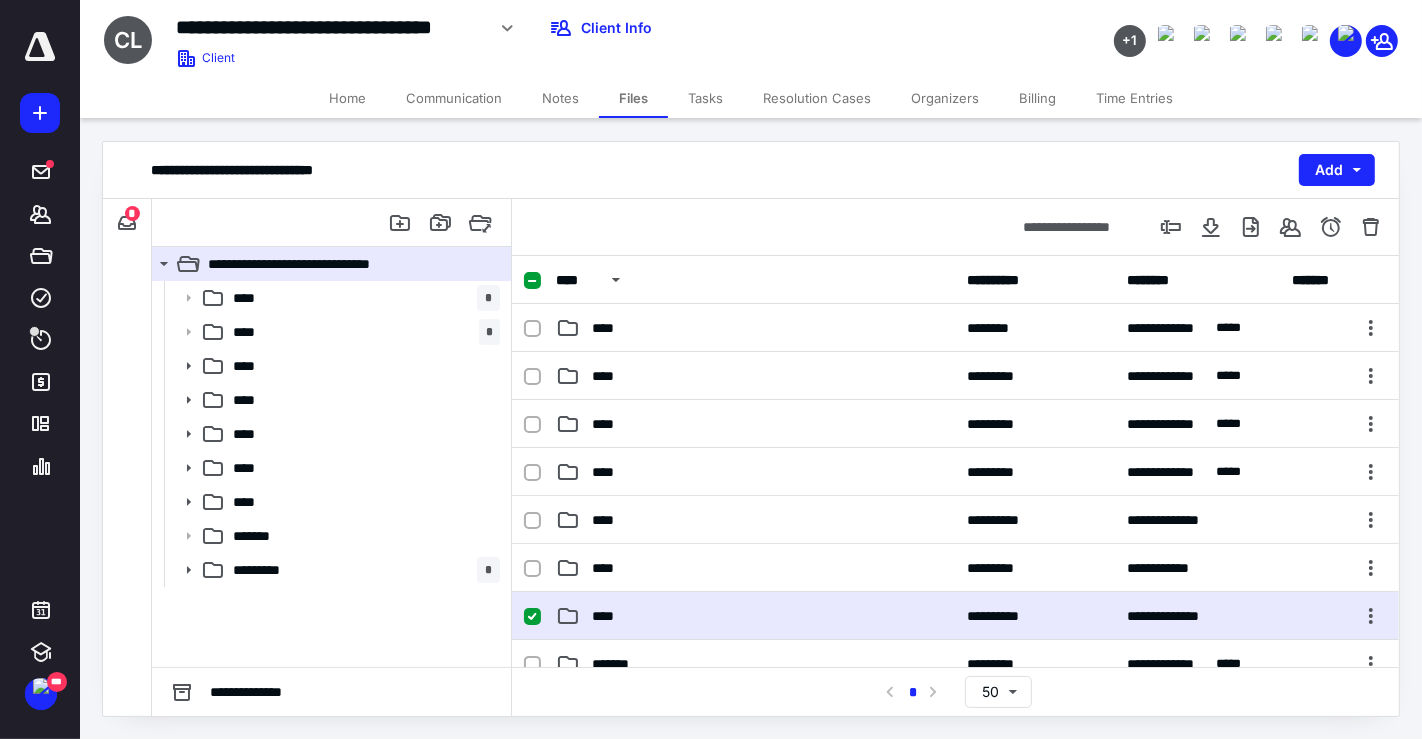 click on "****" at bounding box center [756, 616] 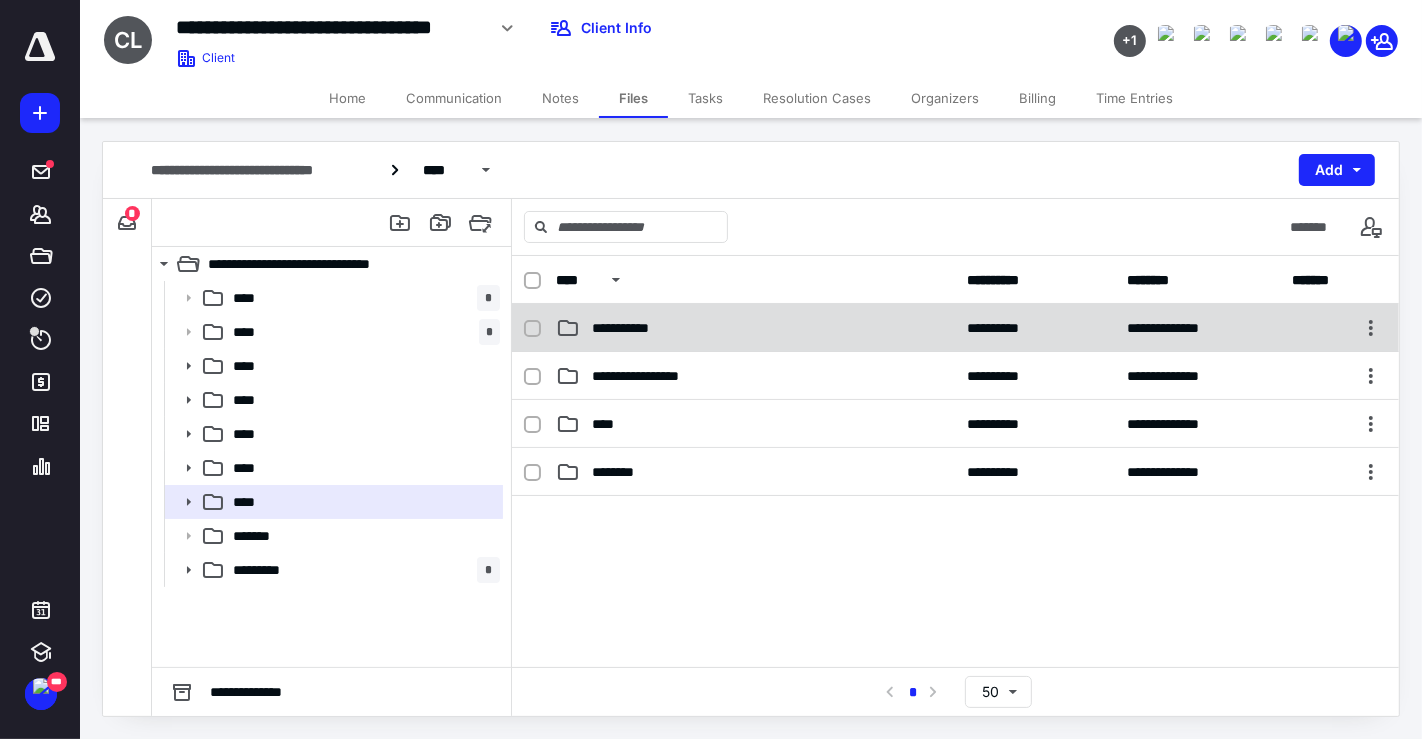 click on "**********" at bounding box center [635, 328] 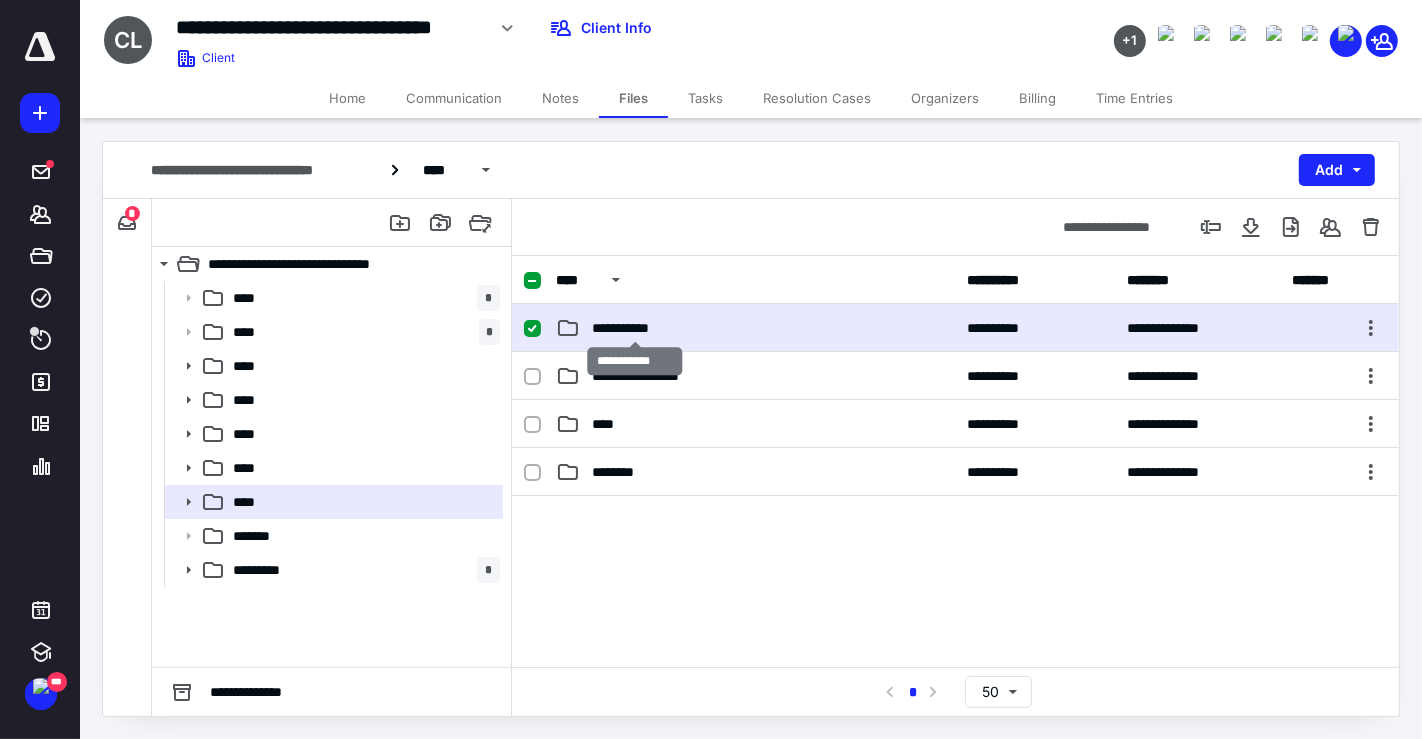 click on "**********" at bounding box center (635, 328) 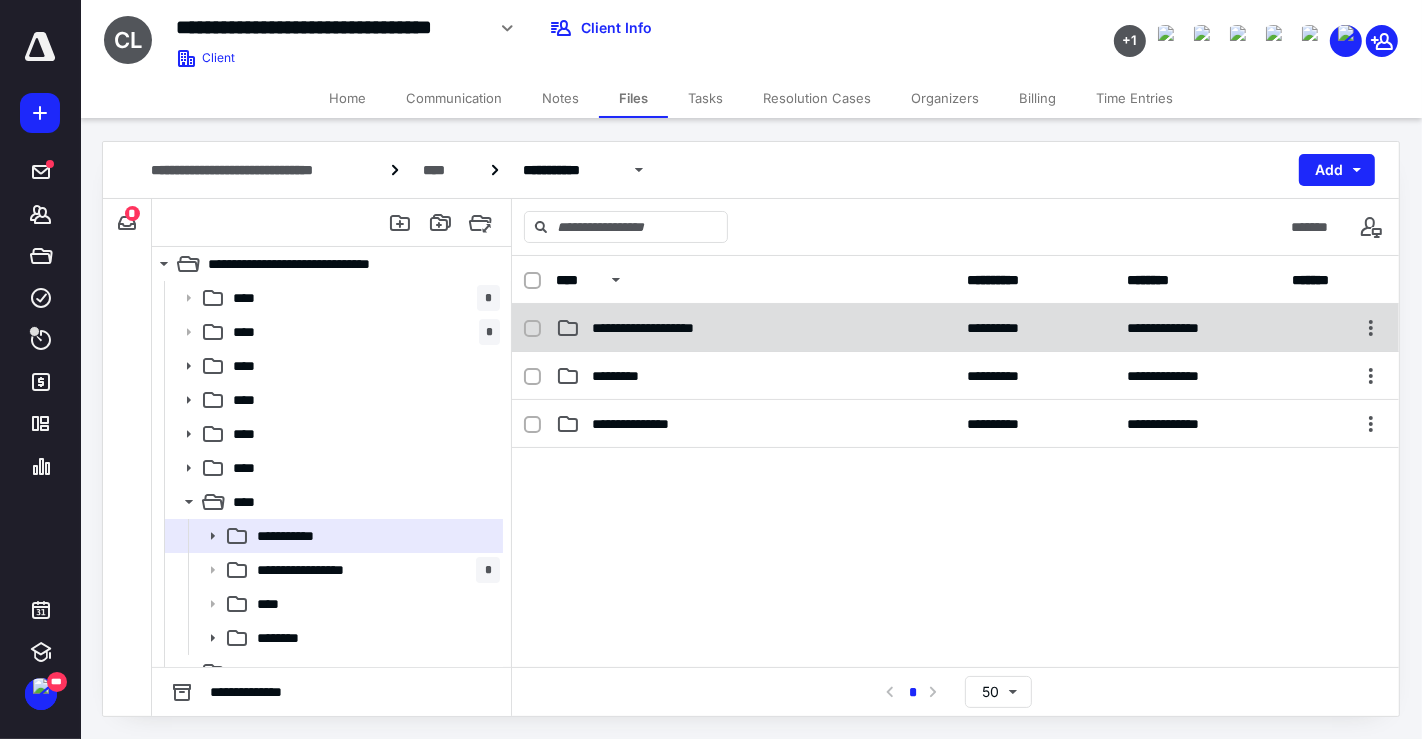 click on "**********" at bounding box center (660, 328) 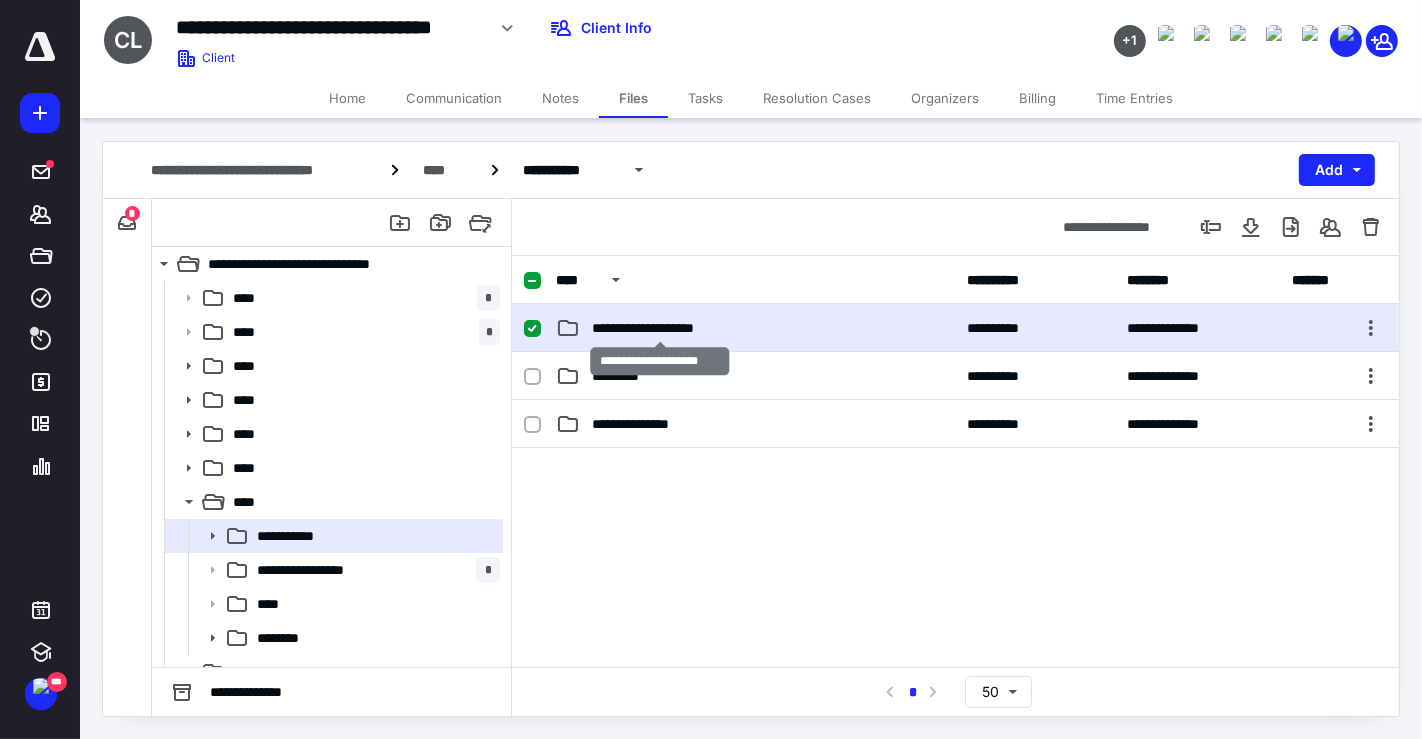 click on "**********" at bounding box center (660, 328) 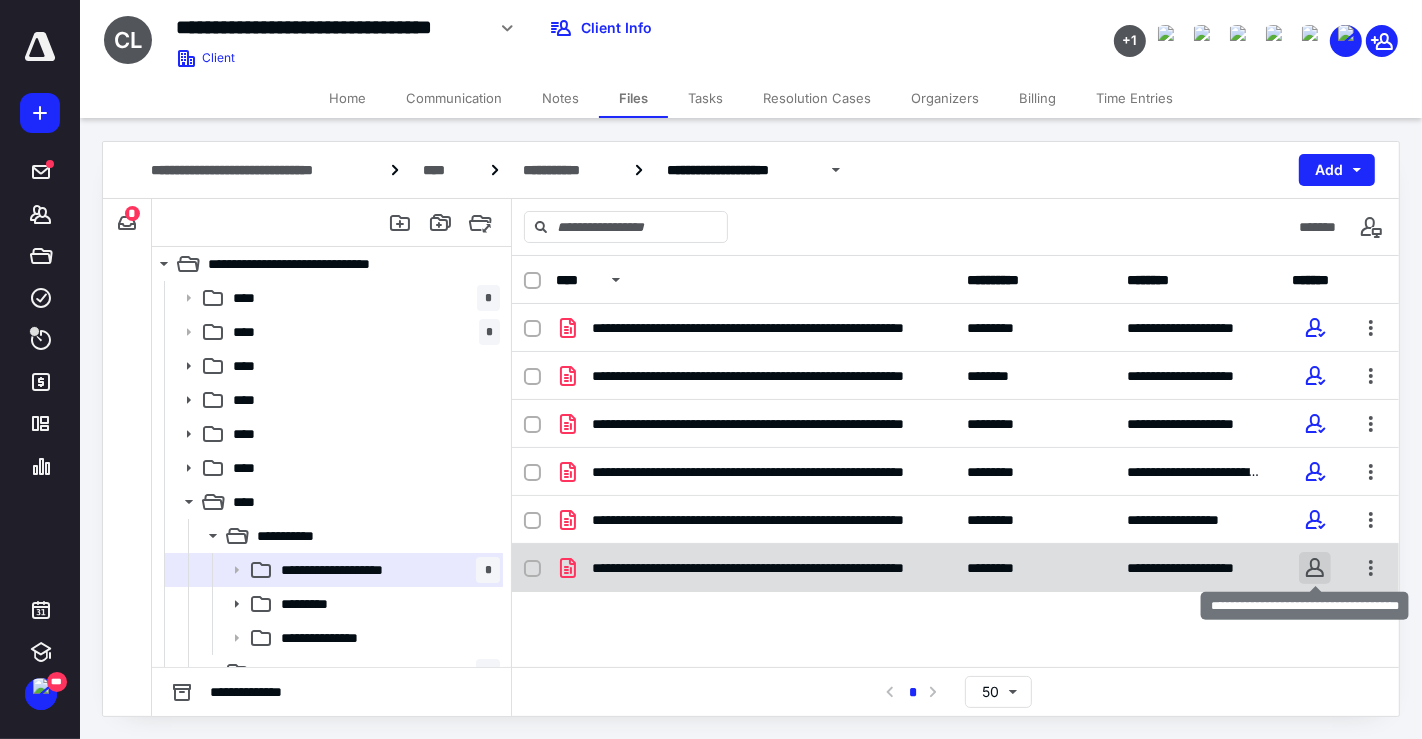 click at bounding box center [1315, 568] 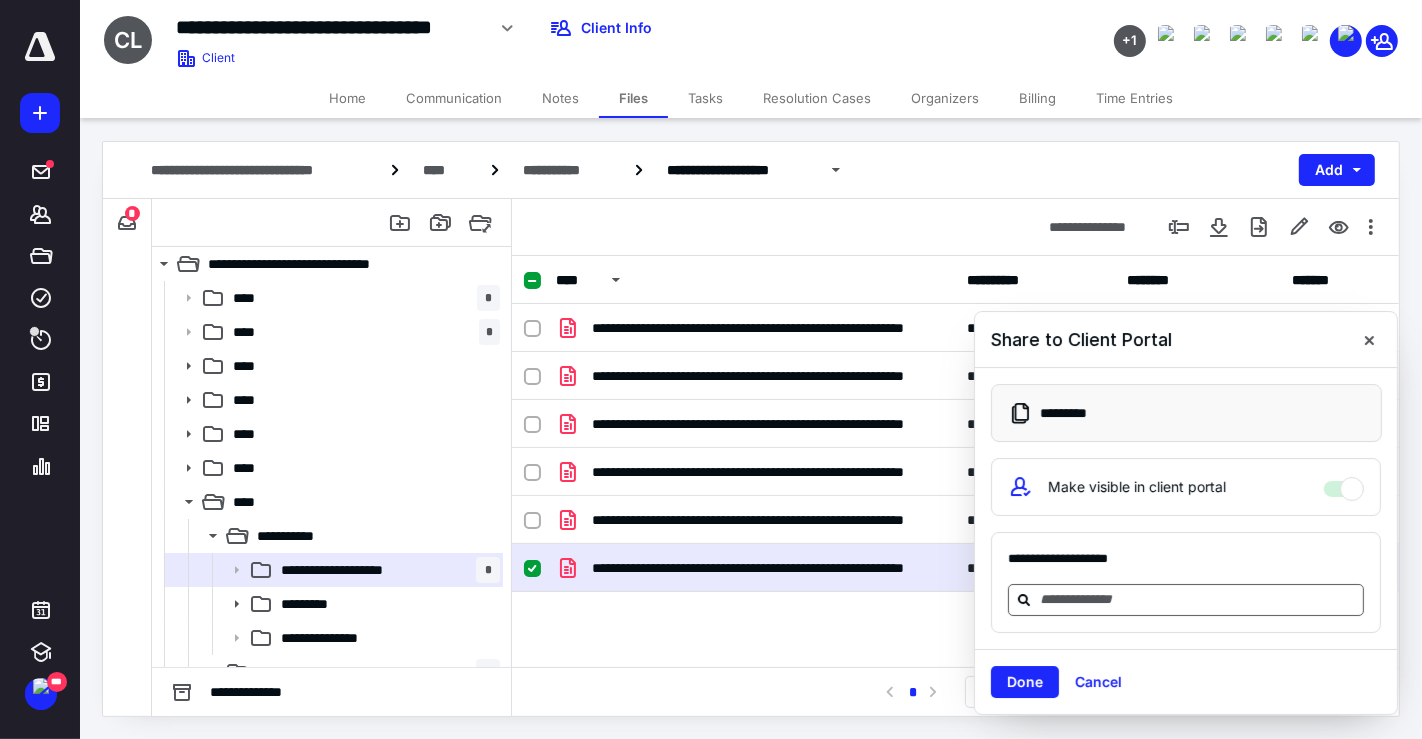 click at bounding box center [1198, 599] 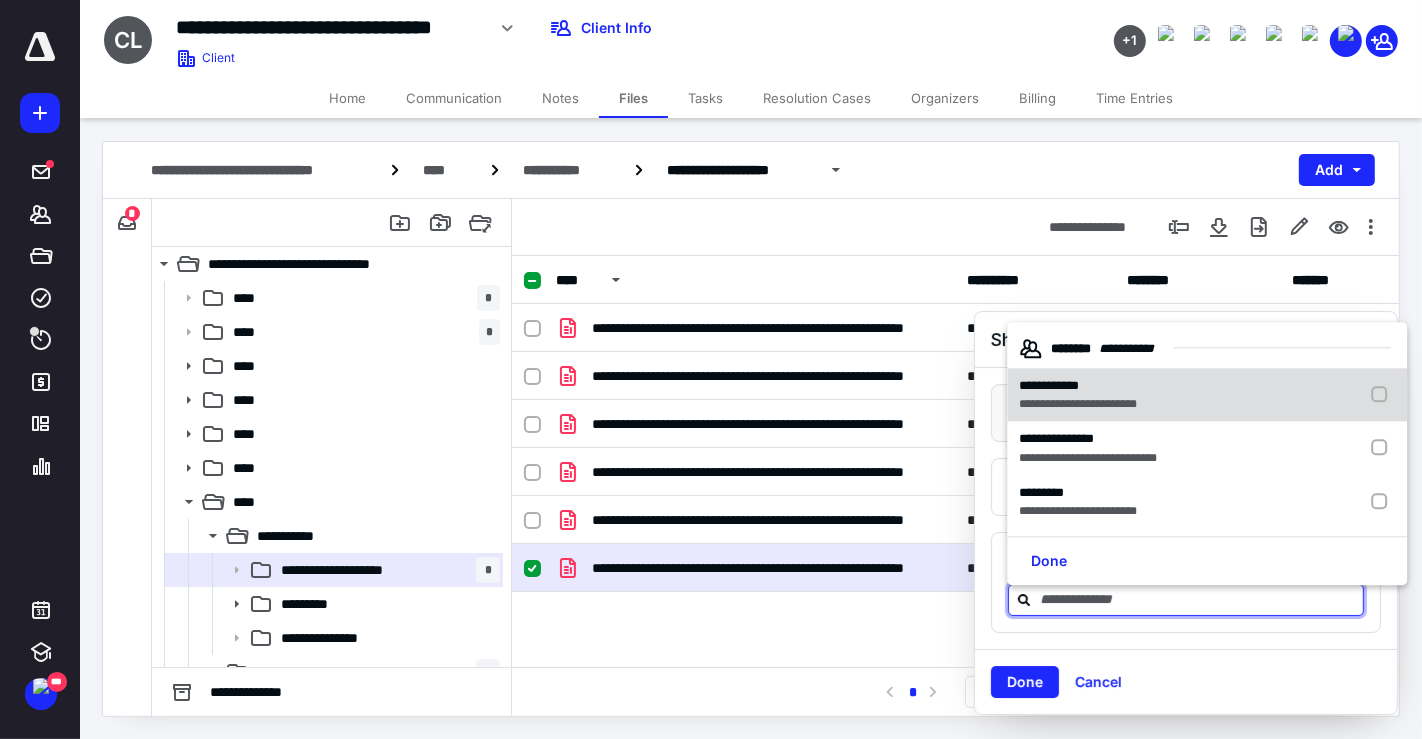 click on "**********" at bounding box center (1078, 405) 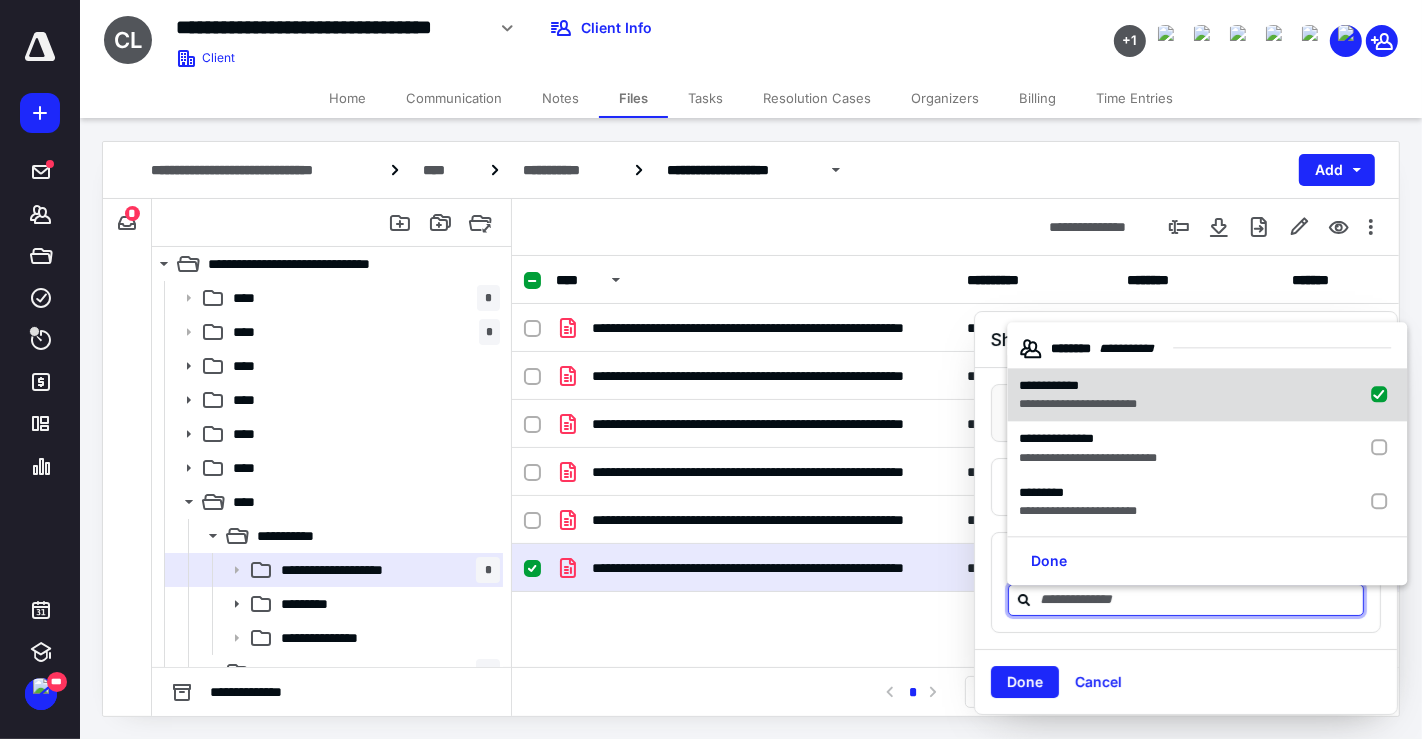 checkbox on "true" 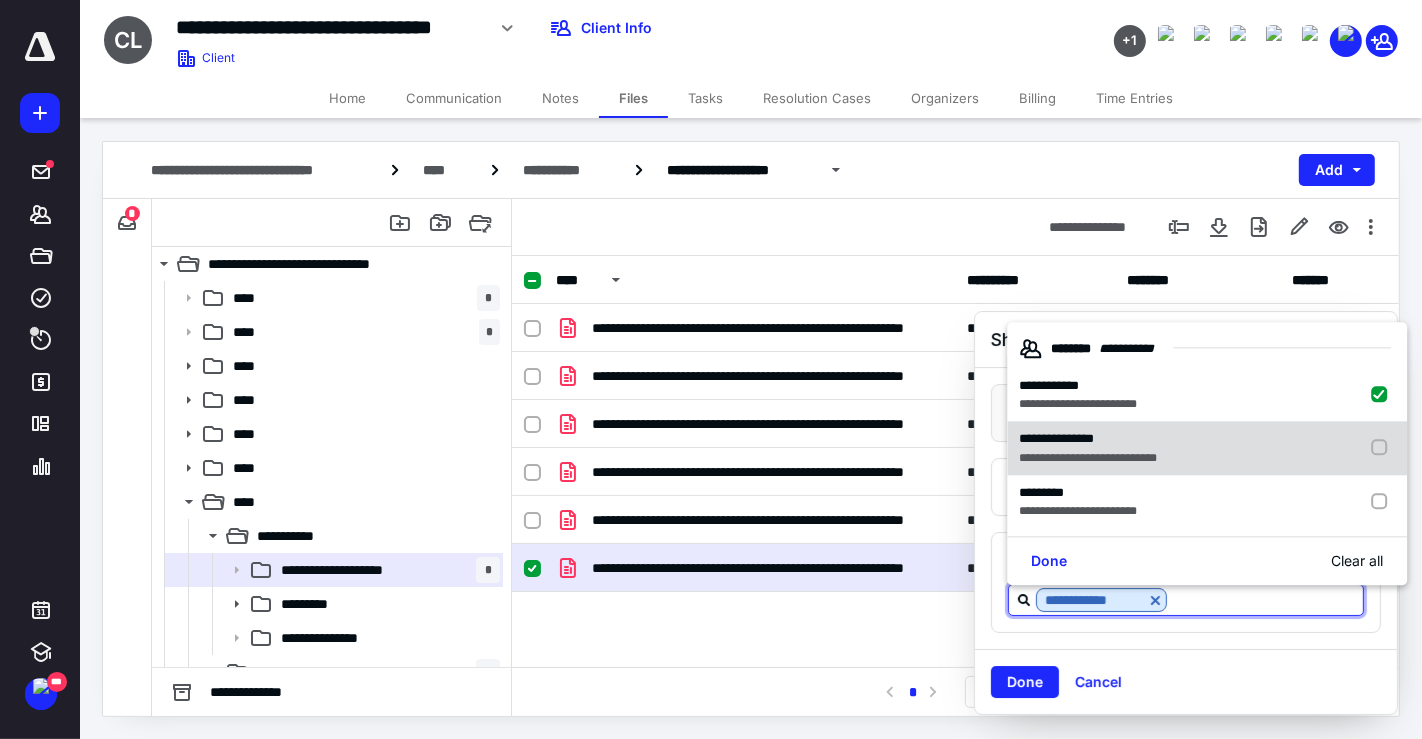 click on "**********" at bounding box center [1088, 458] 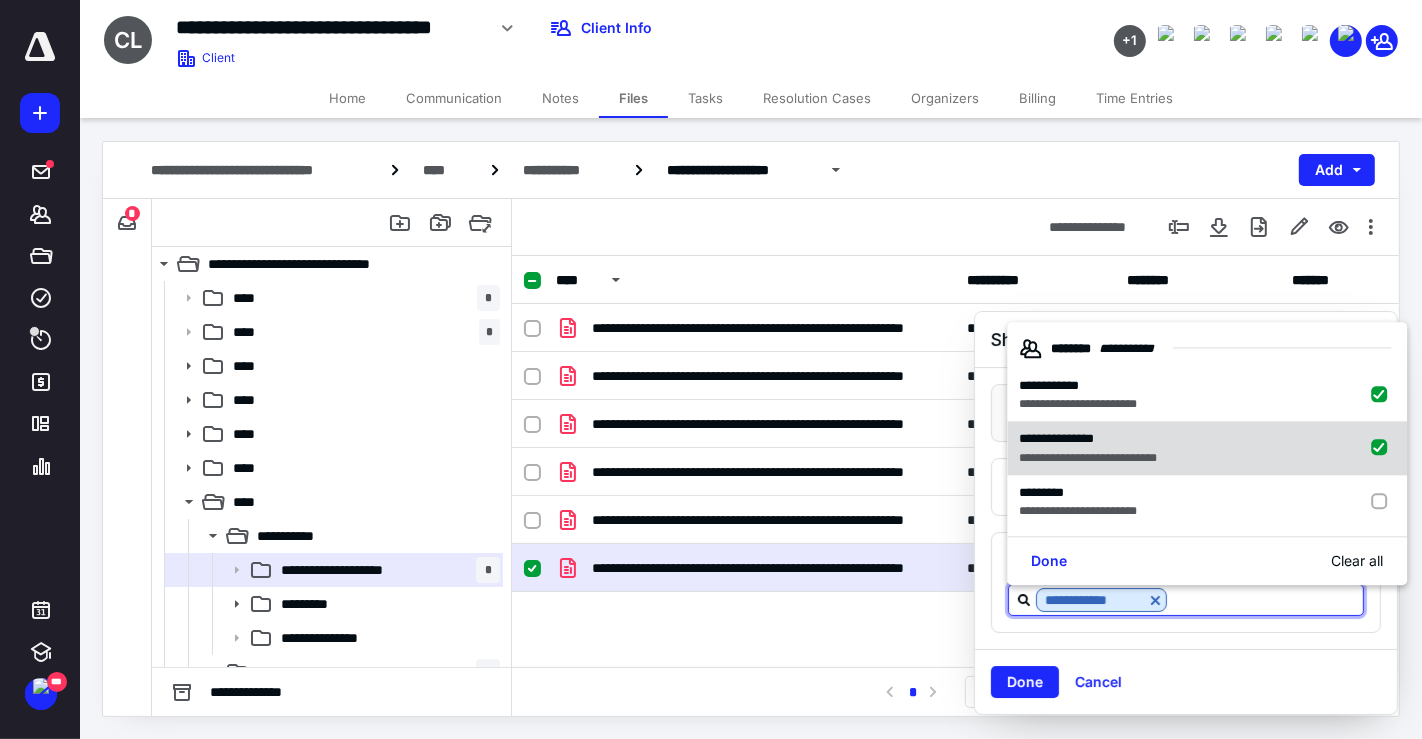 checkbox on "true" 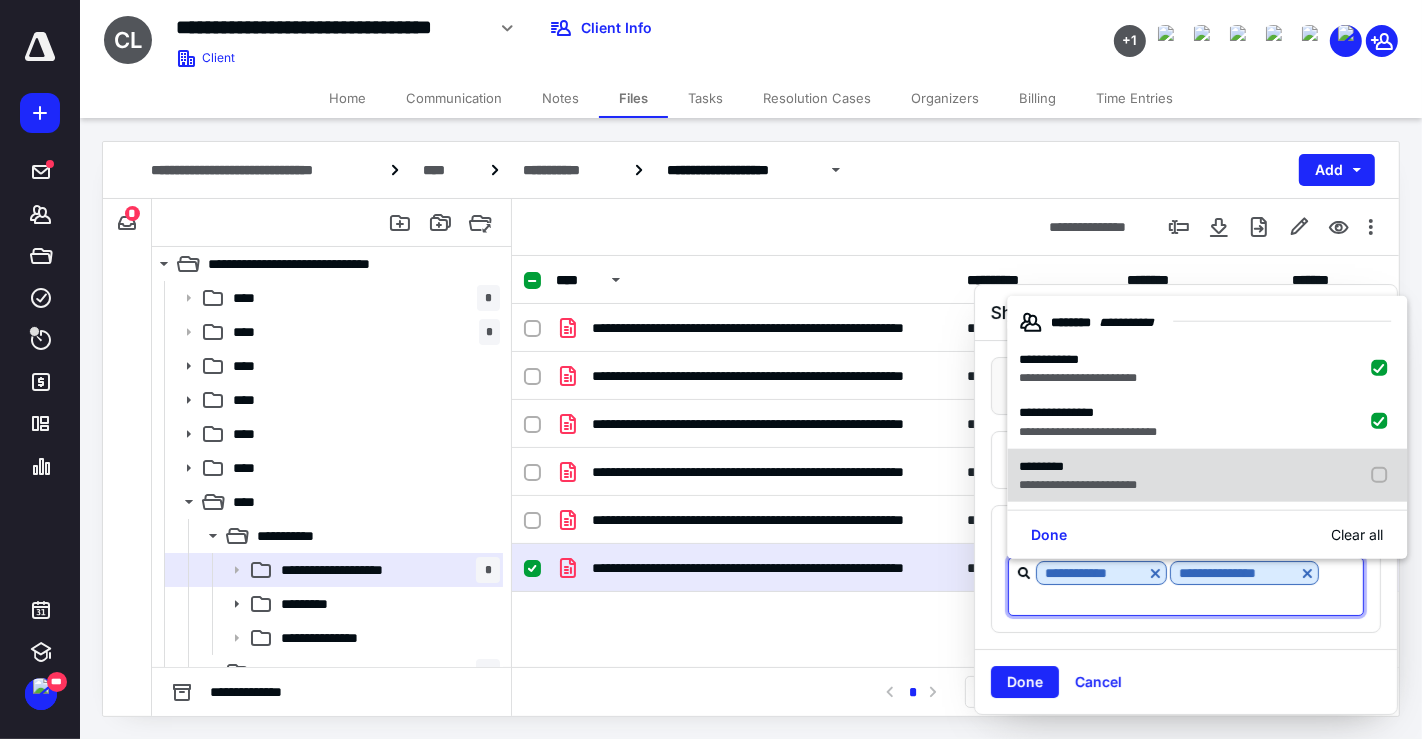 click on "*********" at bounding box center [1078, 466] 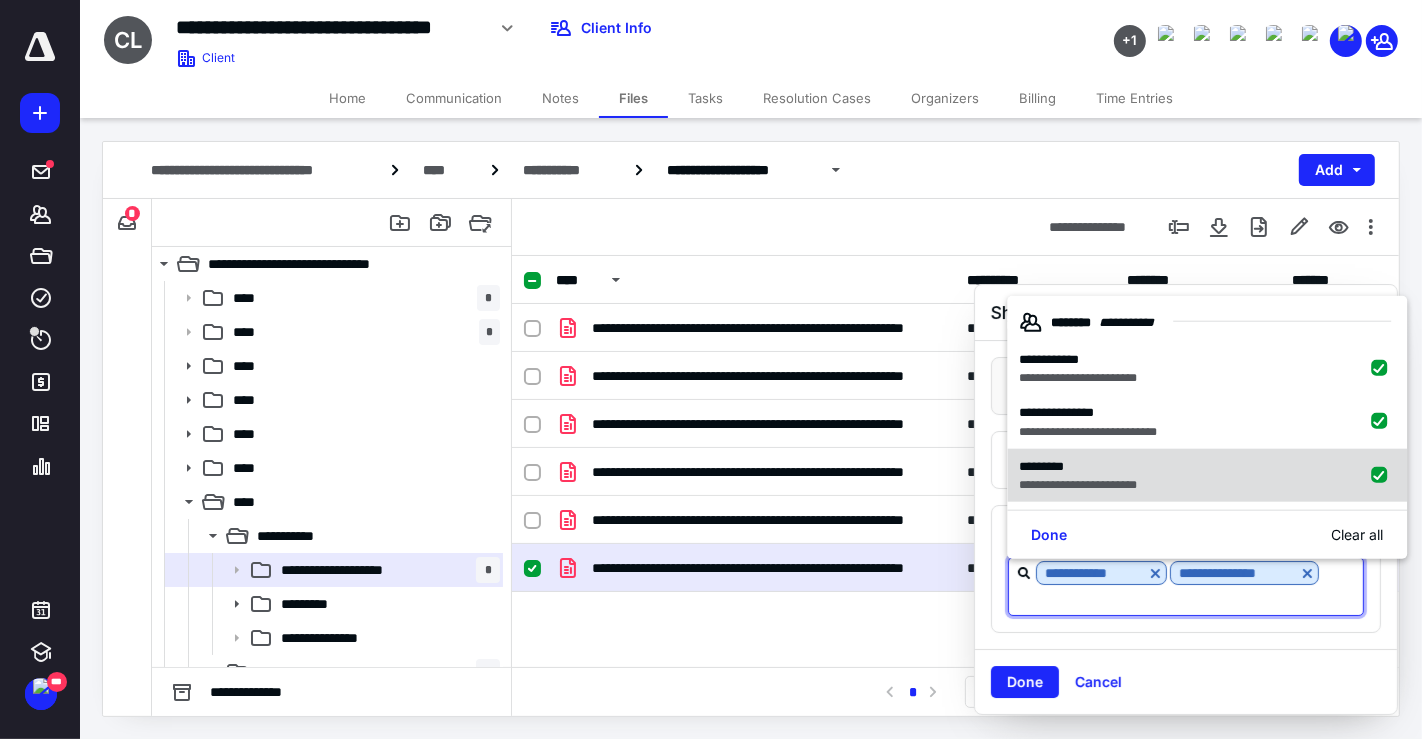 checkbox on "true" 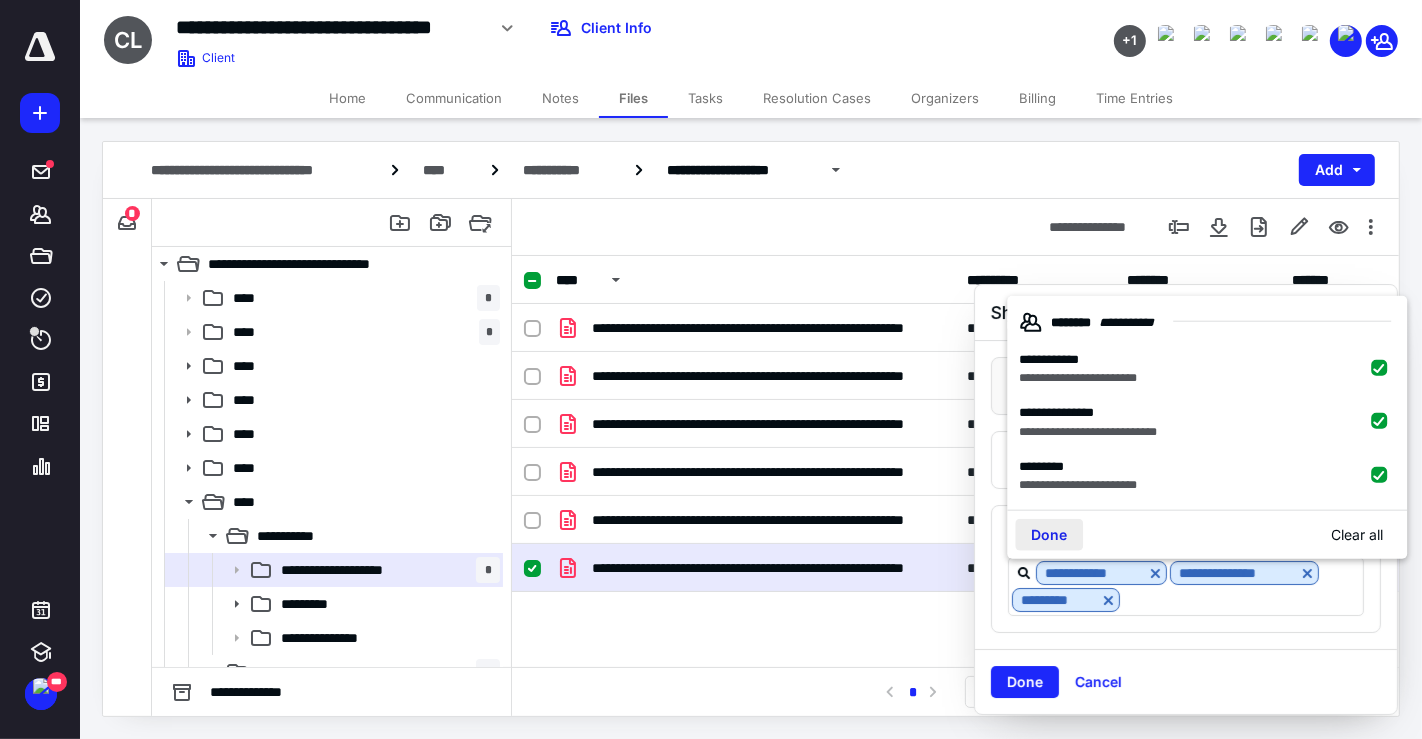 click on "Done" at bounding box center (1049, 535) 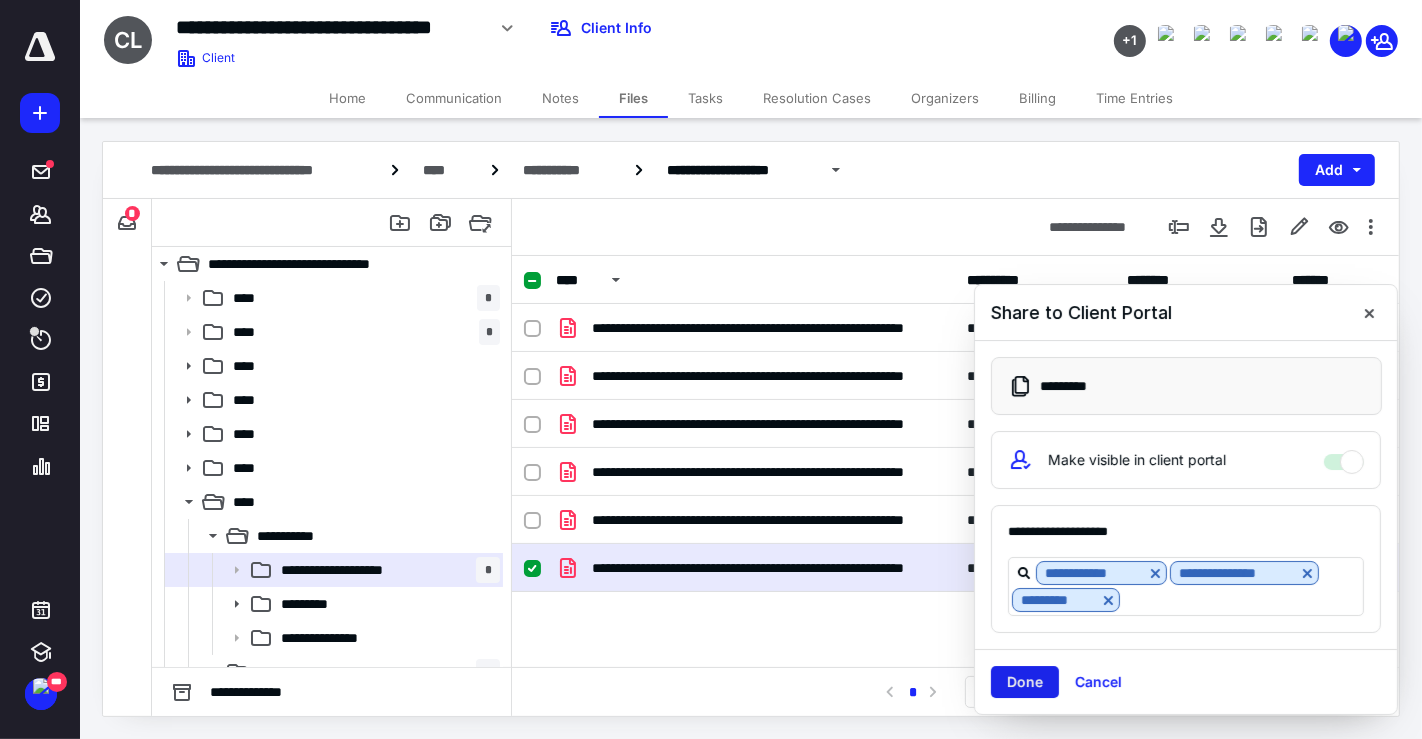 click on "Done" at bounding box center (1025, 682) 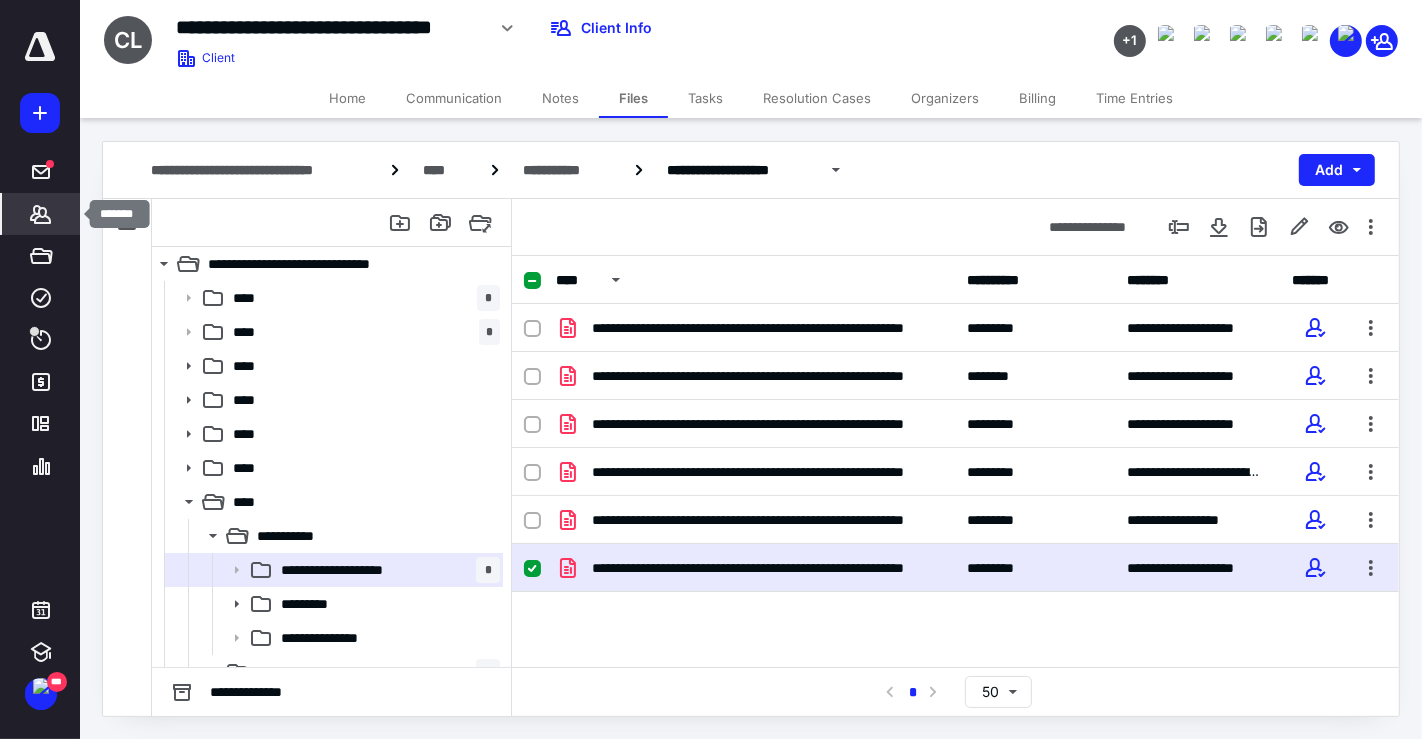 click 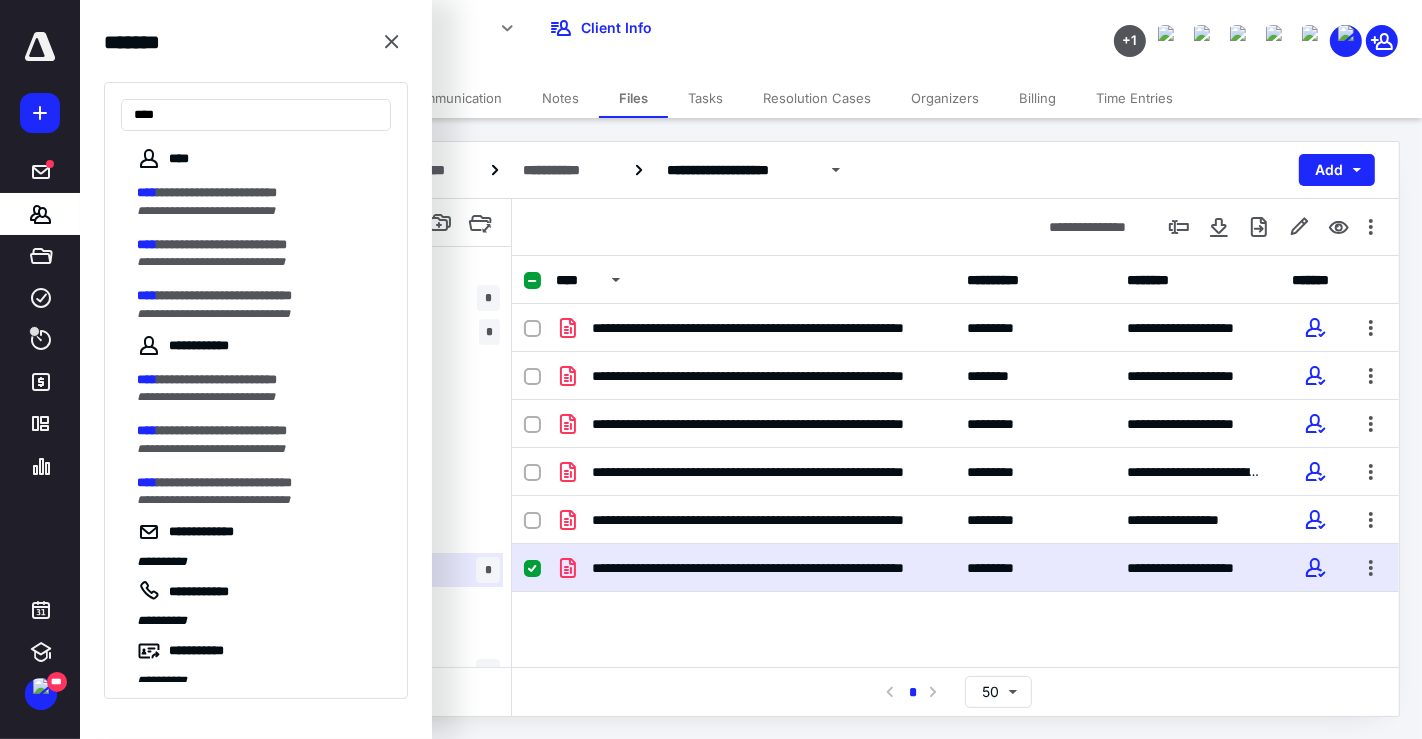type on "****" 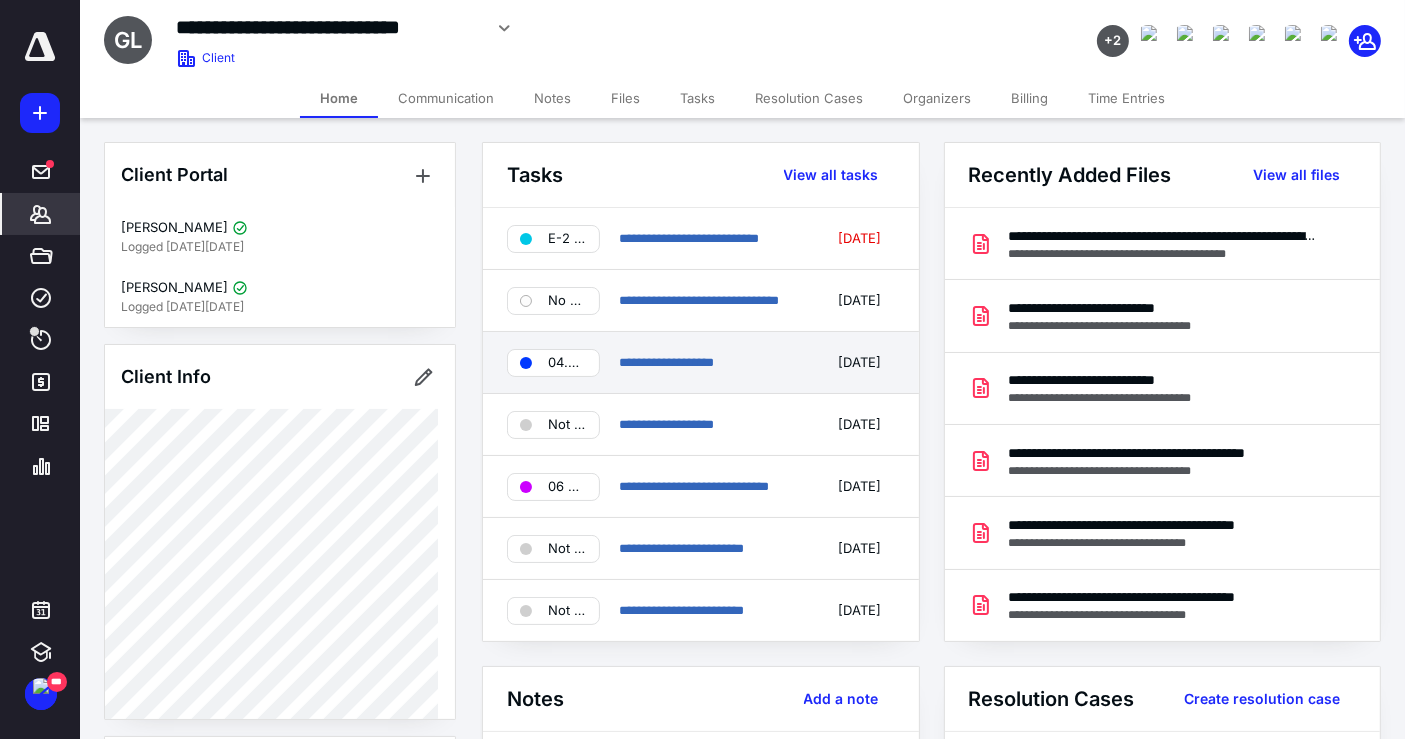 click on "**********" at bounding box center [701, 363] 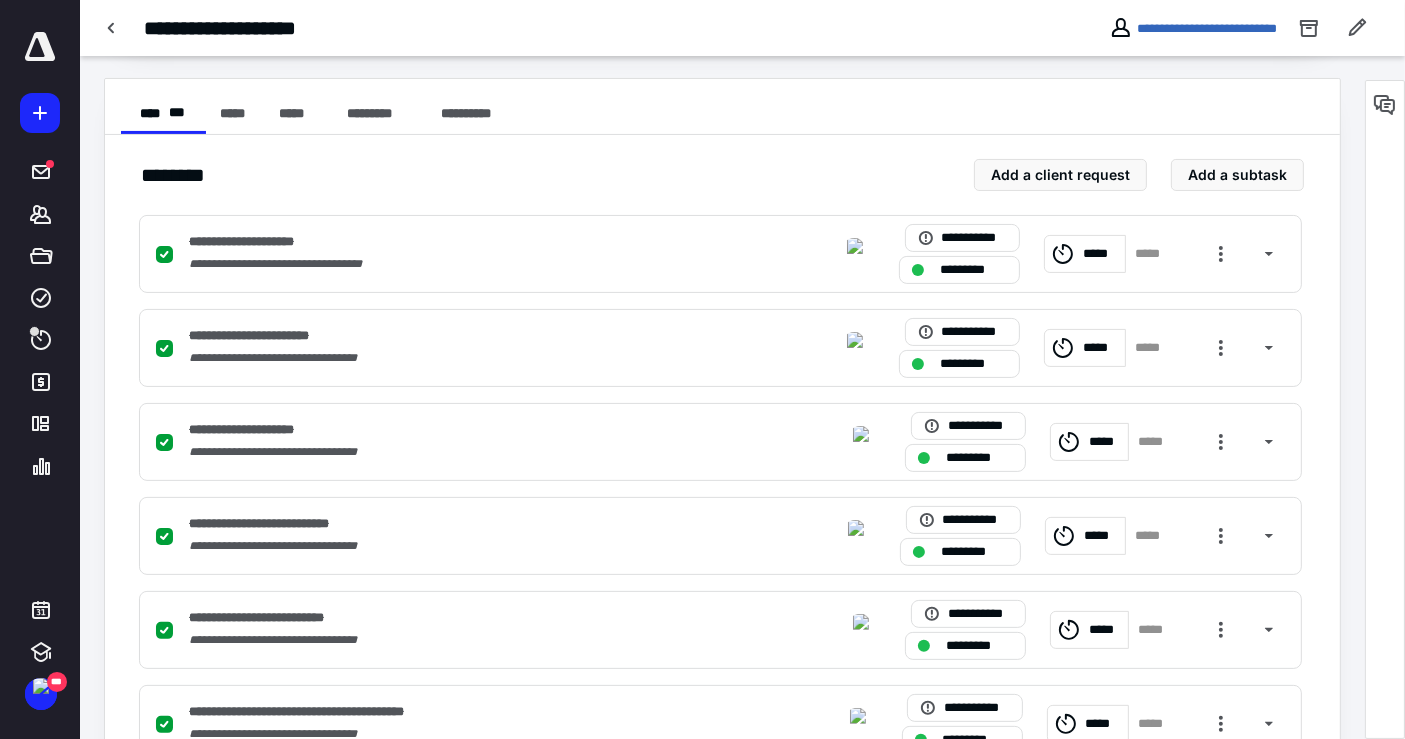 scroll, scrollTop: 528, scrollLeft: 0, axis: vertical 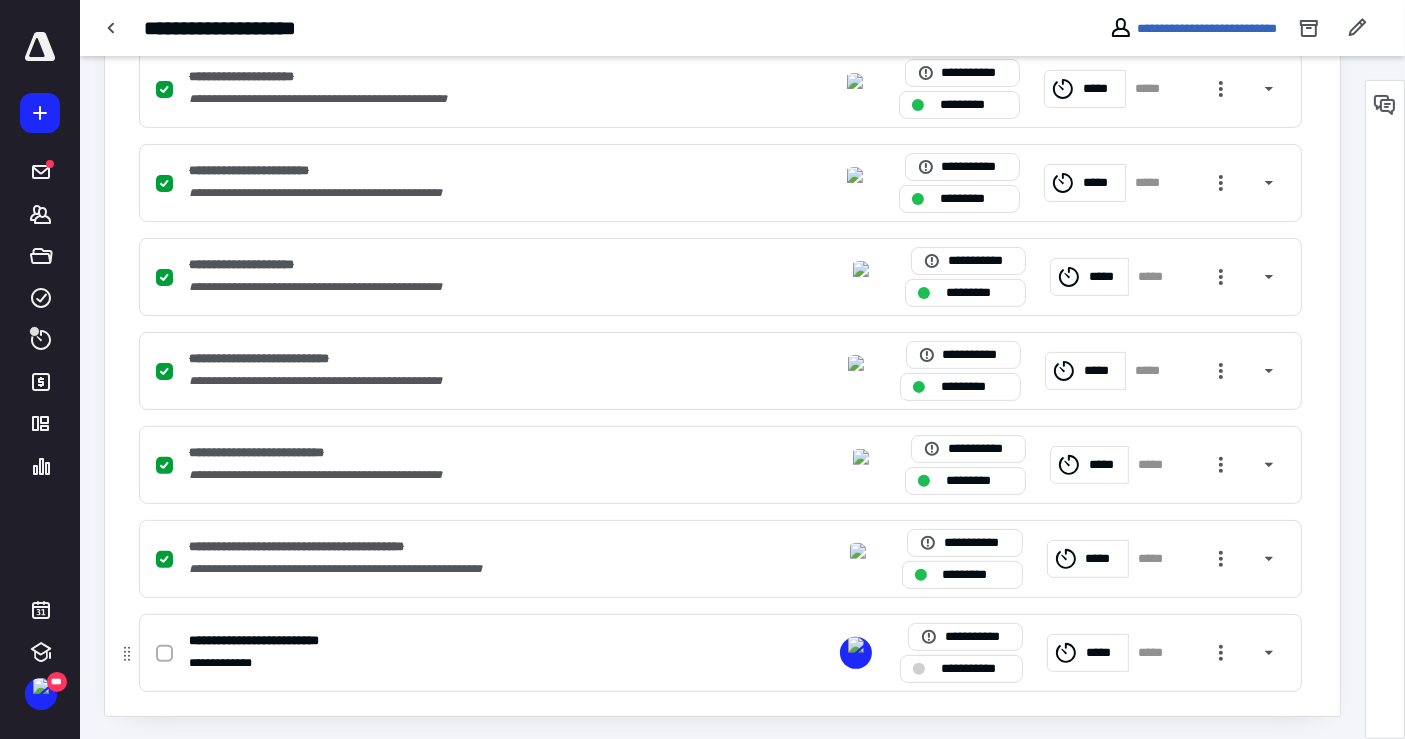 click at bounding box center [164, 654] 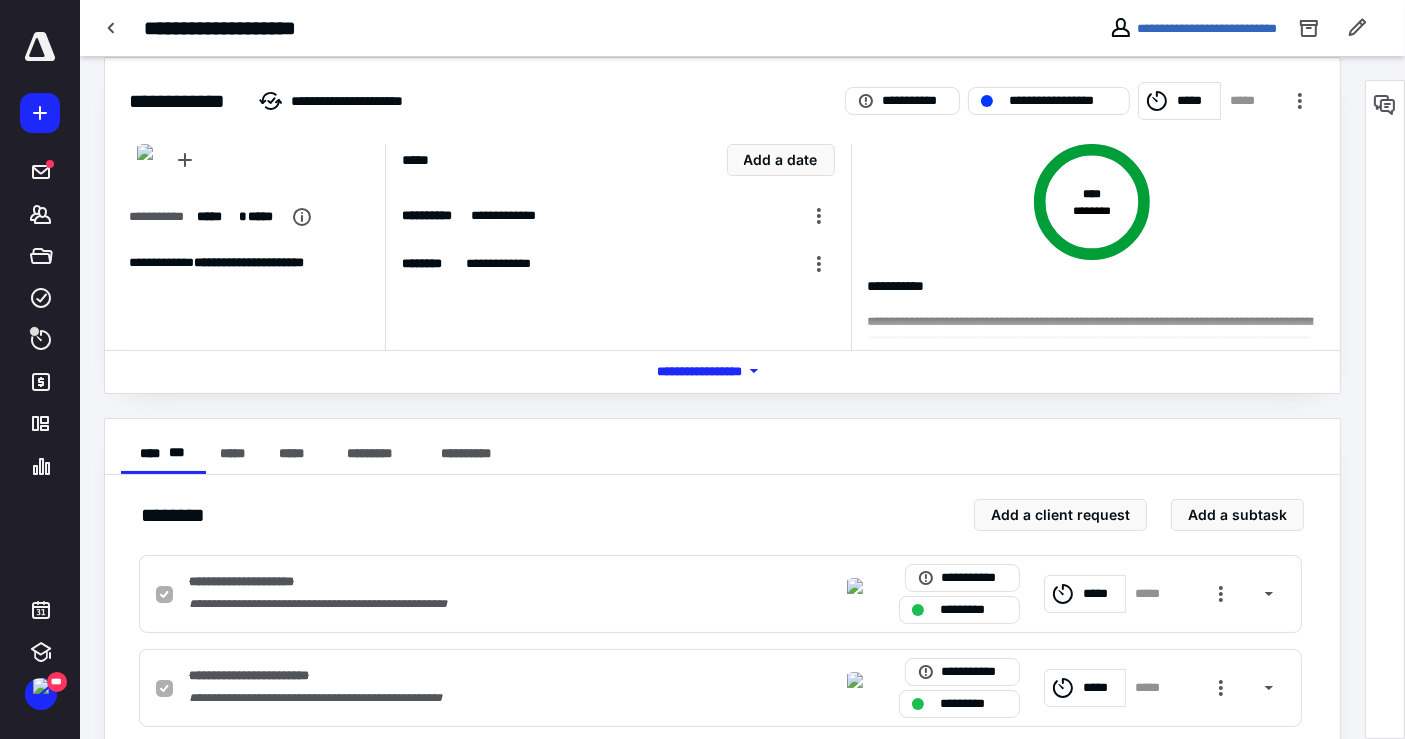 scroll, scrollTop: 0, scrollLeft: 0, axis: both 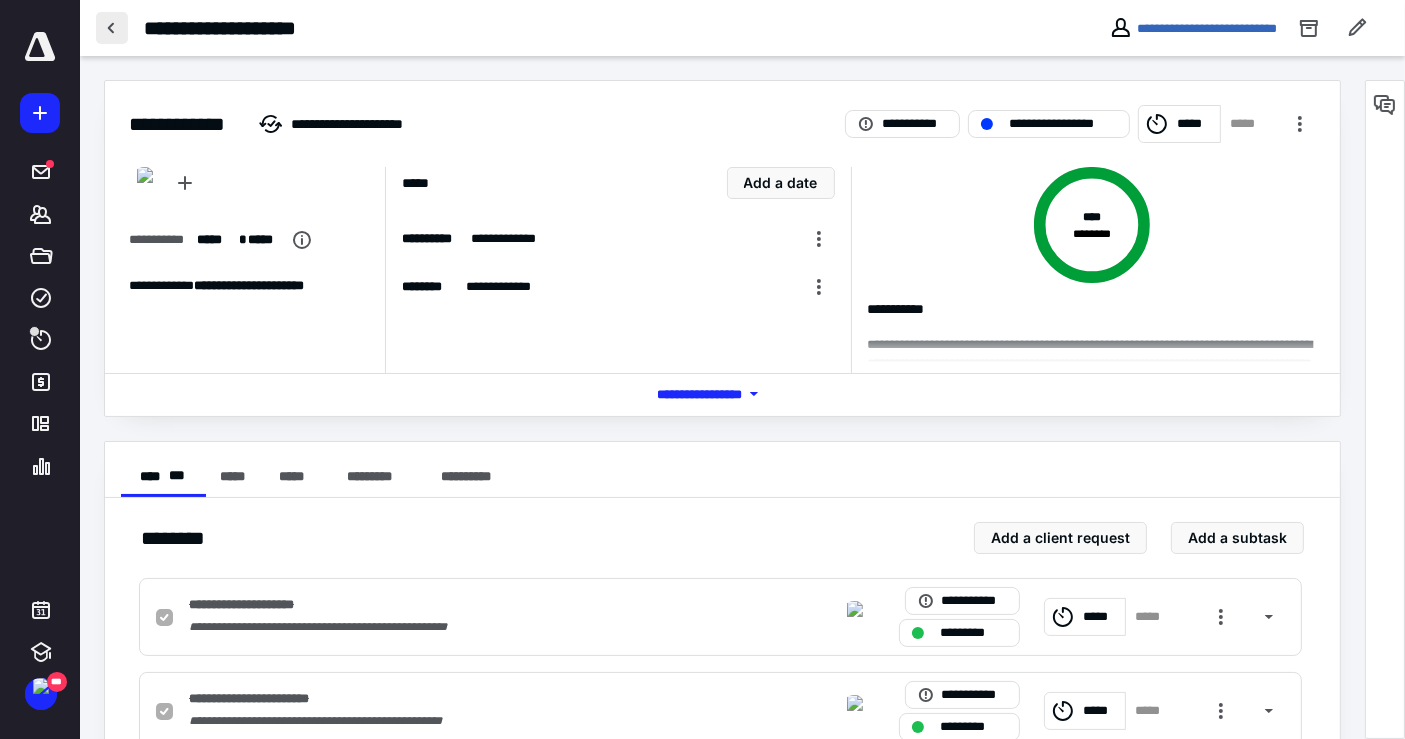 click at bounding box center [112, 28] 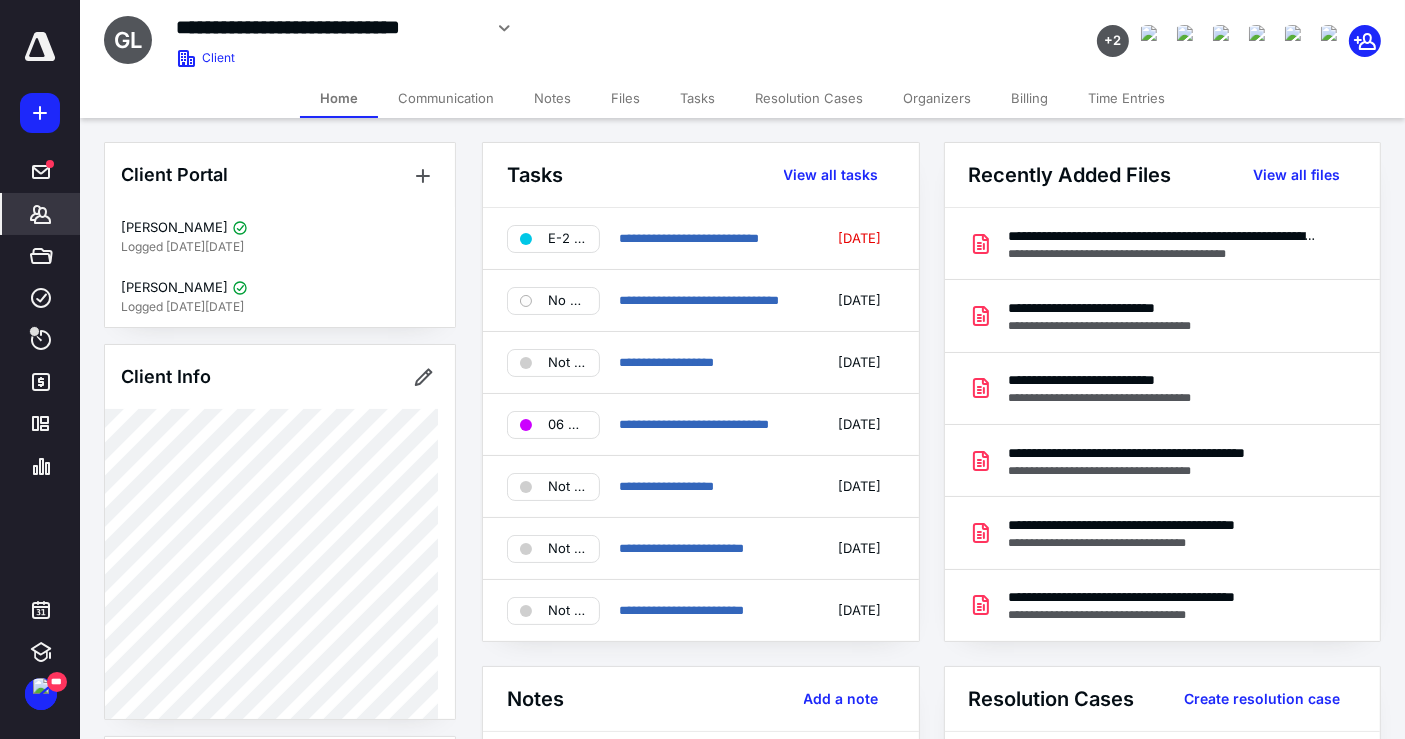 click on "Files" at bounding box center [625, 98] 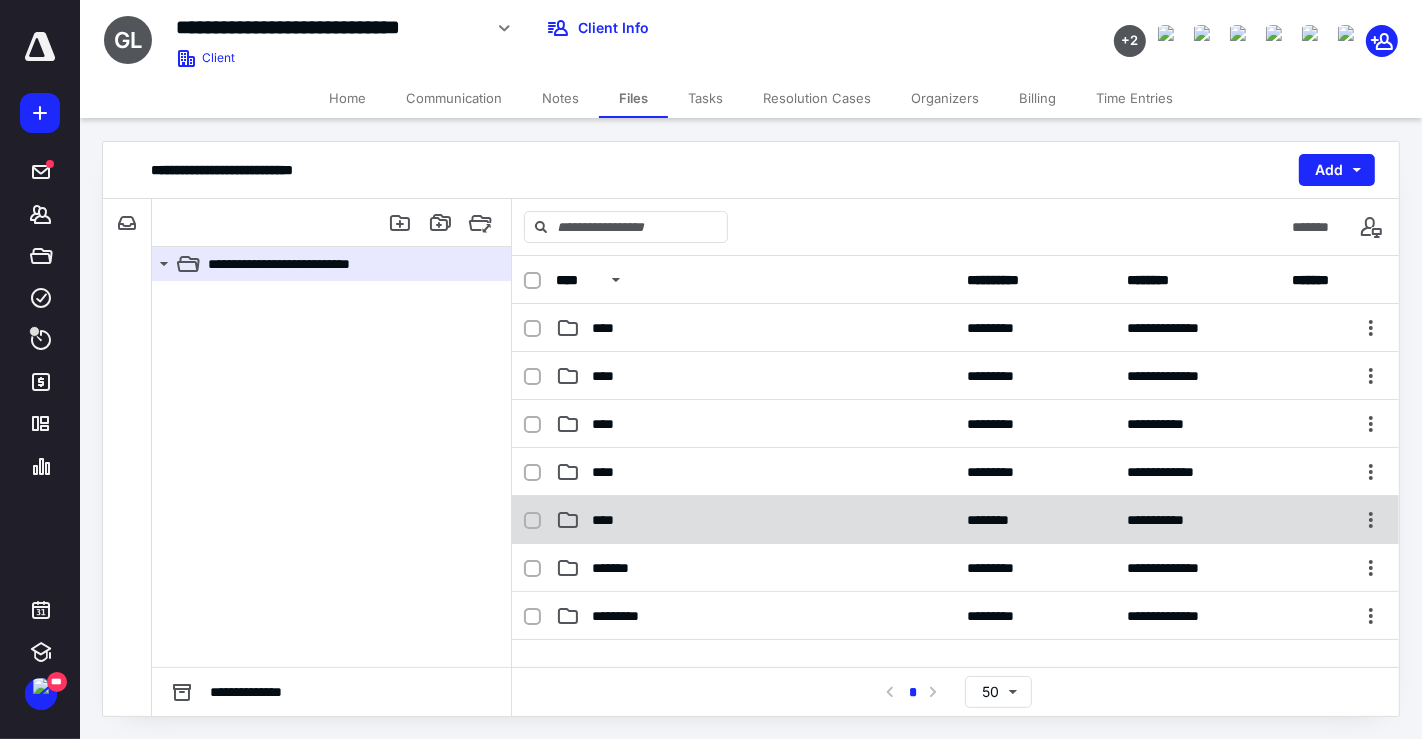 click on "****" at bounding box center [756, 520] 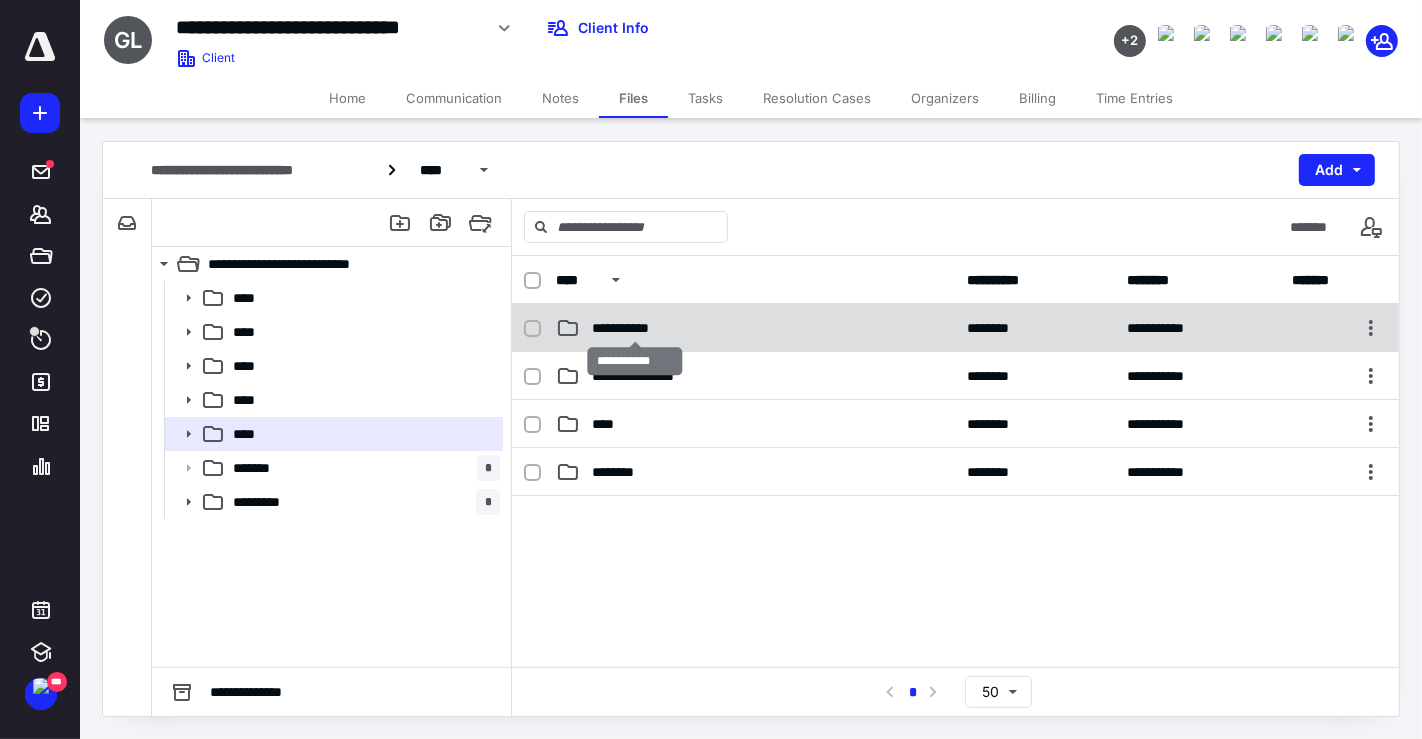 click on "**********" at bounding box center (635, 328) 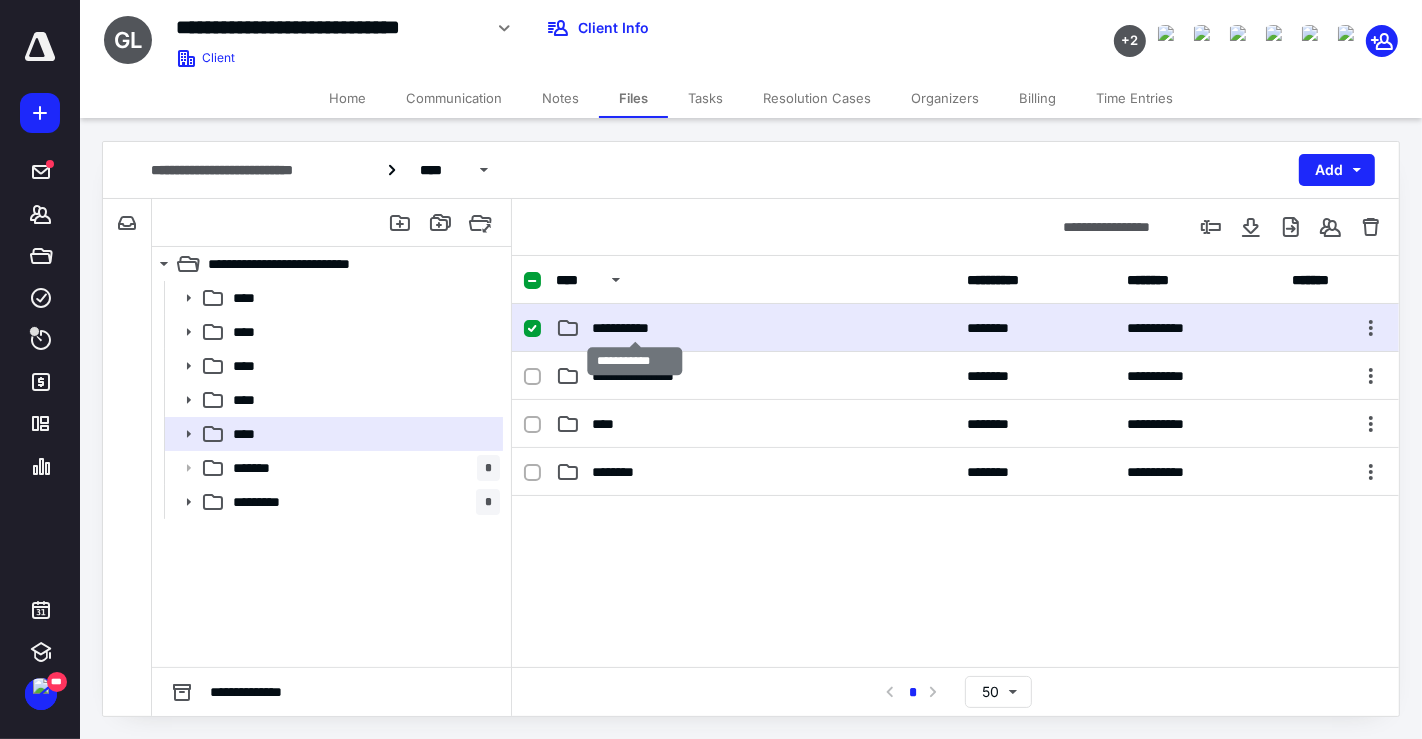 click on "**********" at bounding box center [635, 328] 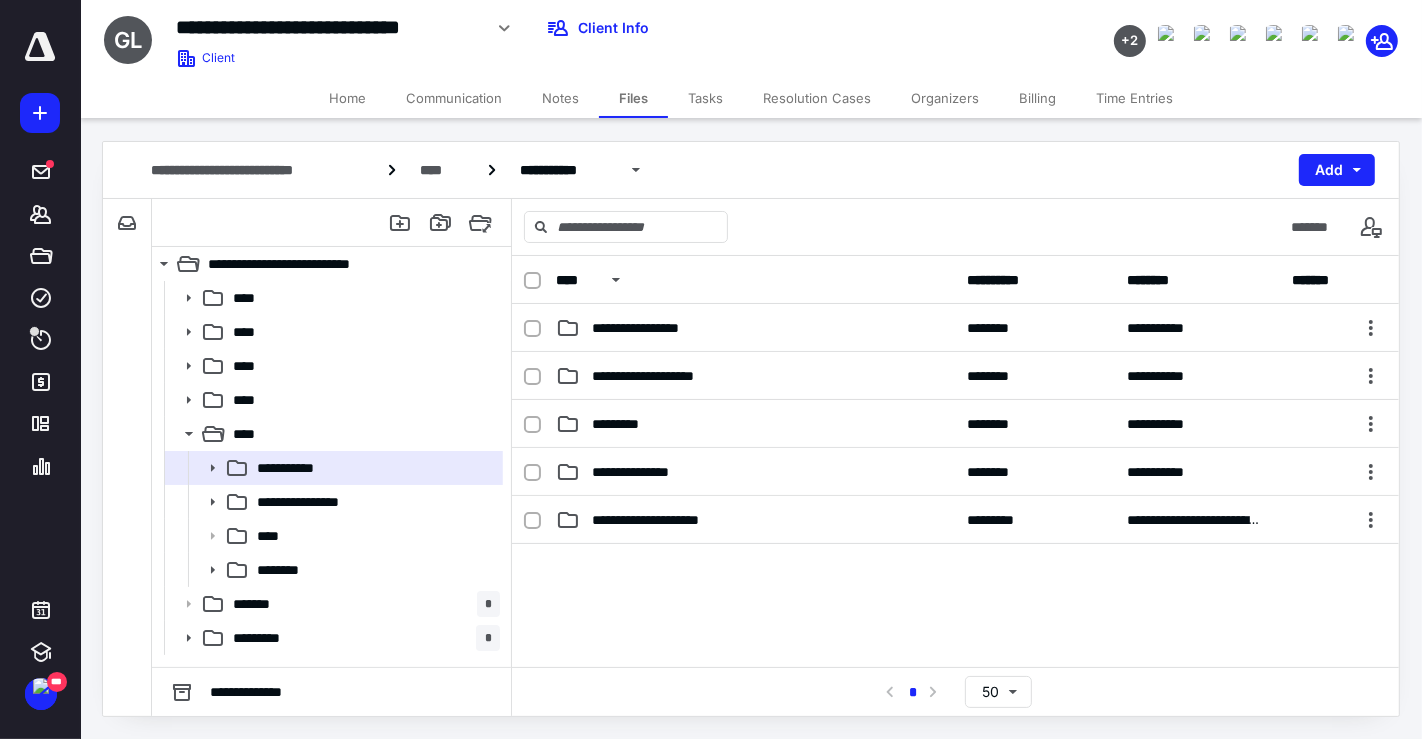 click on "**********" at bounding box center [955, 376] 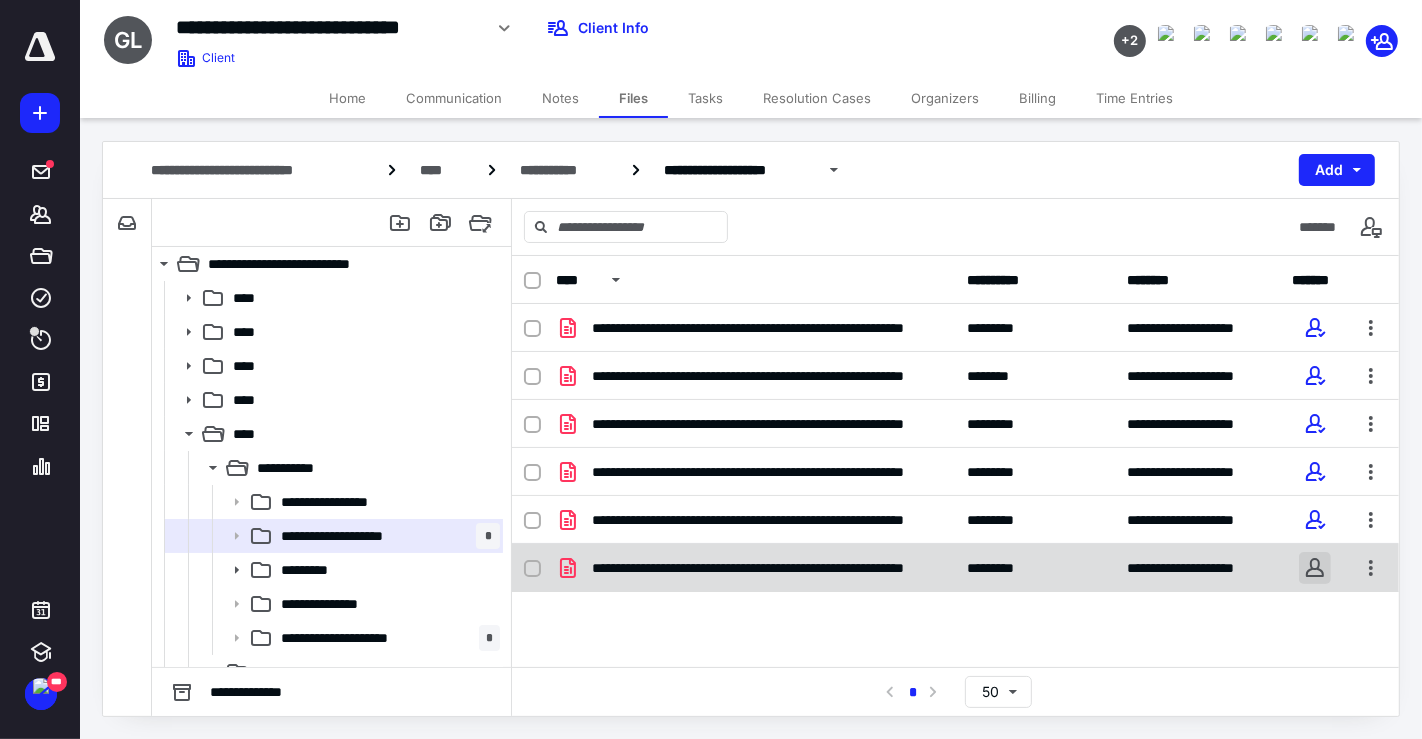 click at bounding box center (1315, 568) 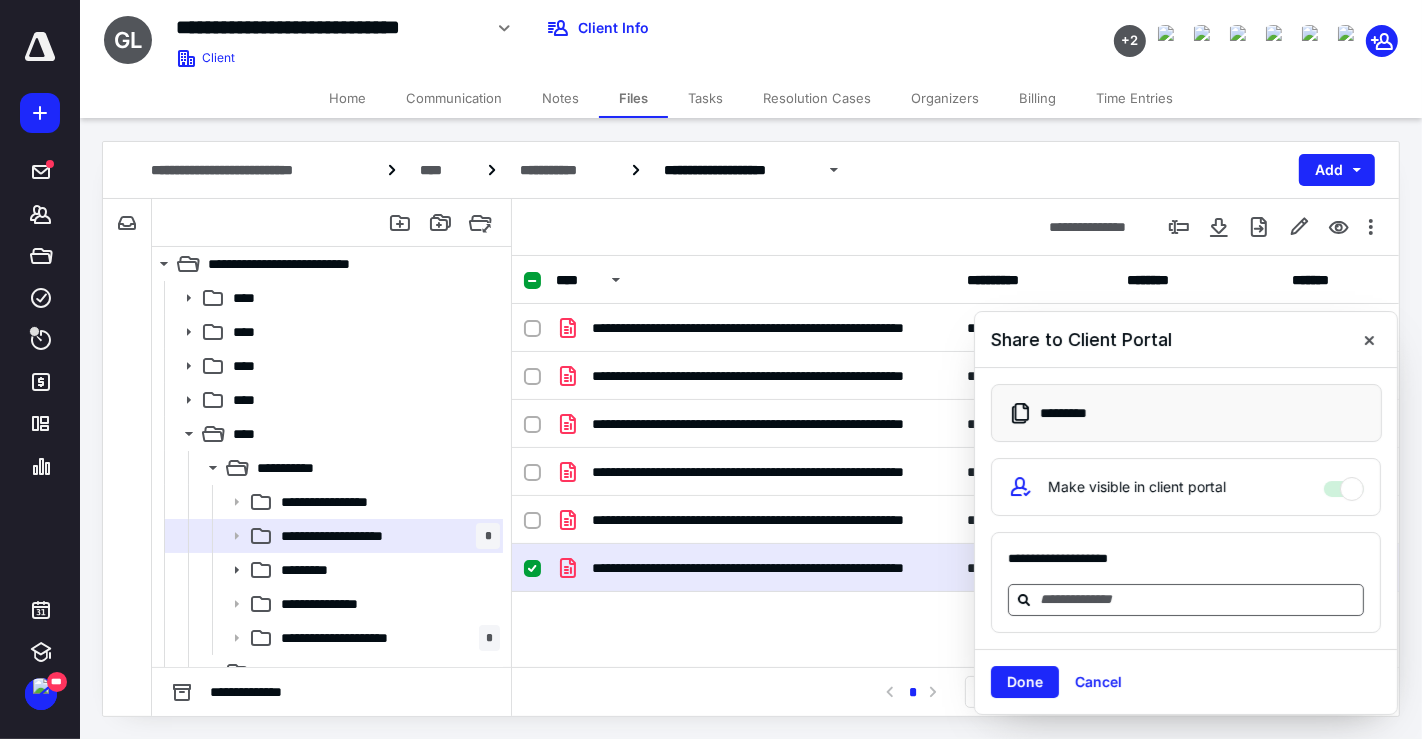 click at bounding box center [1186, 600] 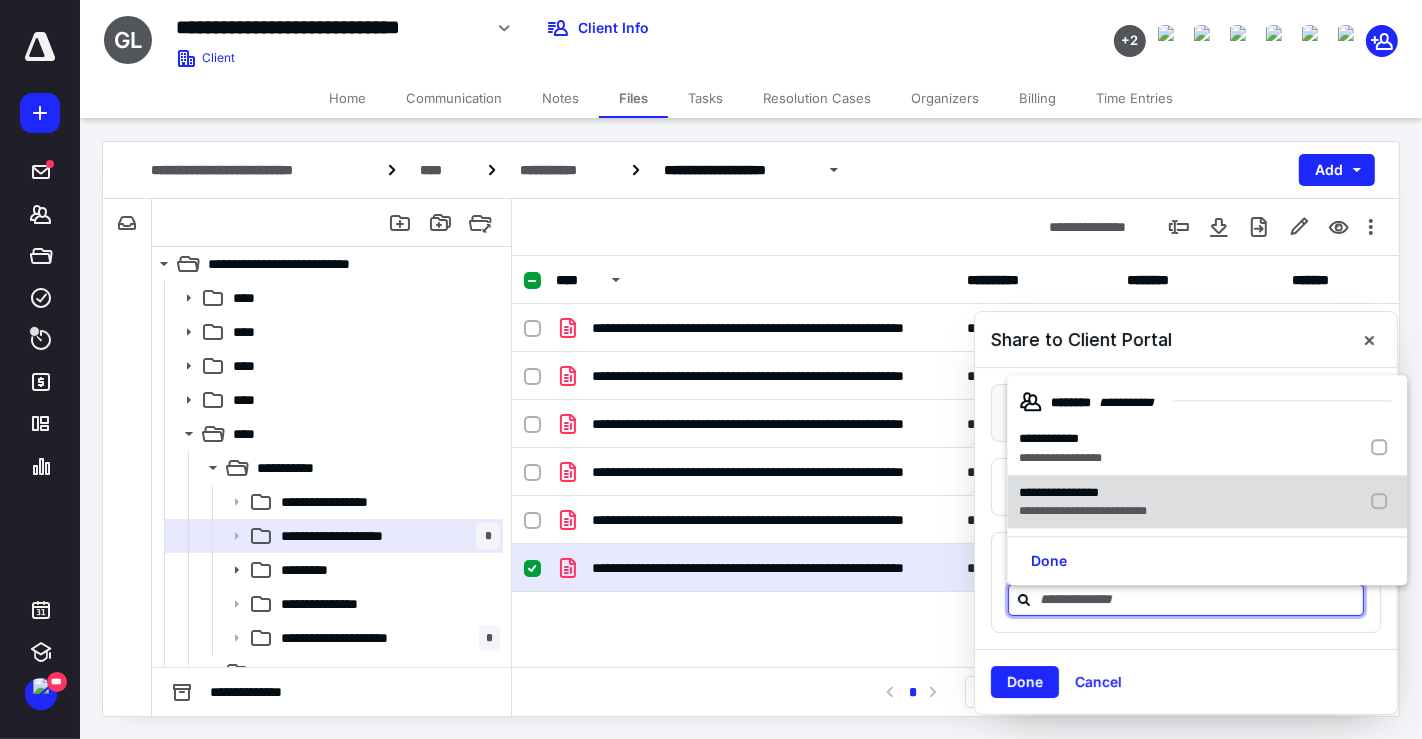 click on "**********" at bounding box center (1207, 502) 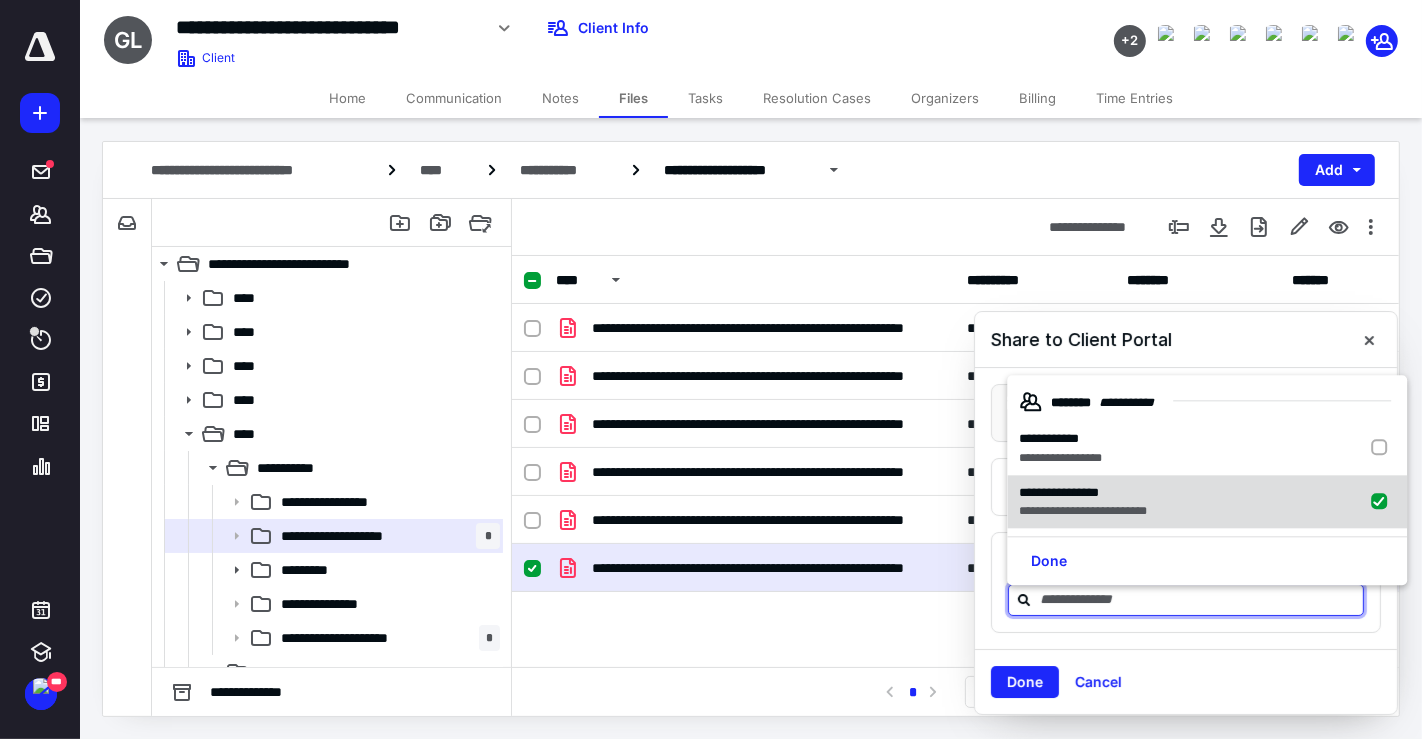 checkbox on "true" 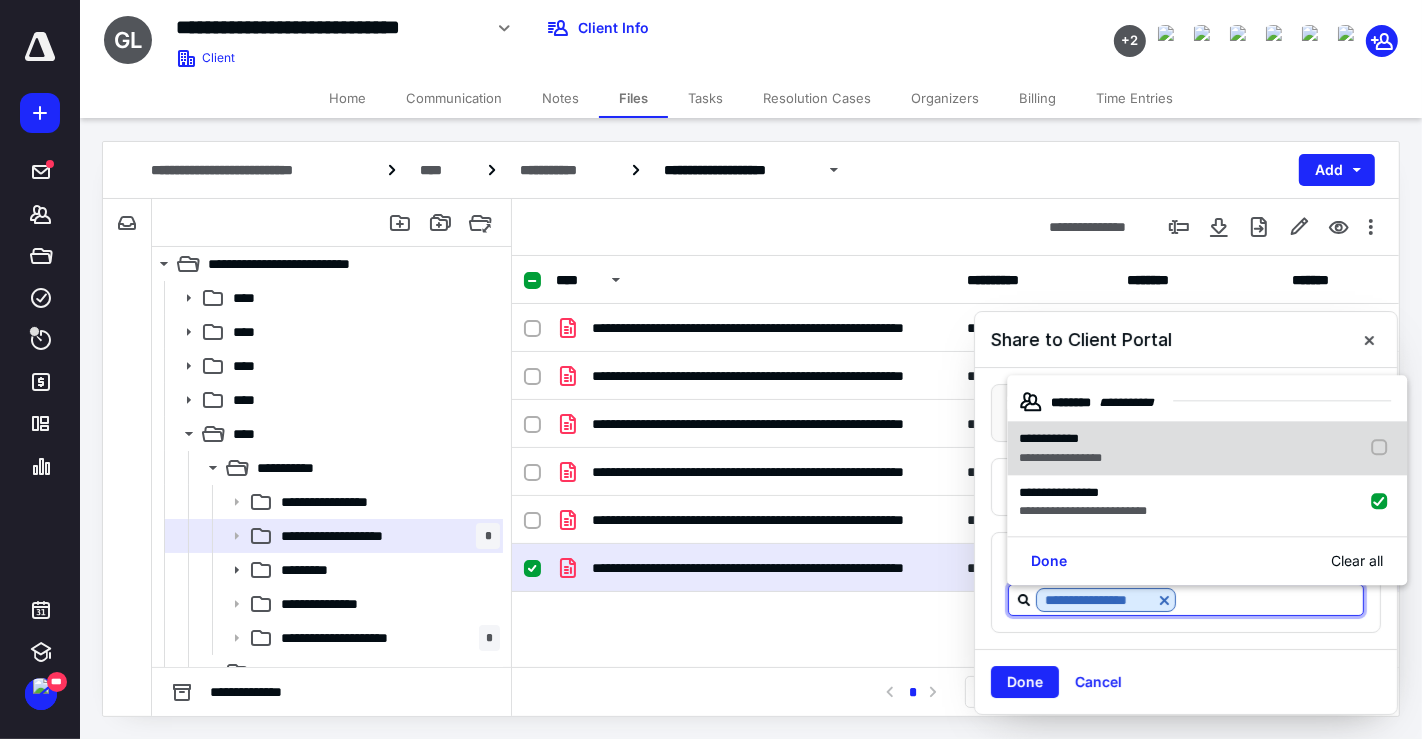 click on "**********" at bounding box center [1207, 449] 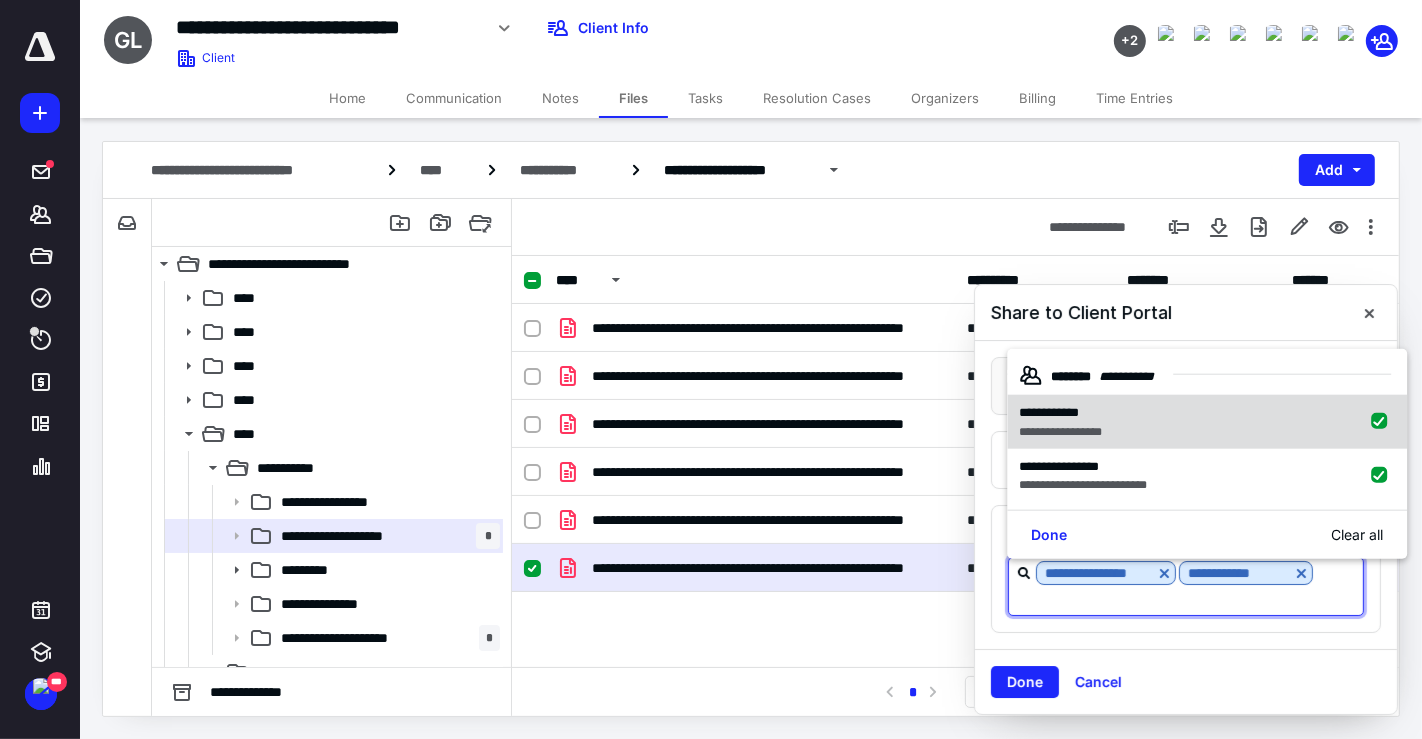 click on "**********" at bounding box center [1060, 413] 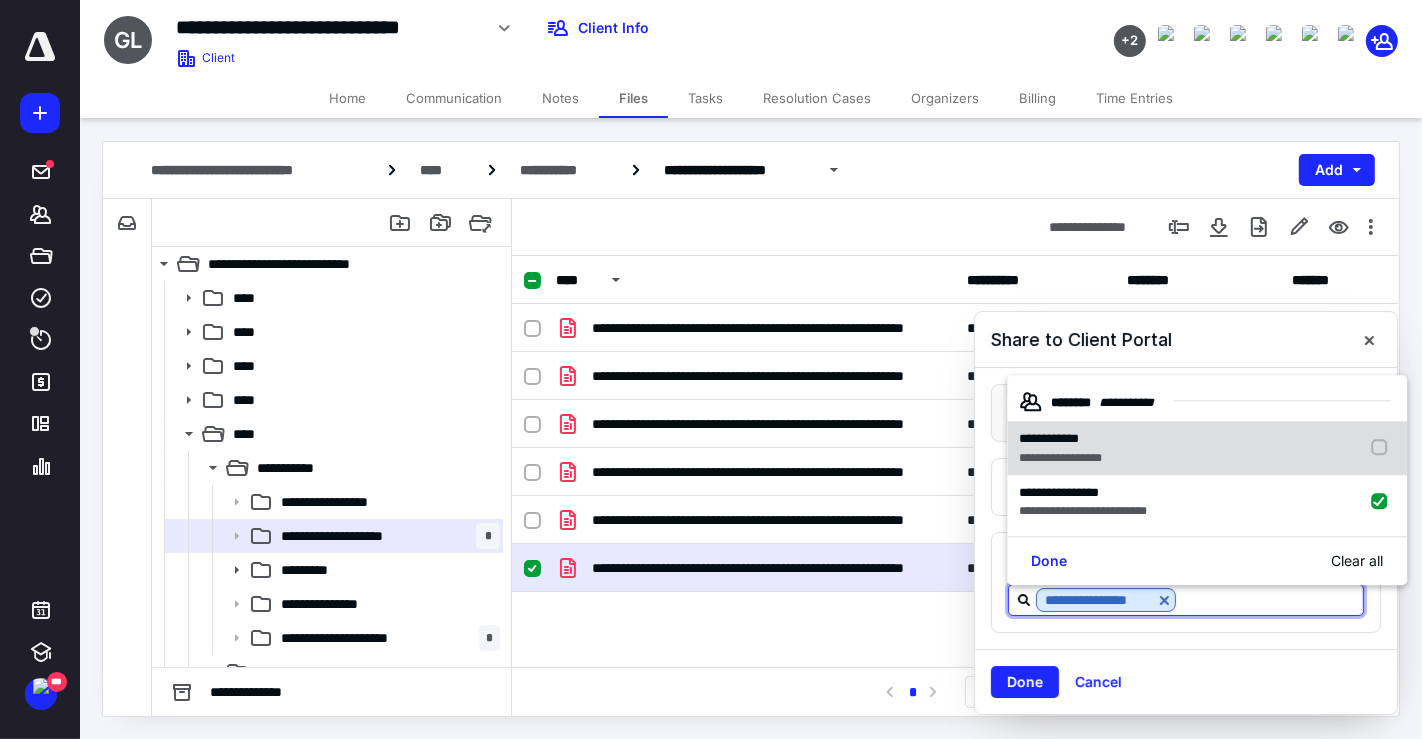 click on "**********" at bounding box center [1060, 458] 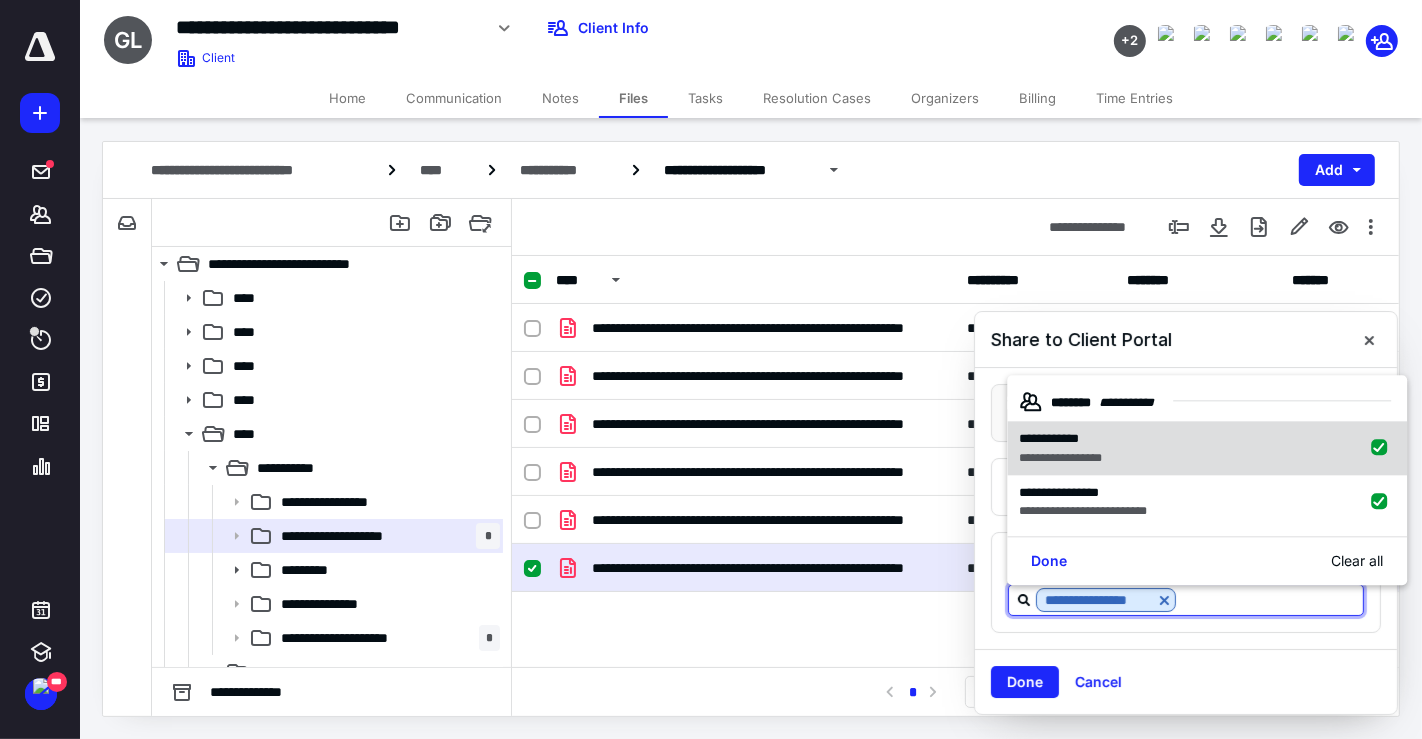 checkbox on "true" 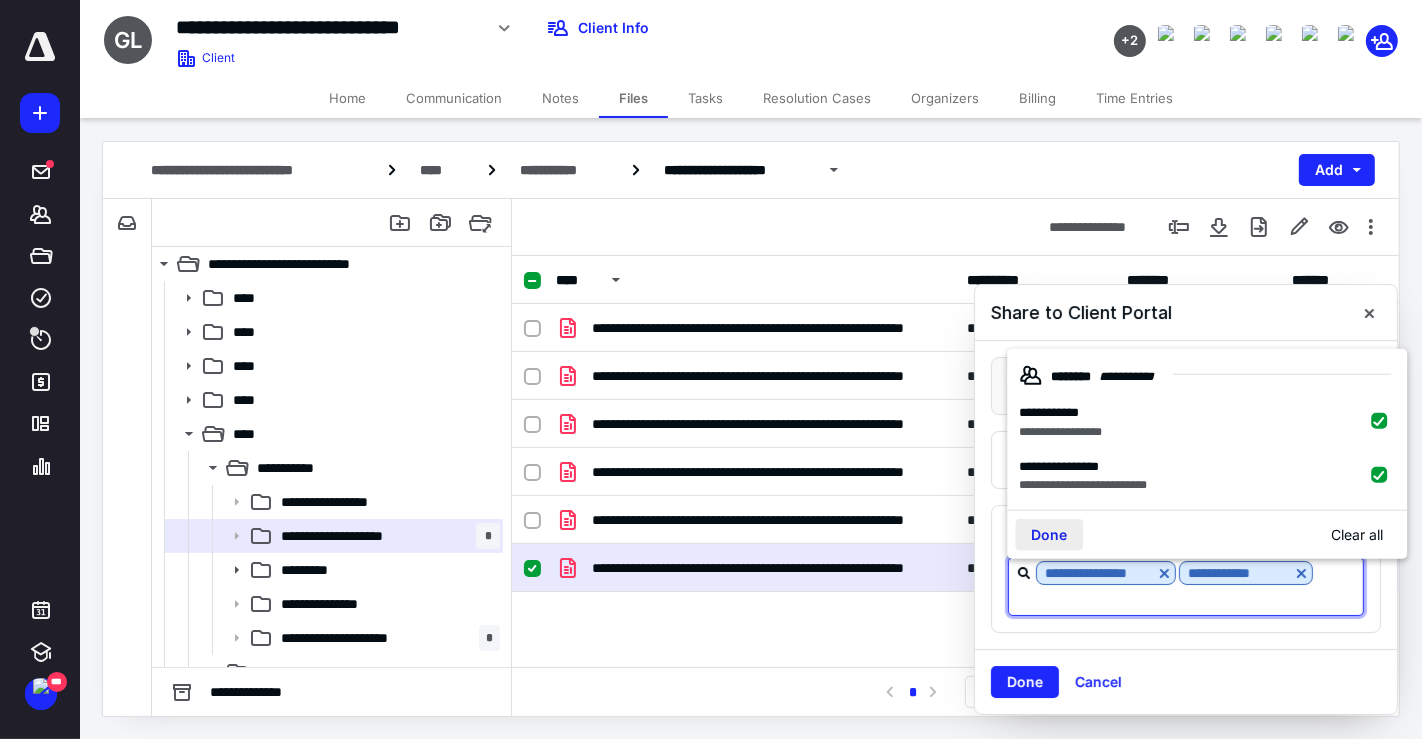 click on "Done" at bounding box center (1049, 535) 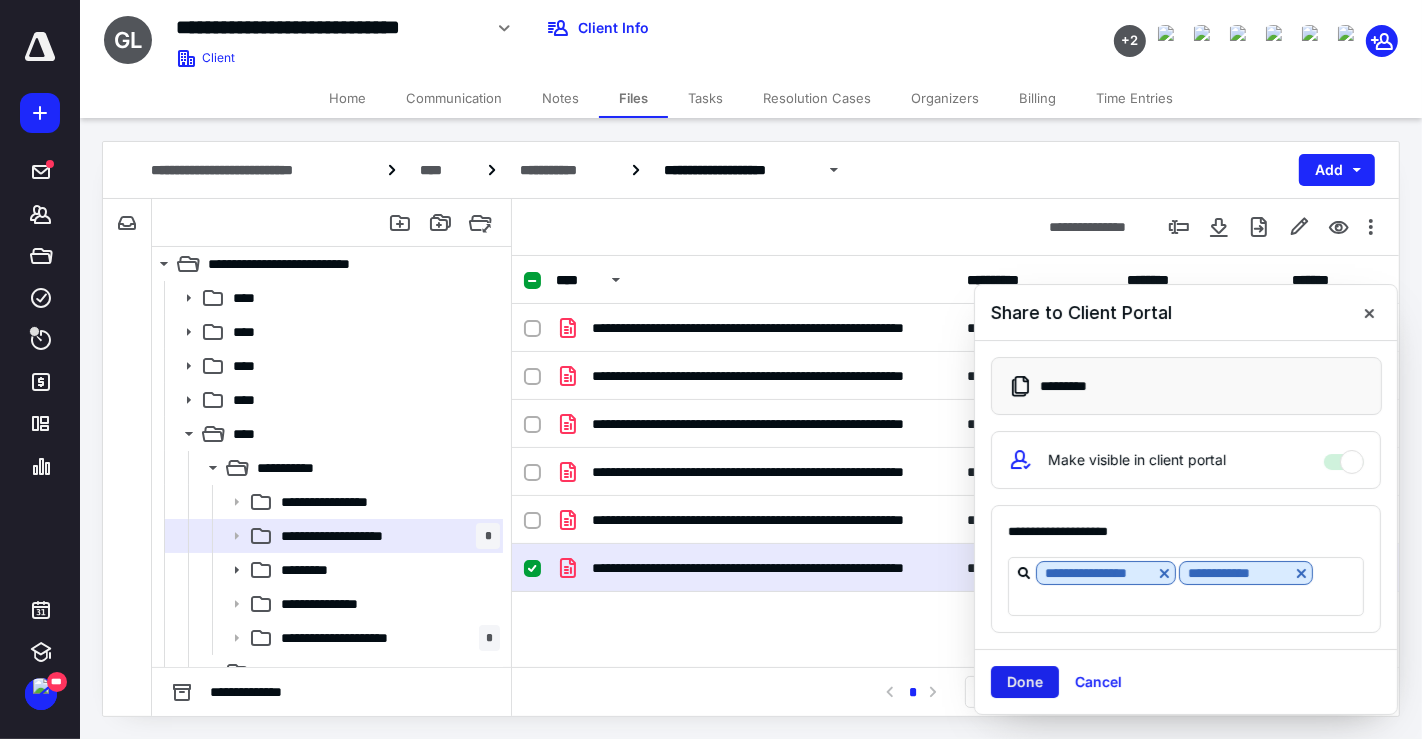 click on "Done" at bounding box center (1025, 682) 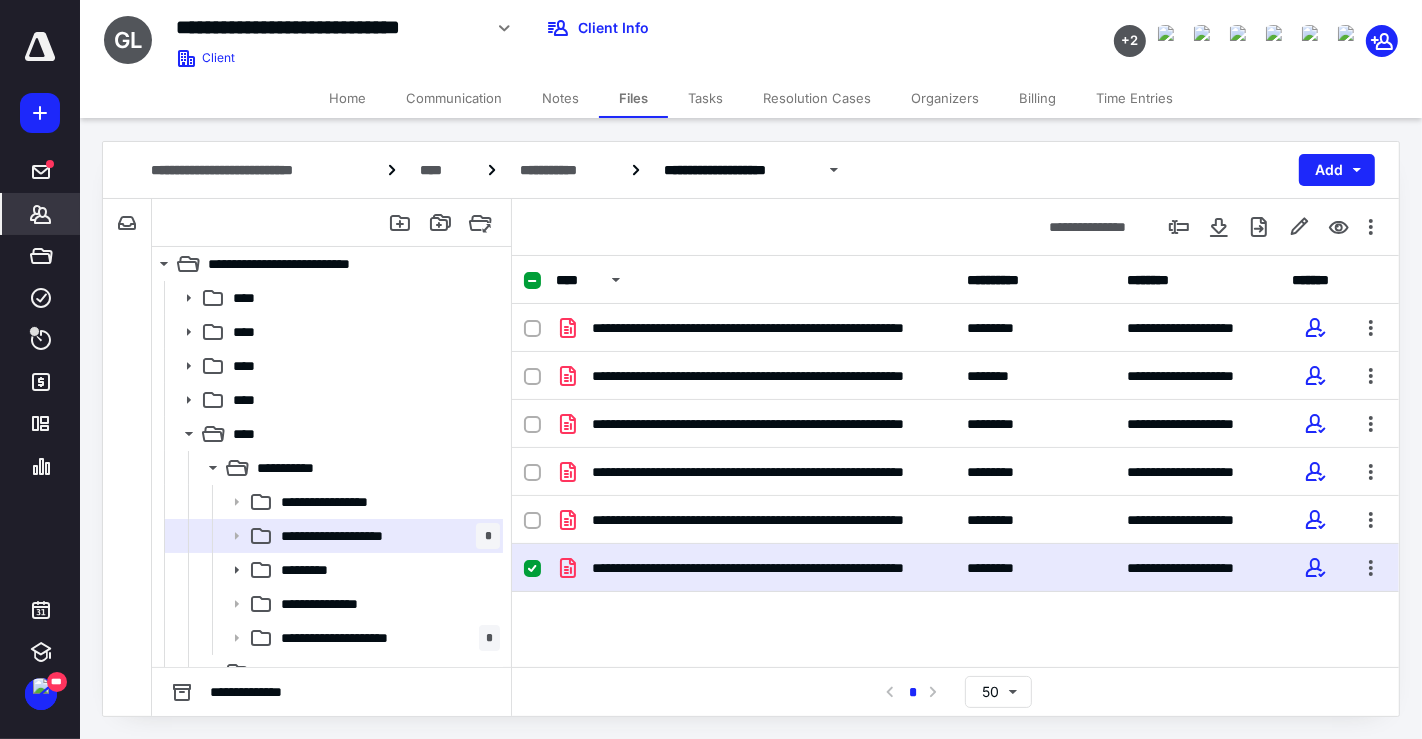 click 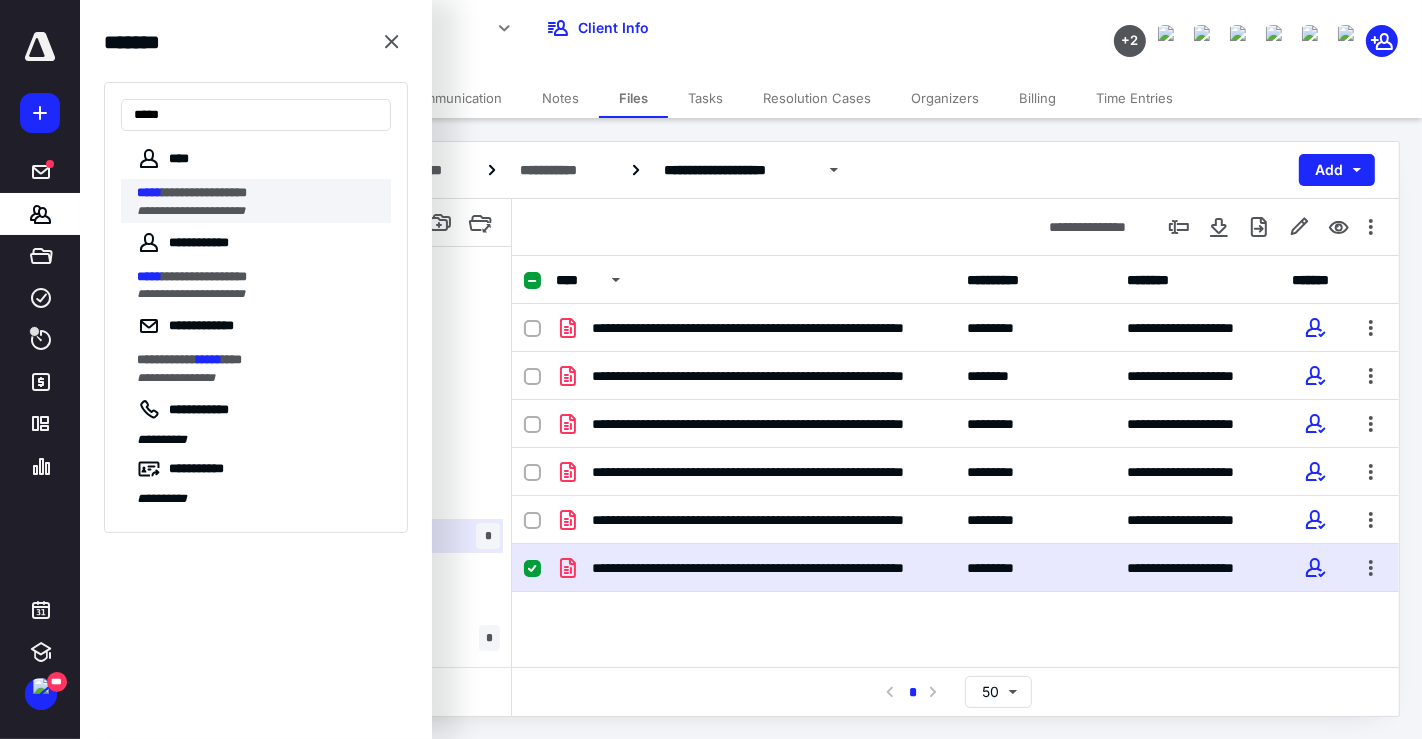 type on "*****" 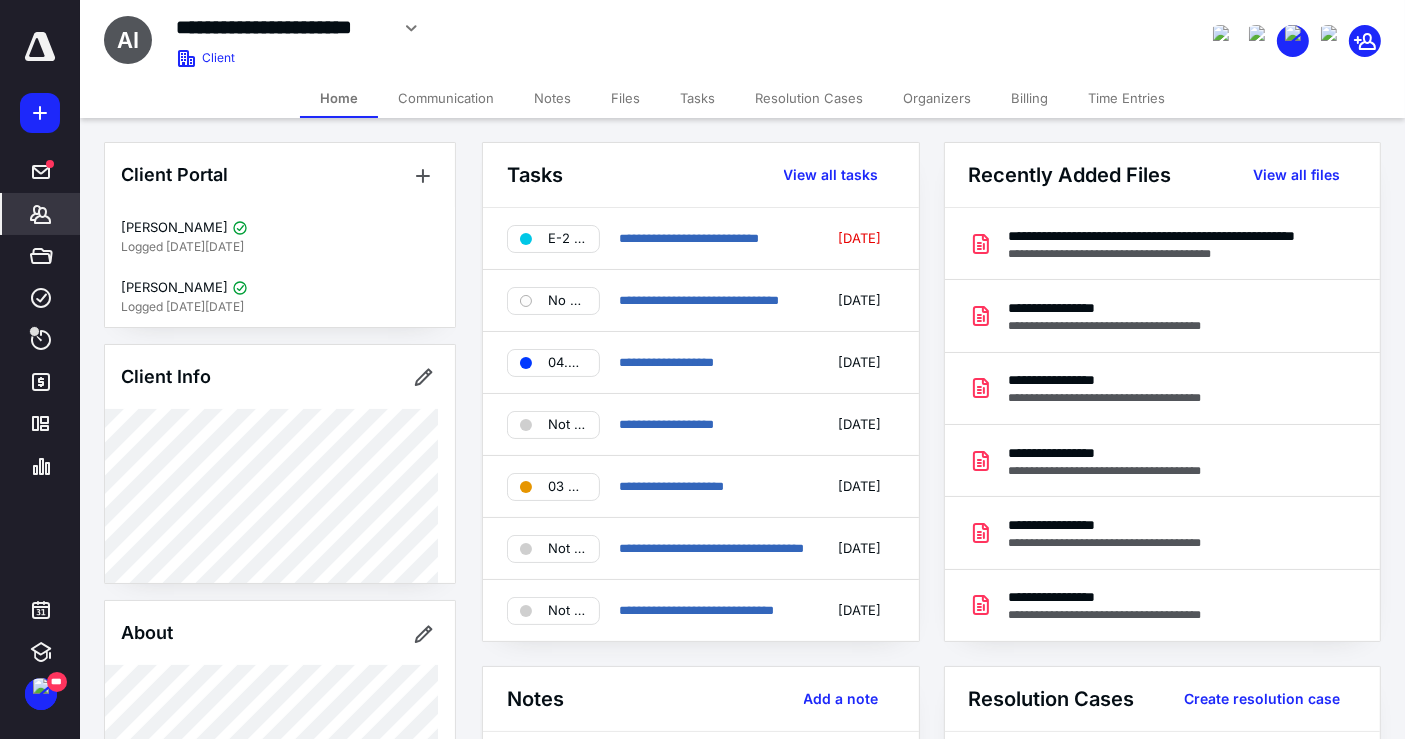 click on "Files" at bounding box center [625, 98] 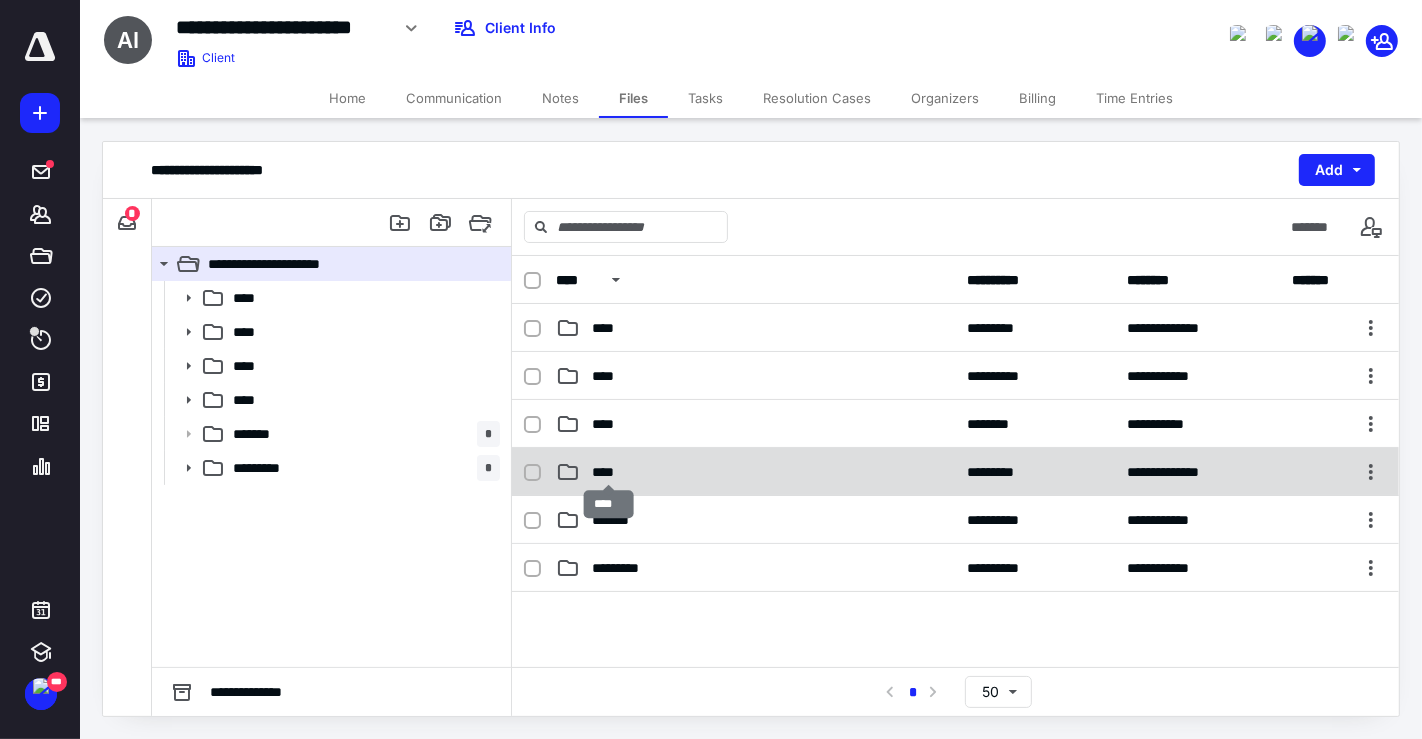 click on "****" at bounding box center [609, 472] 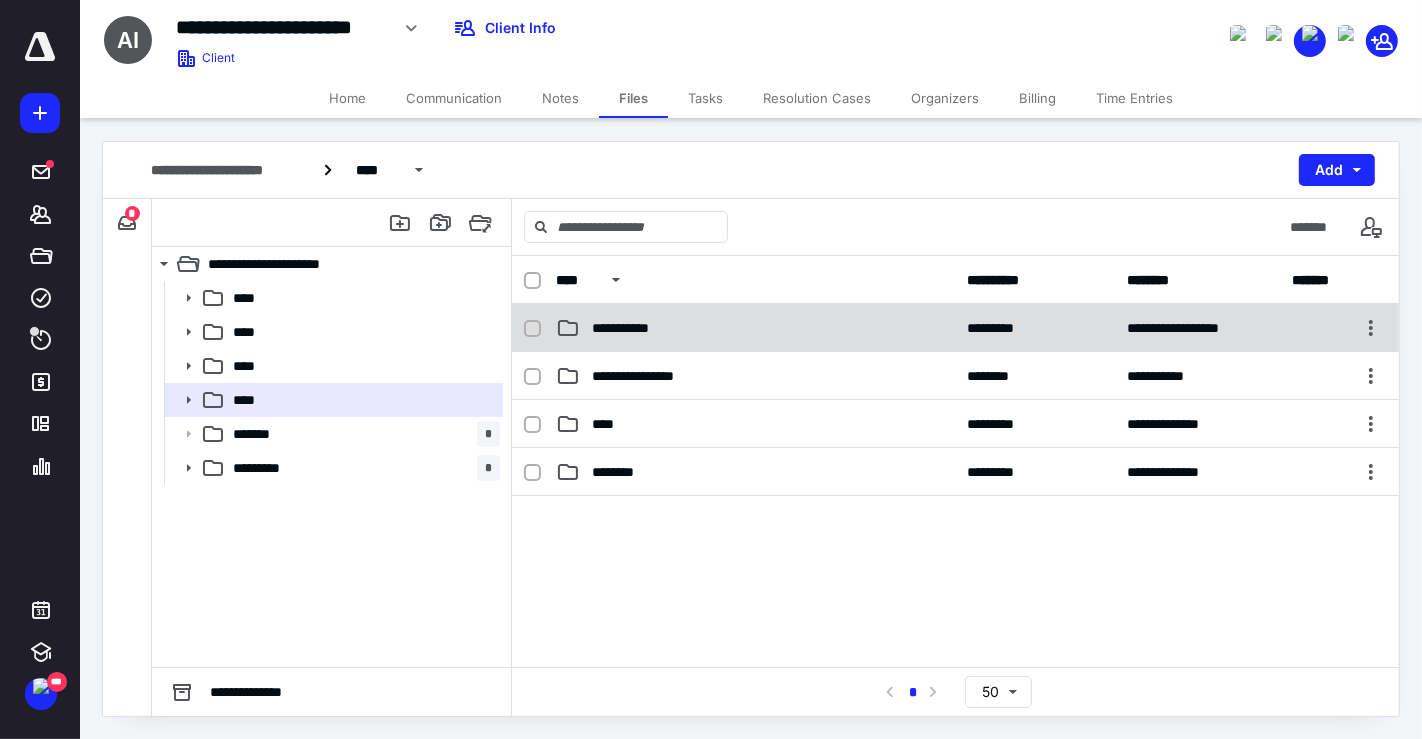 click on "**********" at bounding box center (635, 328) 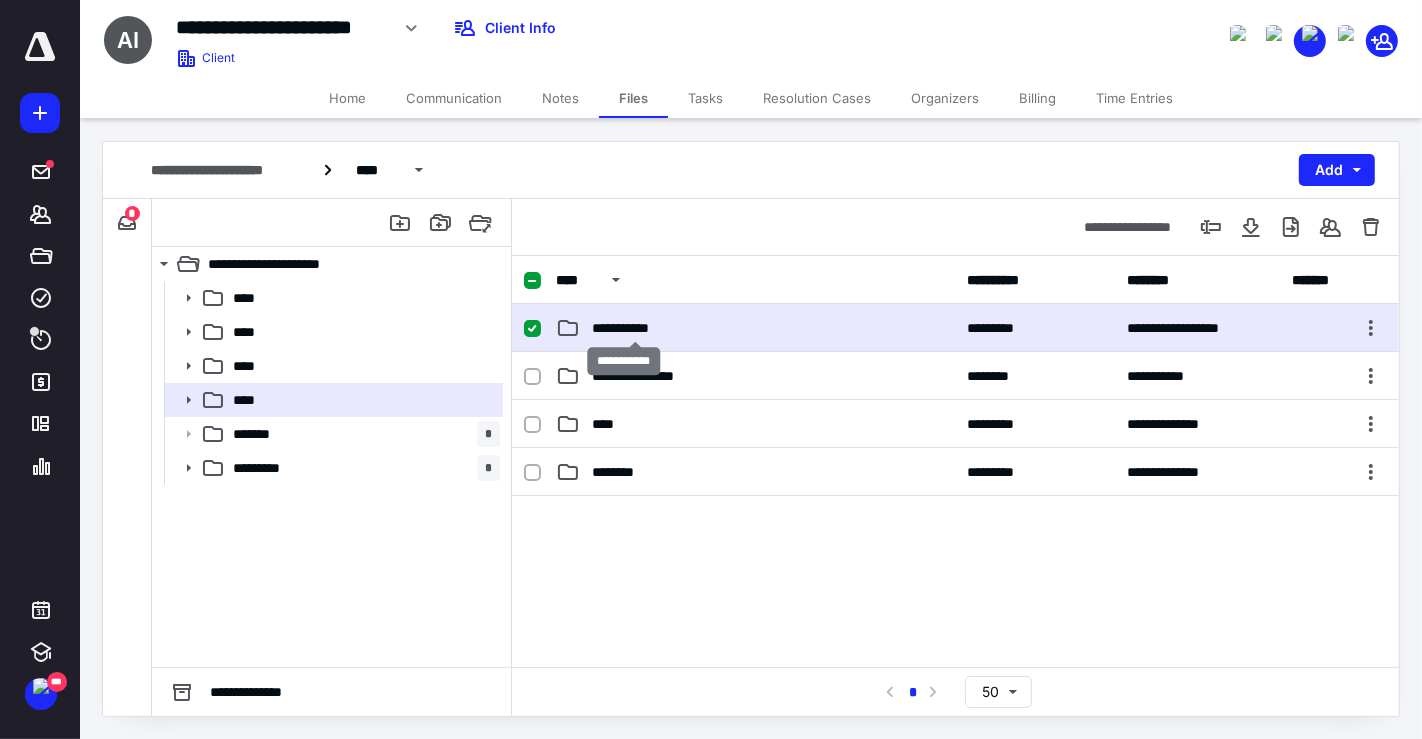click on "**********" at bounding box center (635, 328) 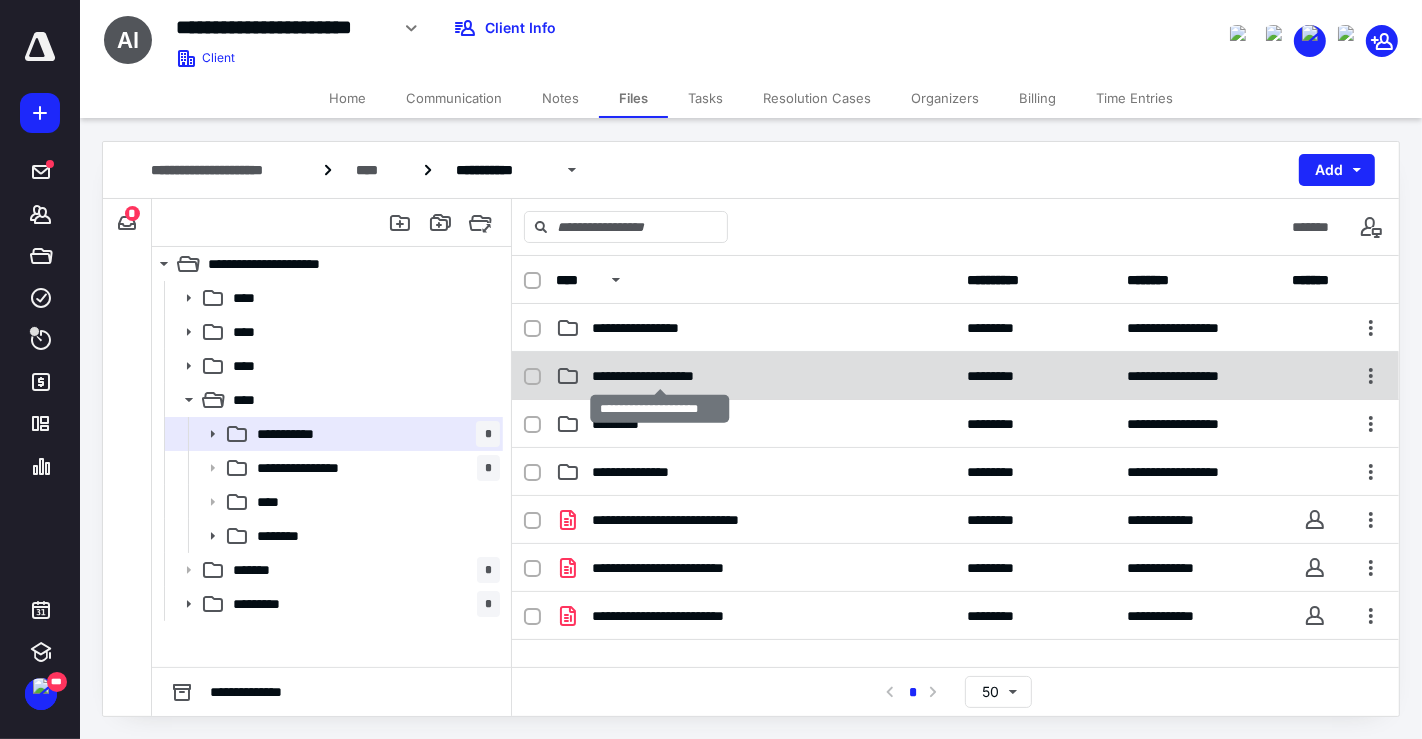 click on "**********" at bounding box center (660, 376) 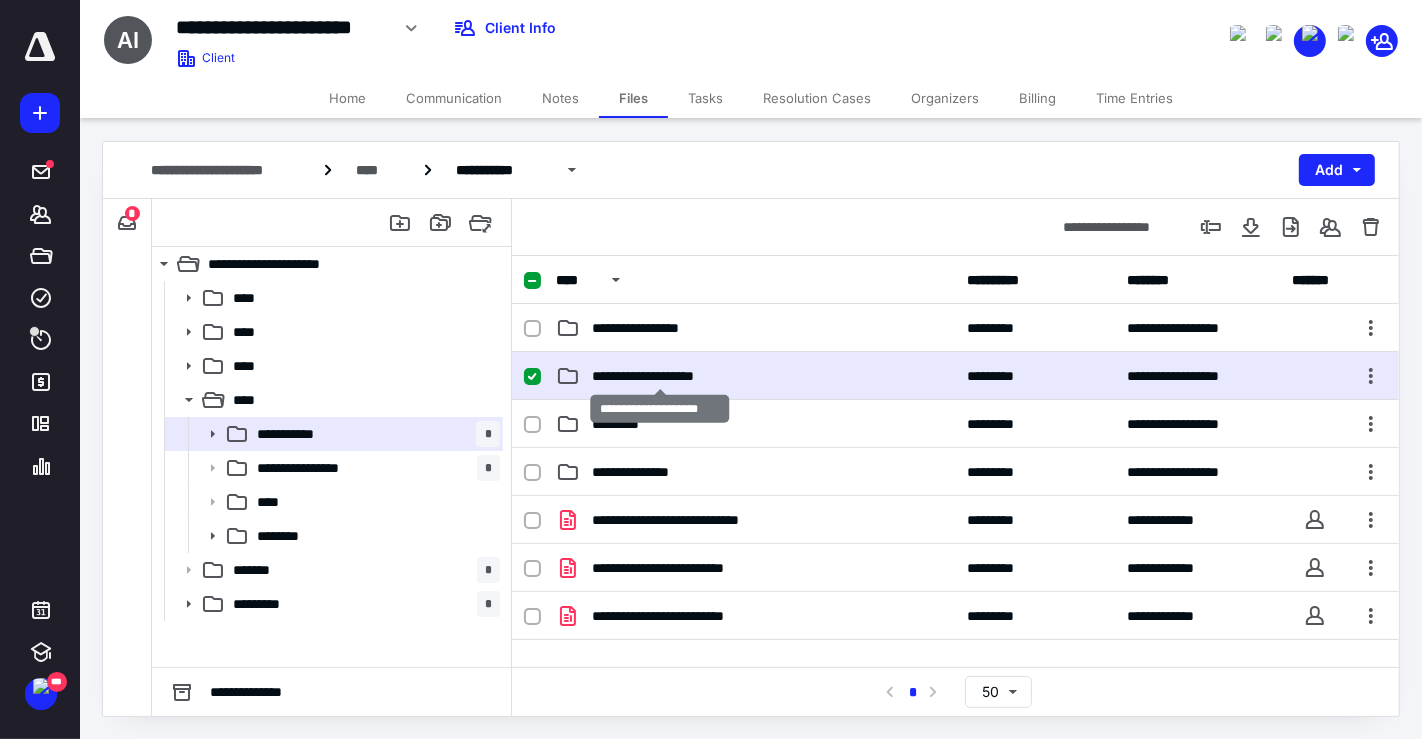 click on "**********" at bounding box center [660, 376] 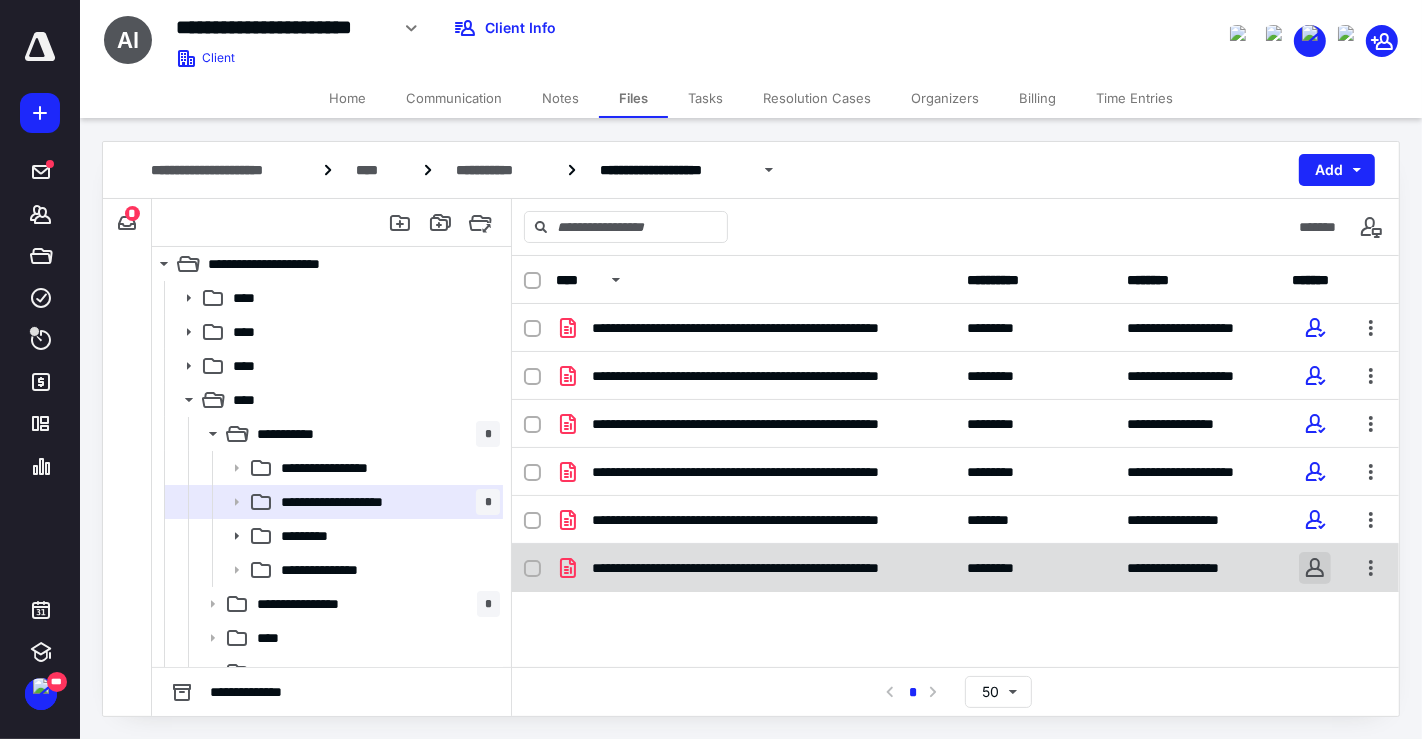 click at bounding box center (1315, 568) 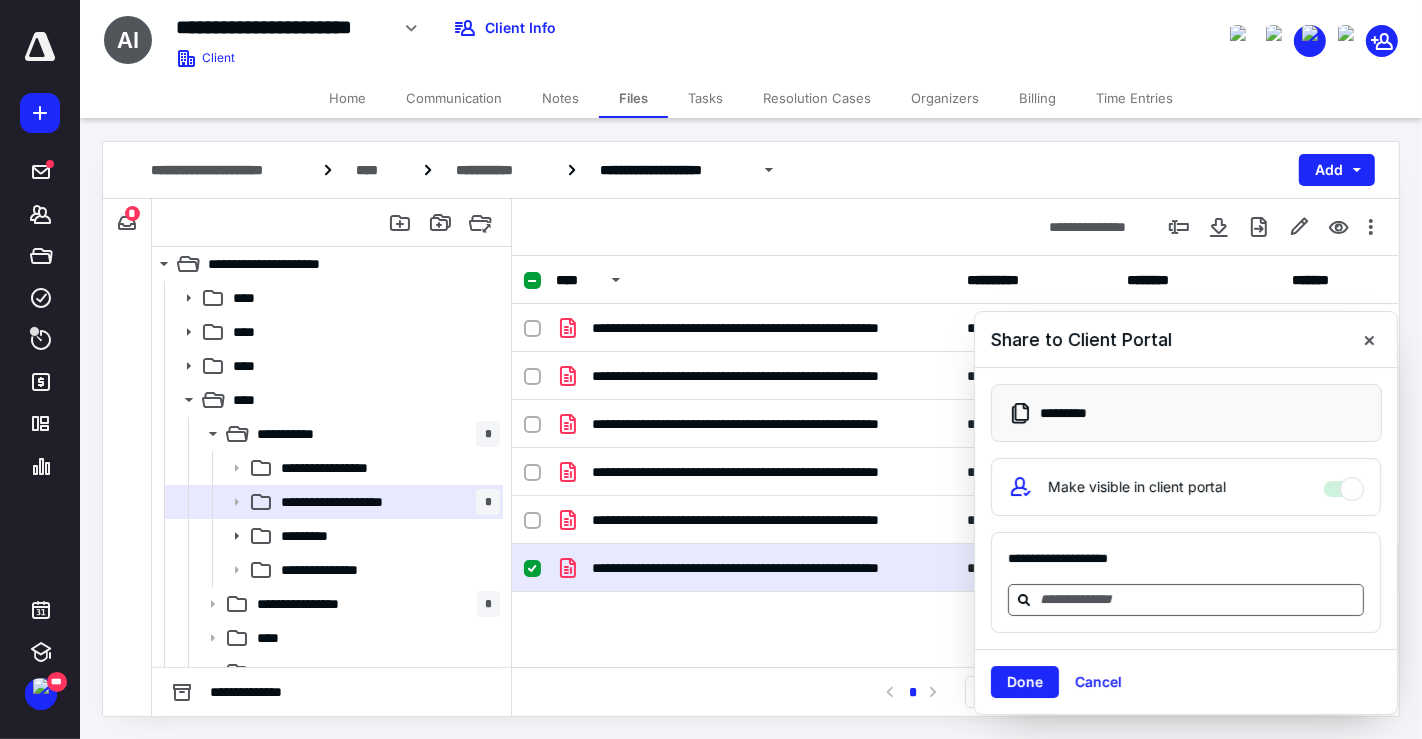 click at bounding box center (1186, 600) 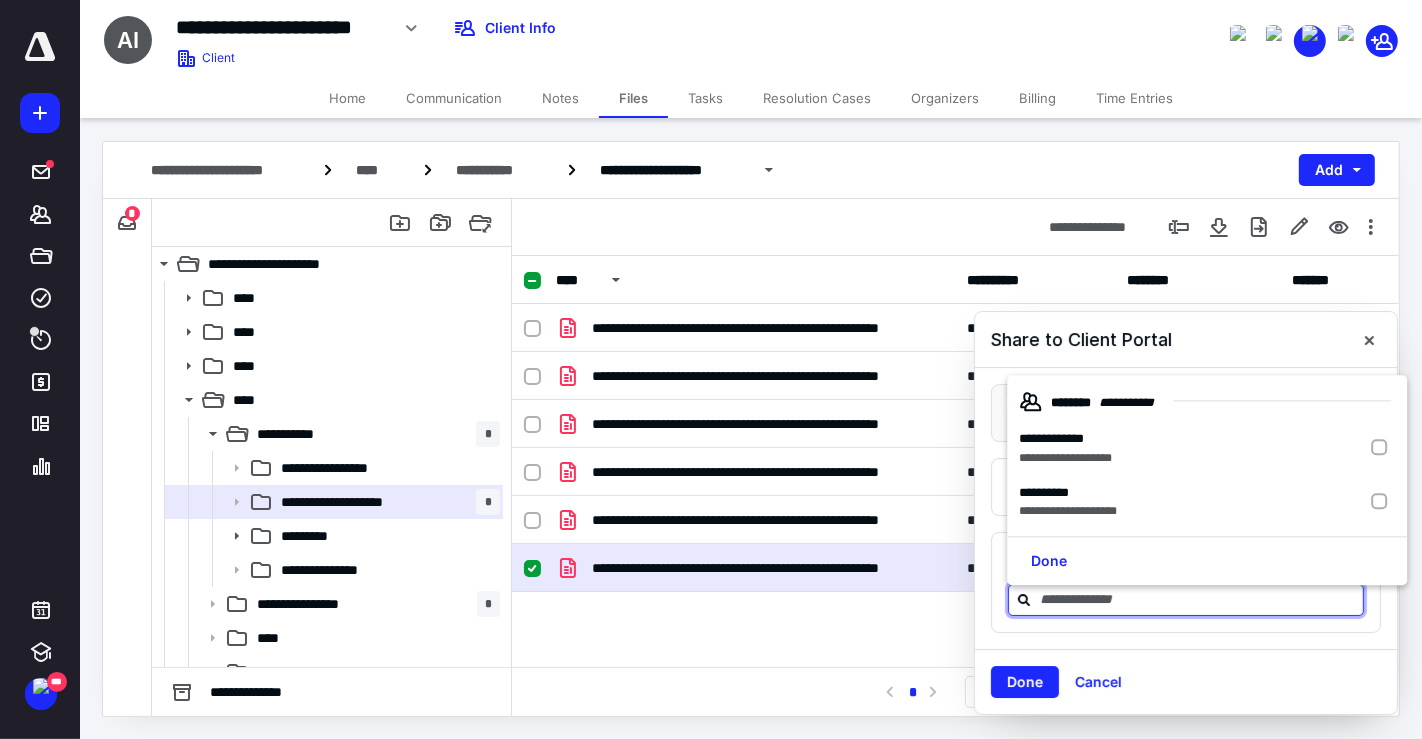 click on "**********" at bounding box center (1207, 456) 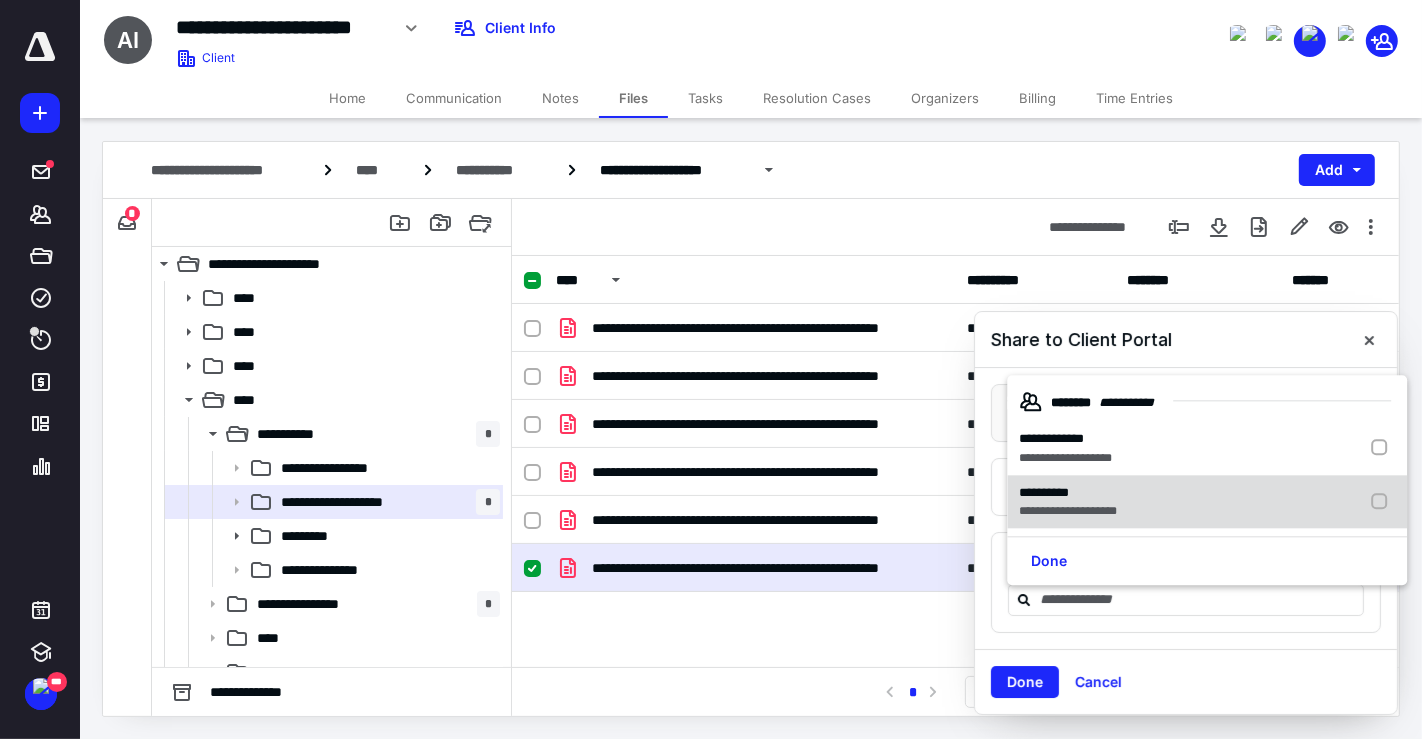 click on "**********" at bounding box center [1068, 512] 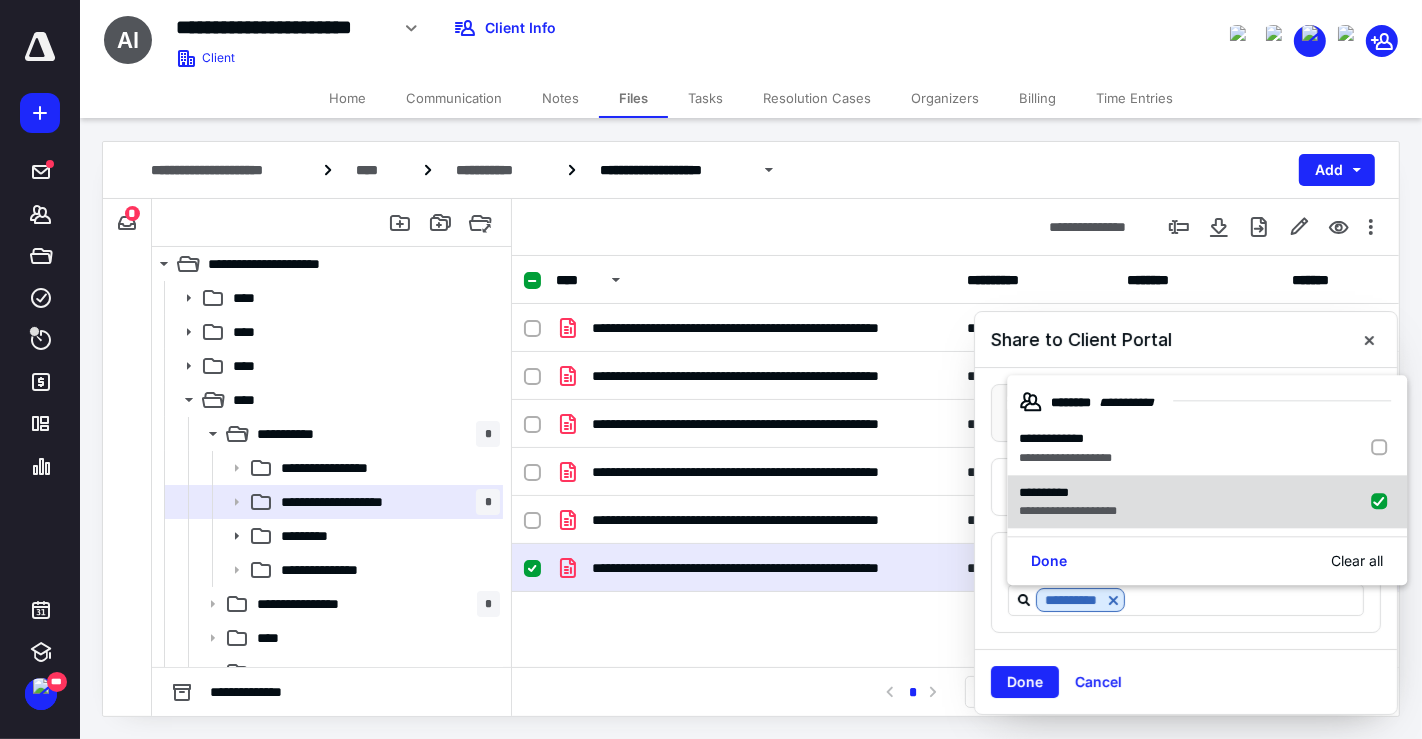 checkbox on "true" 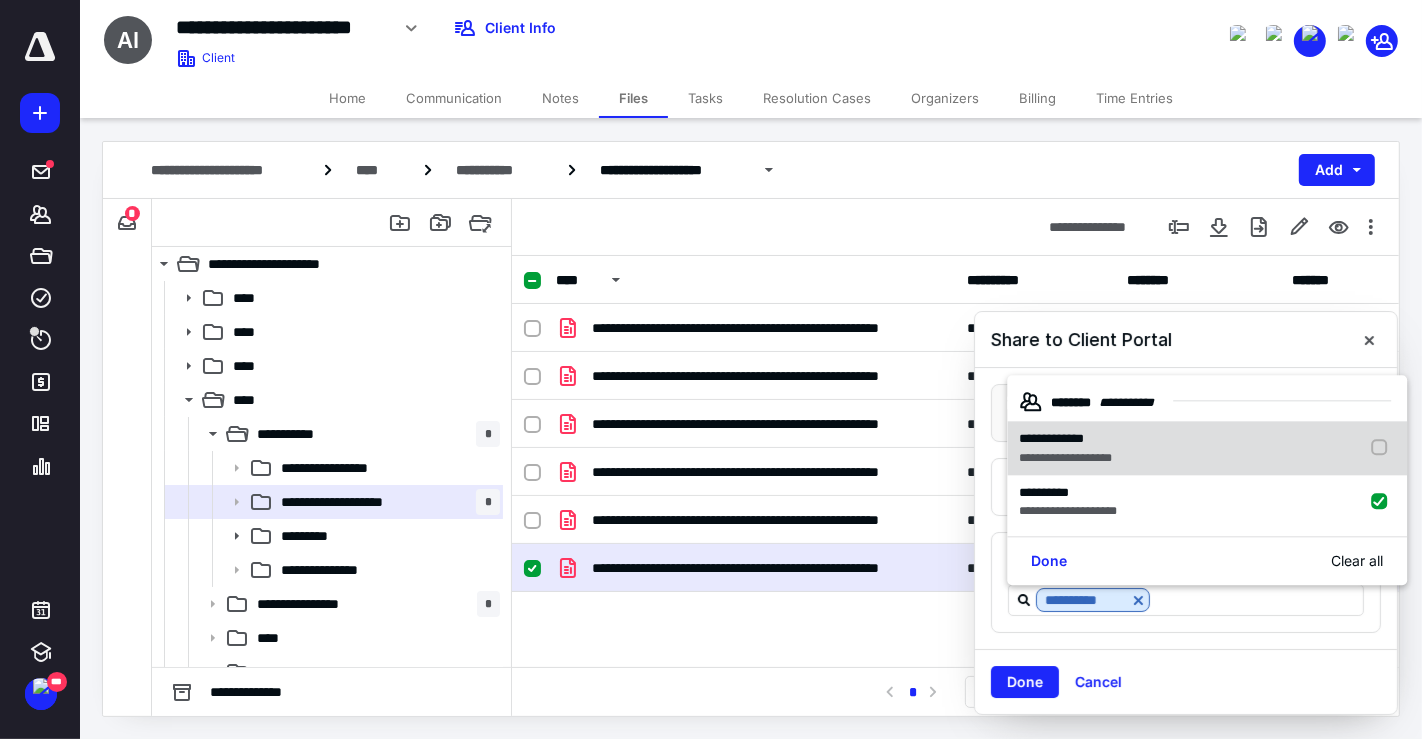 click on "**********" at bounding box center [1065, 458] 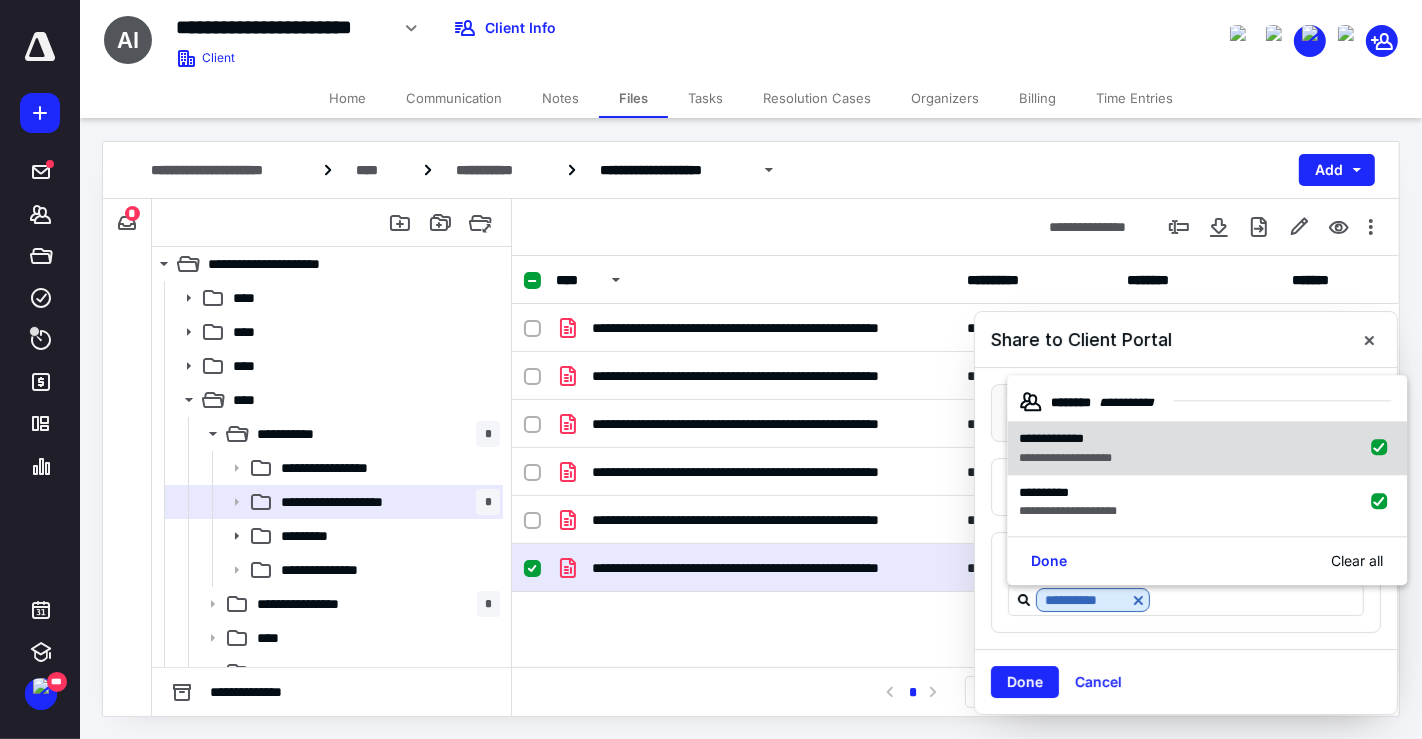 checkbox on "true" 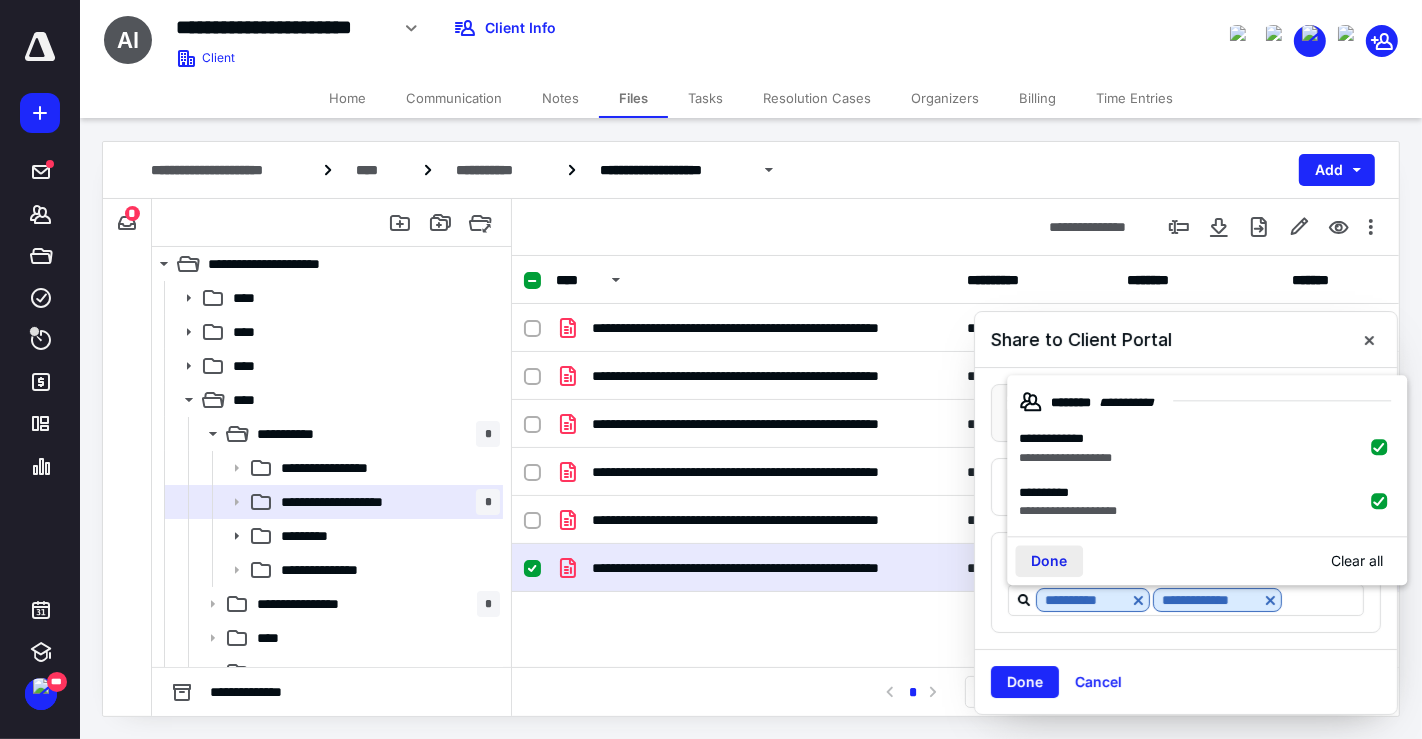 click on "Done" at bounding box center [1049, 562] 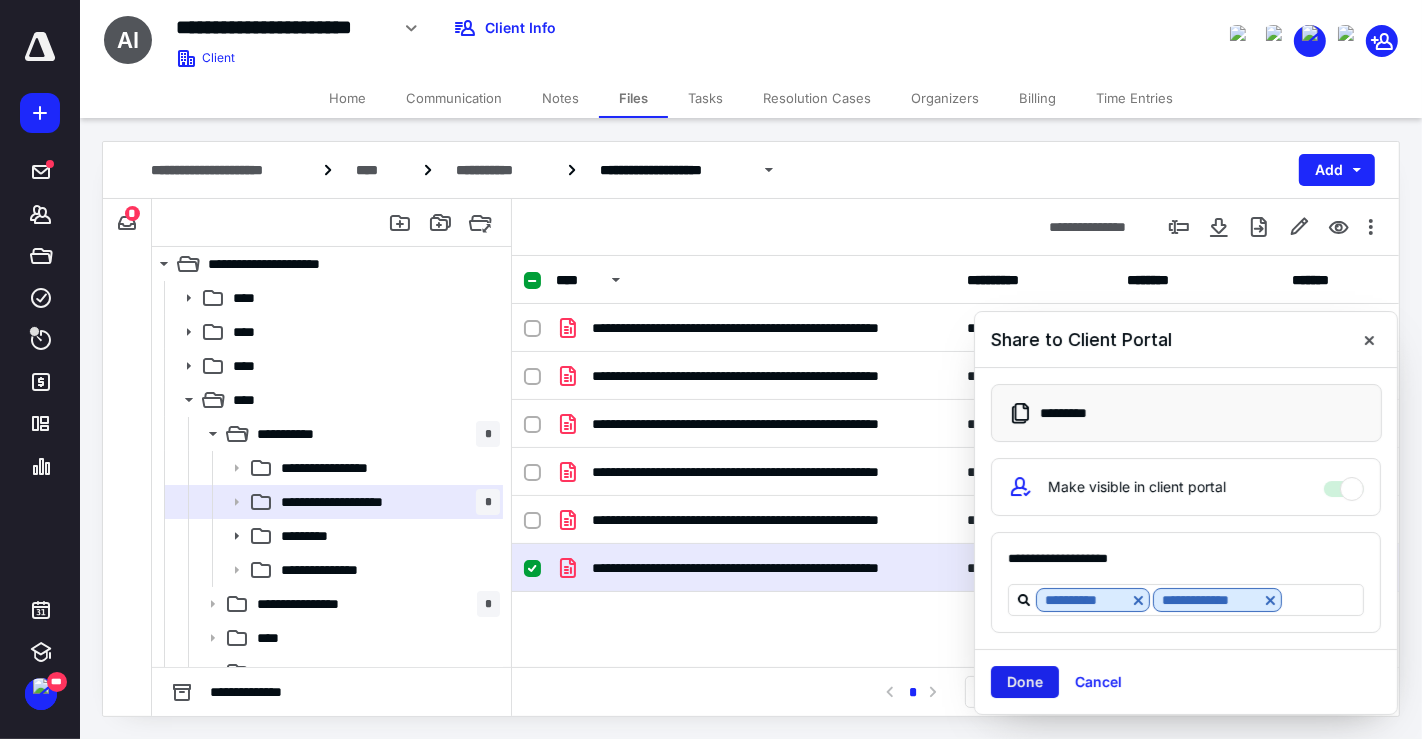 click on "Done" at bounding box center (1025, 682) 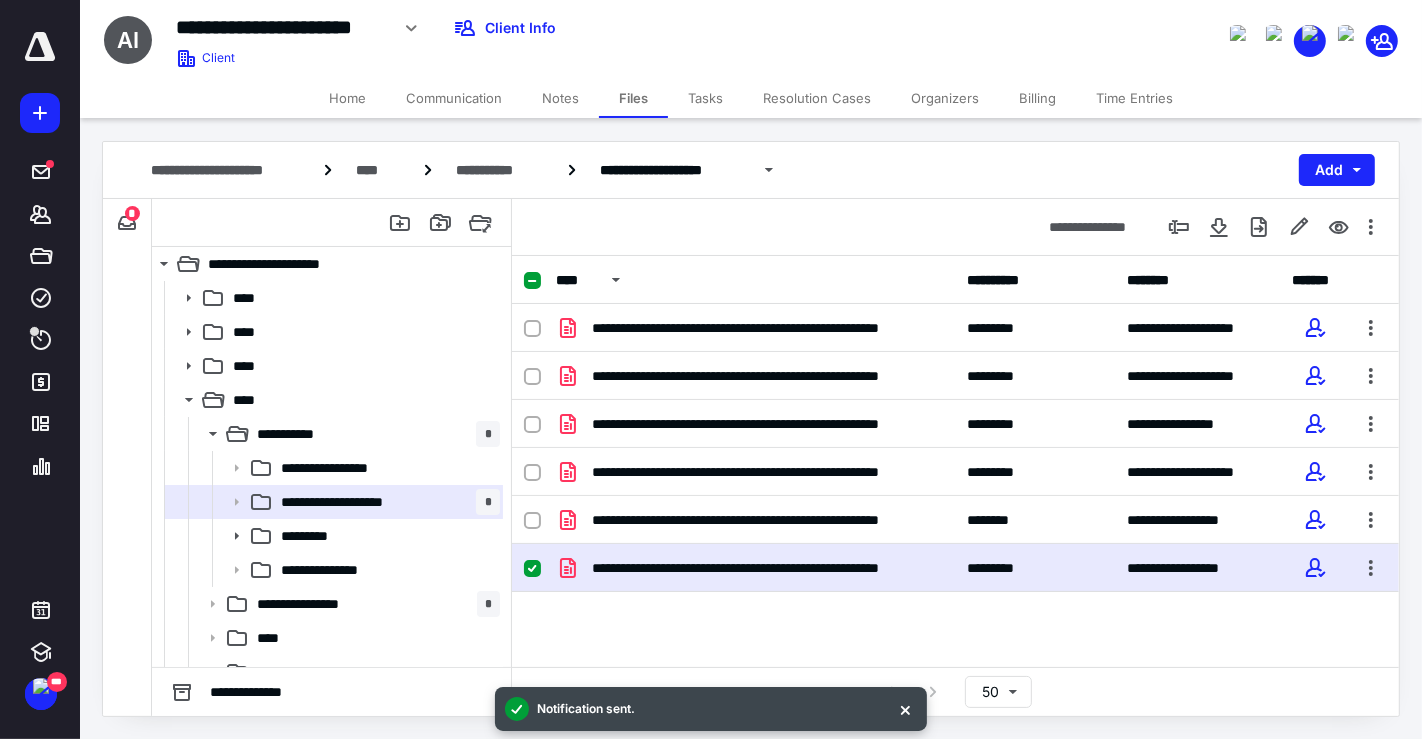 click on "Tasks" at bounding box center [705, 98] 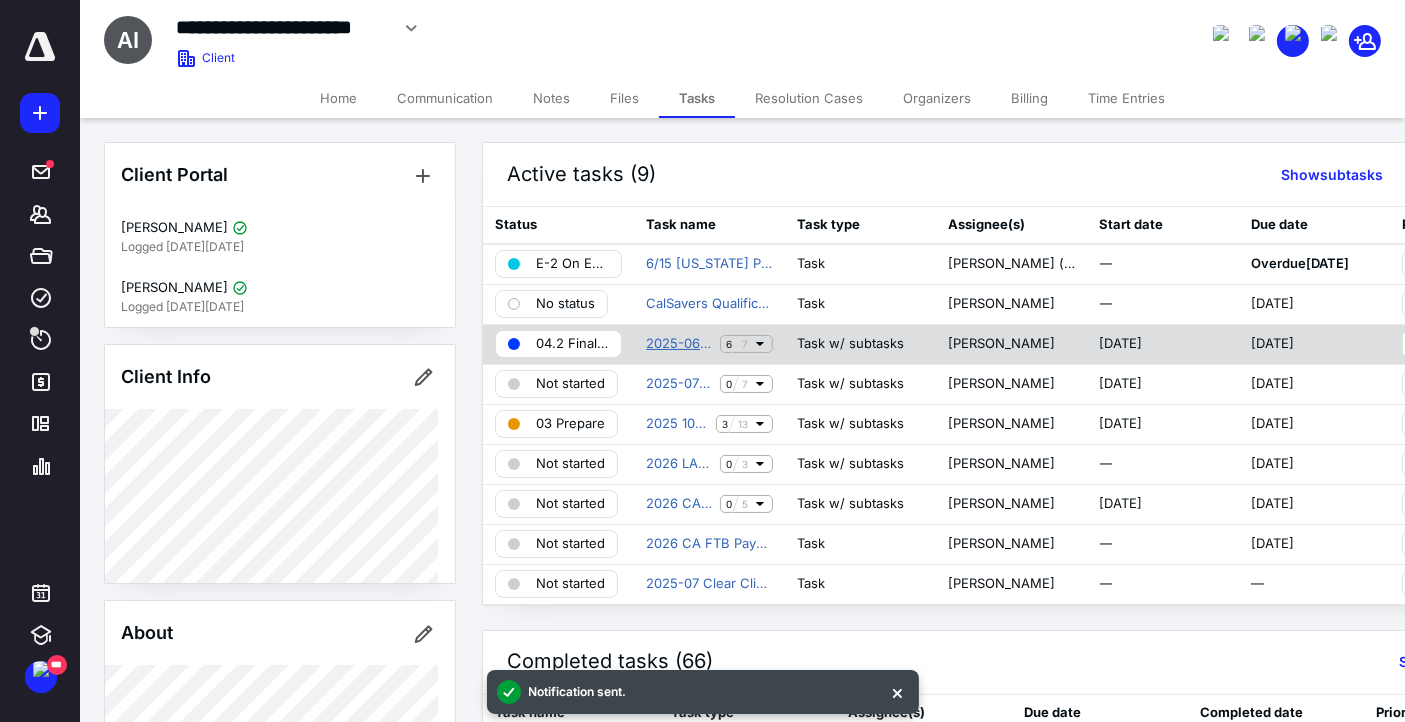 click on "2025-06 Month Close" at bounding box center (679, 344) 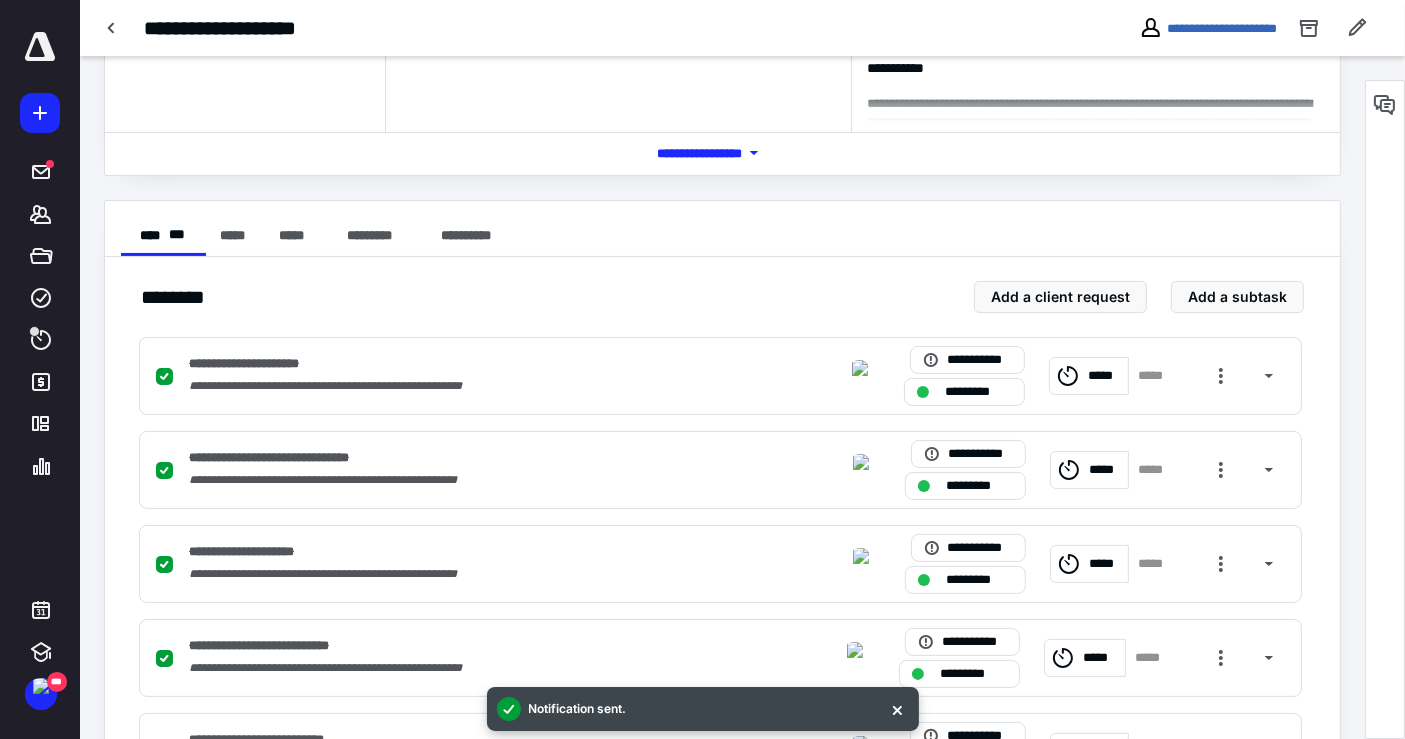 scroll, scrollTop: 528, scrollLeft: 0, axis: vertical 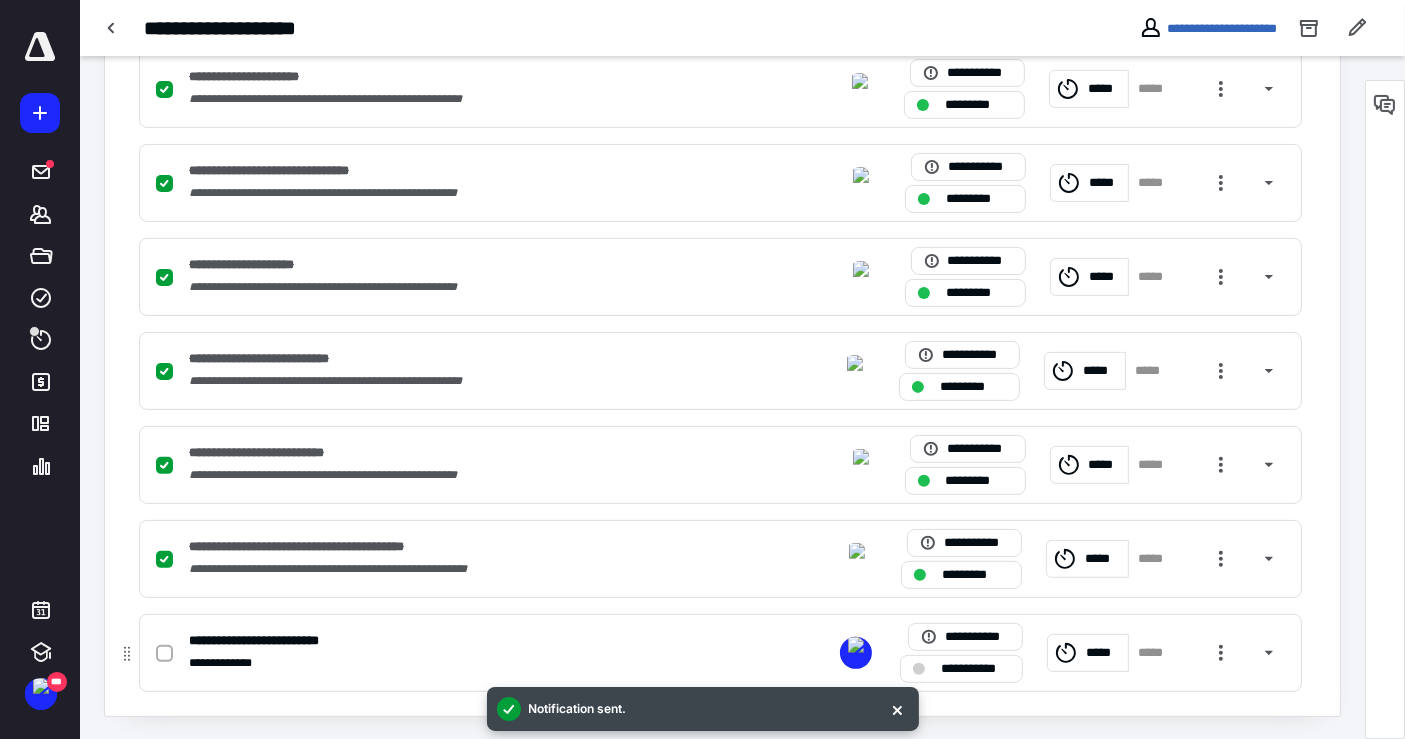 click at bounding box center [168, 653] 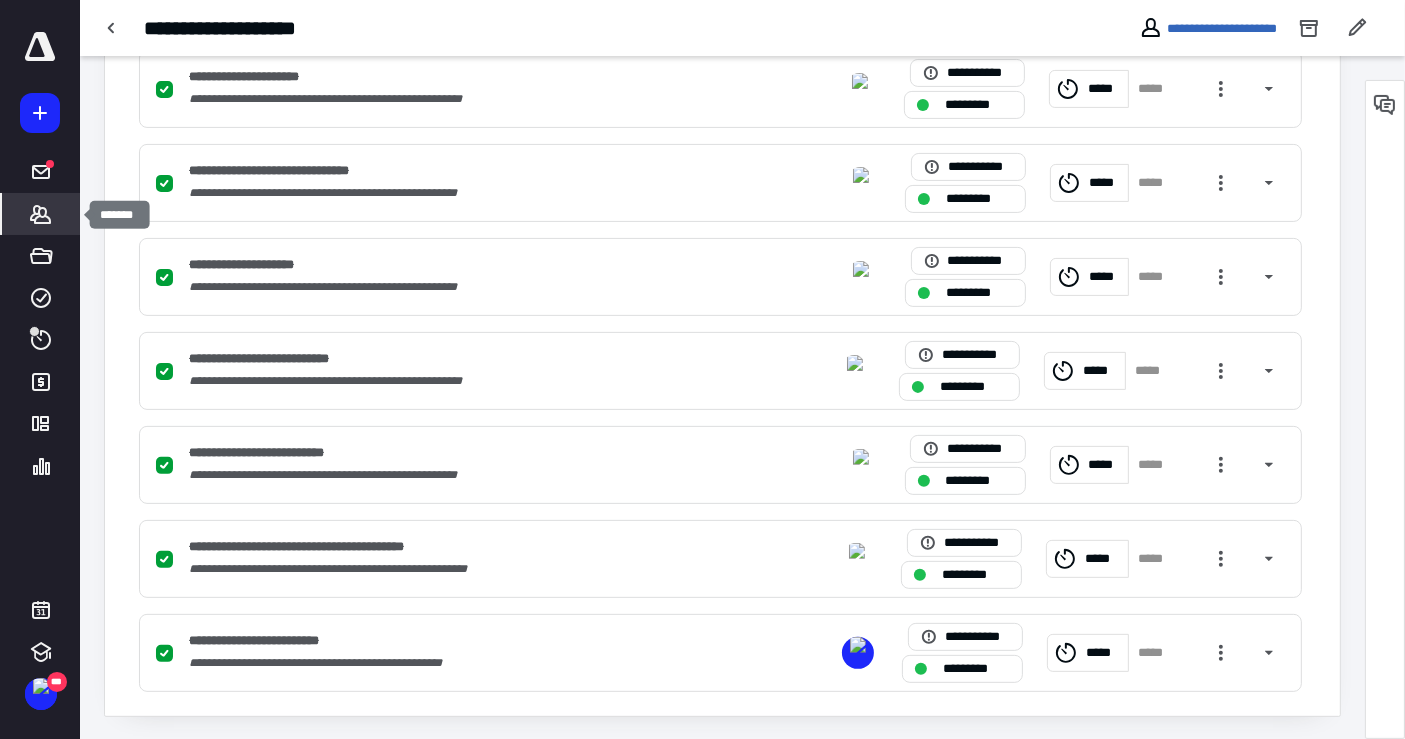 click 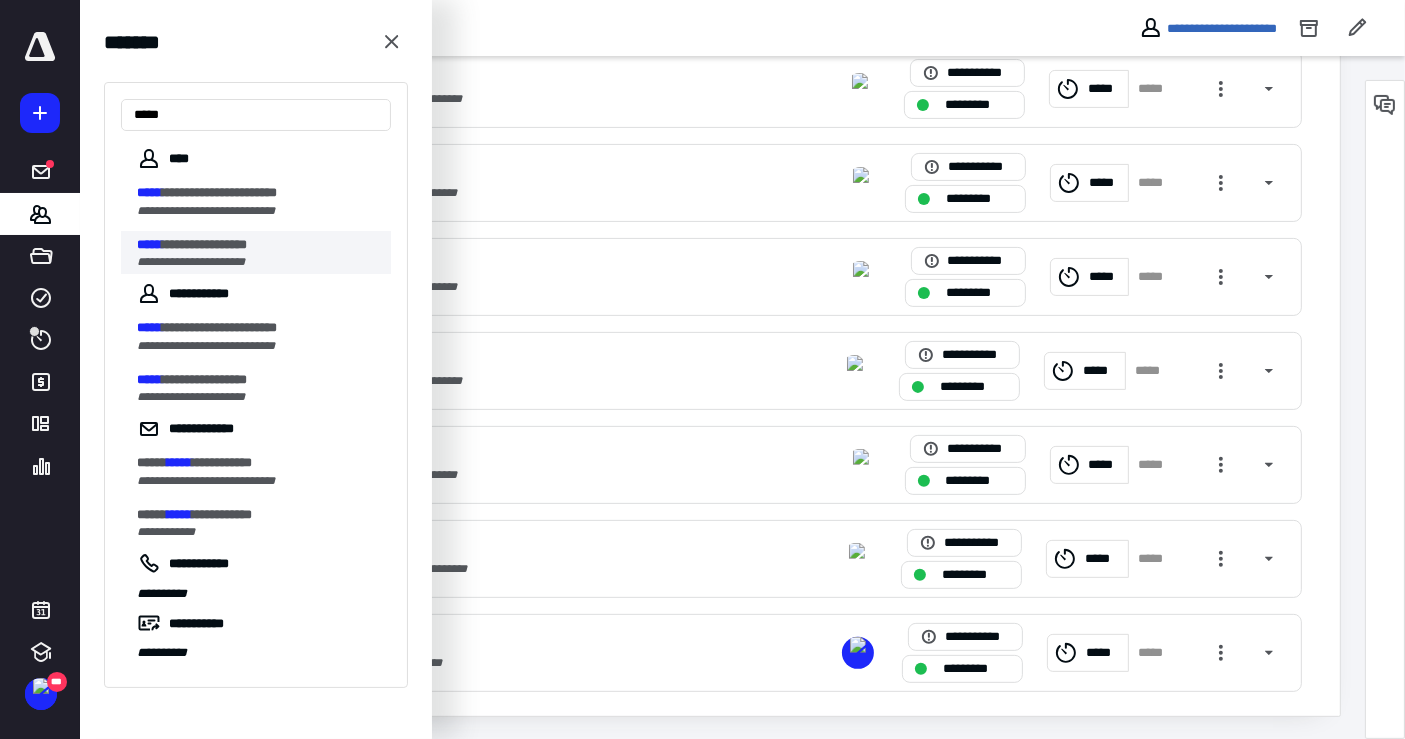 type on "*****" 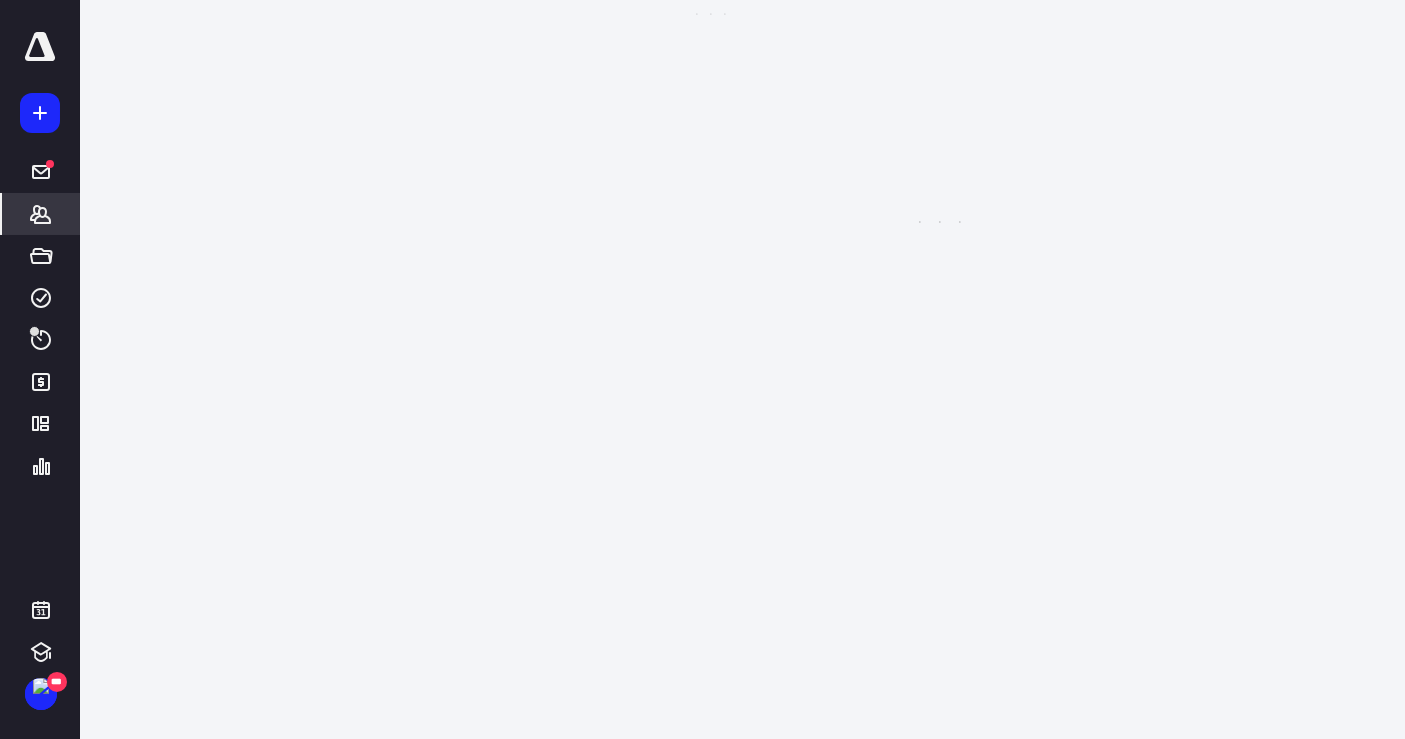 scroll, scrollTop: 0, scrollLeft: 0, axis: both 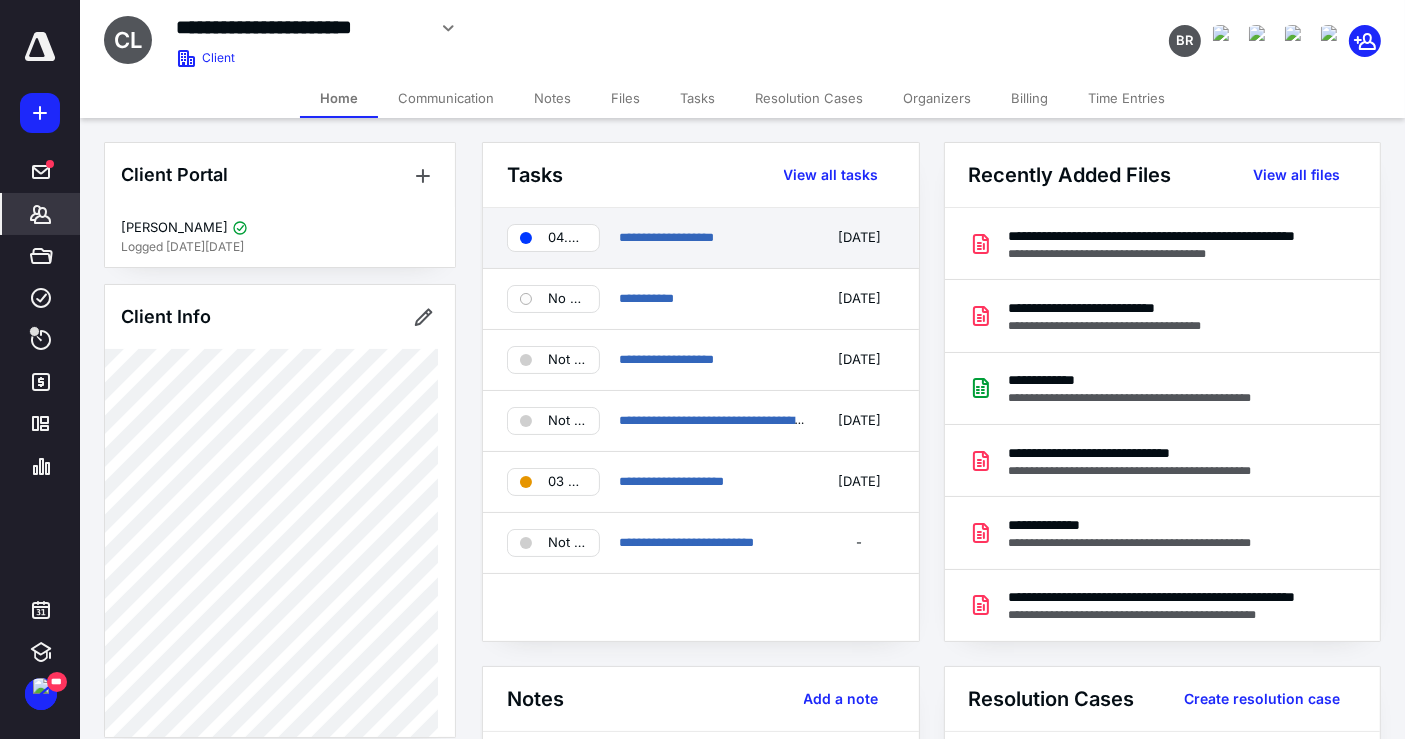 click on "**********" at bounding box center (701, 238) 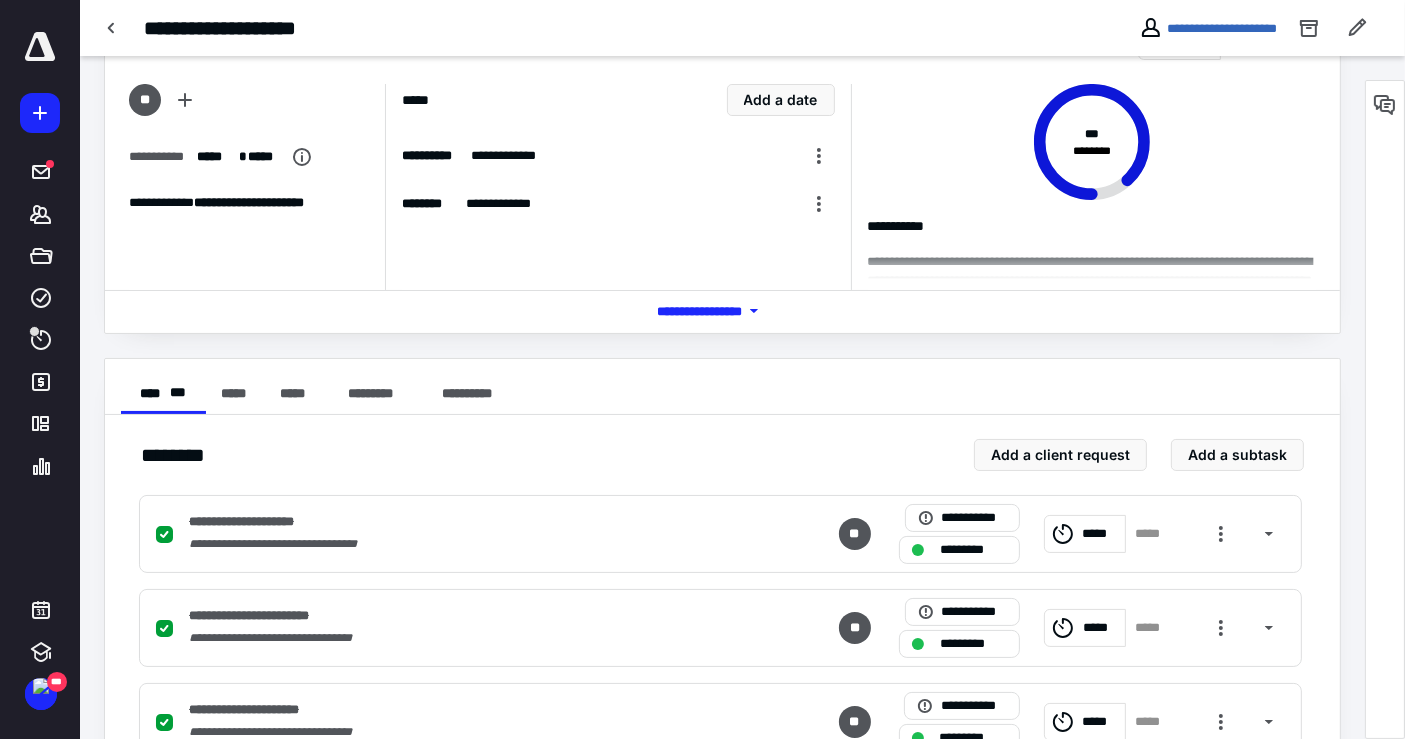 scroll, scrollTop: 622, scrollLeft: 0, axis: vertical 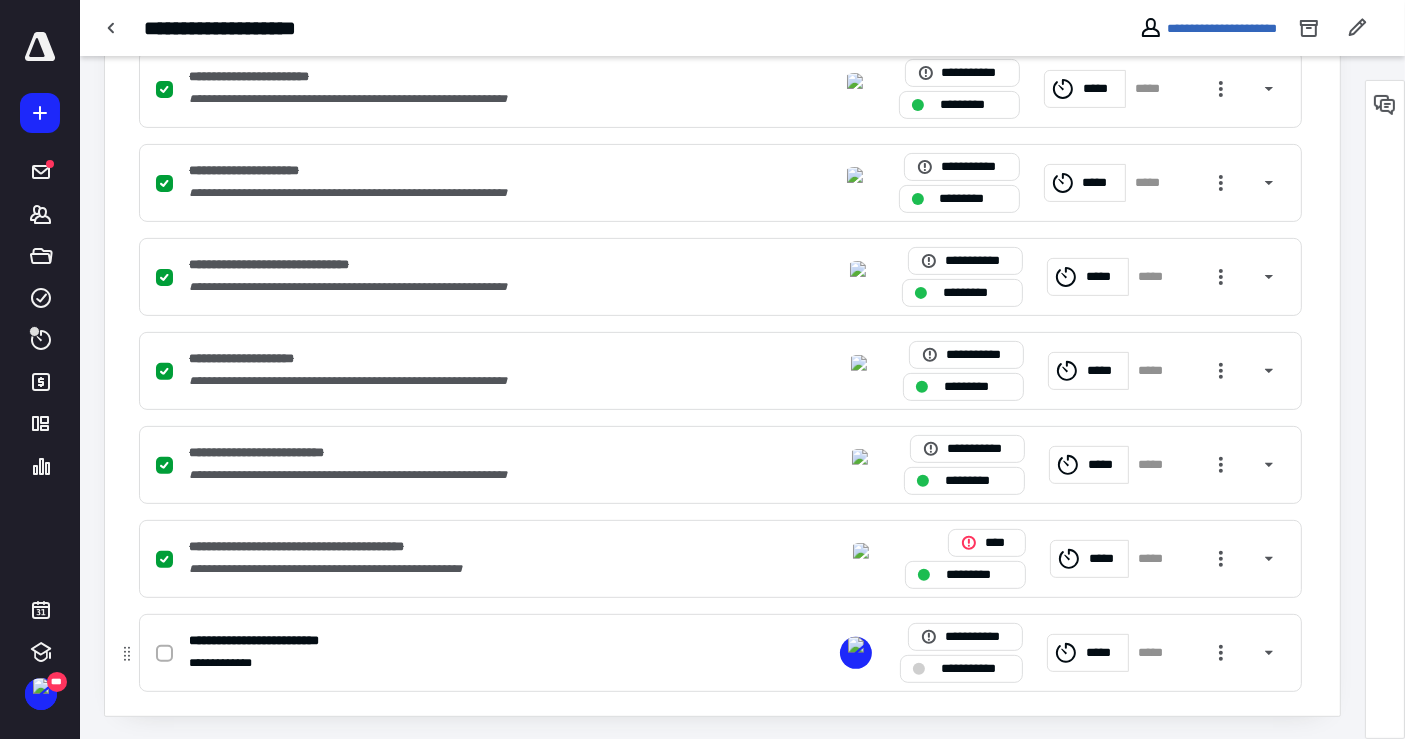 click 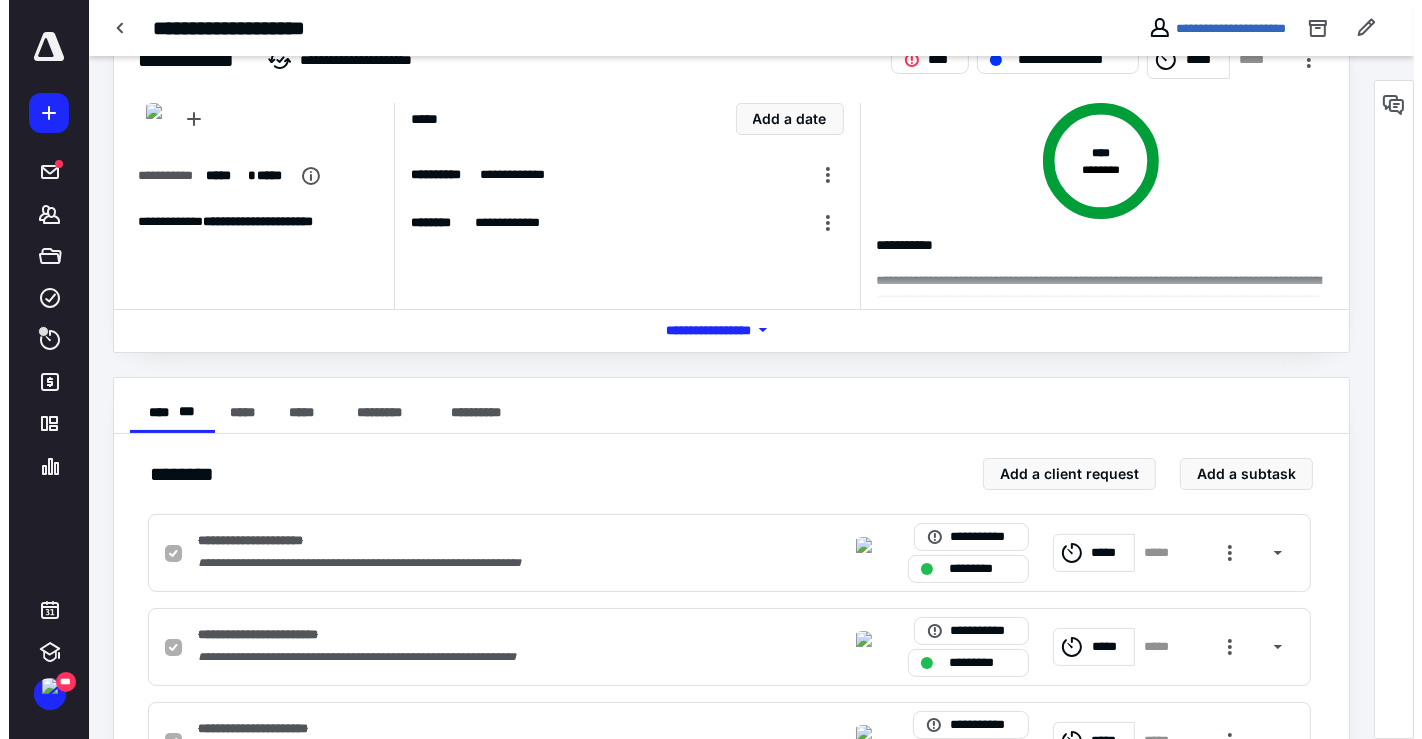 scroll, scrollTop: 0, scrollLeft: 0, axis: both 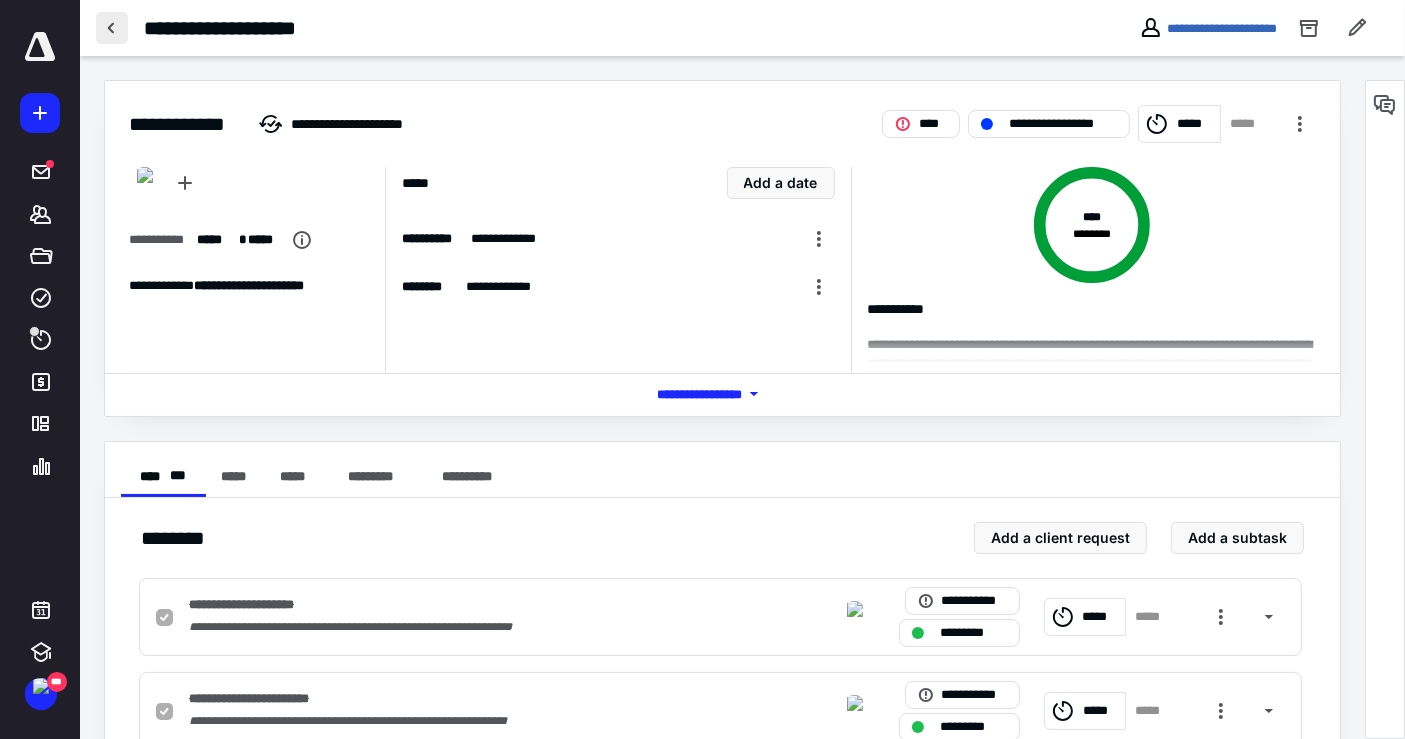 click at bounding box center (112, 28) 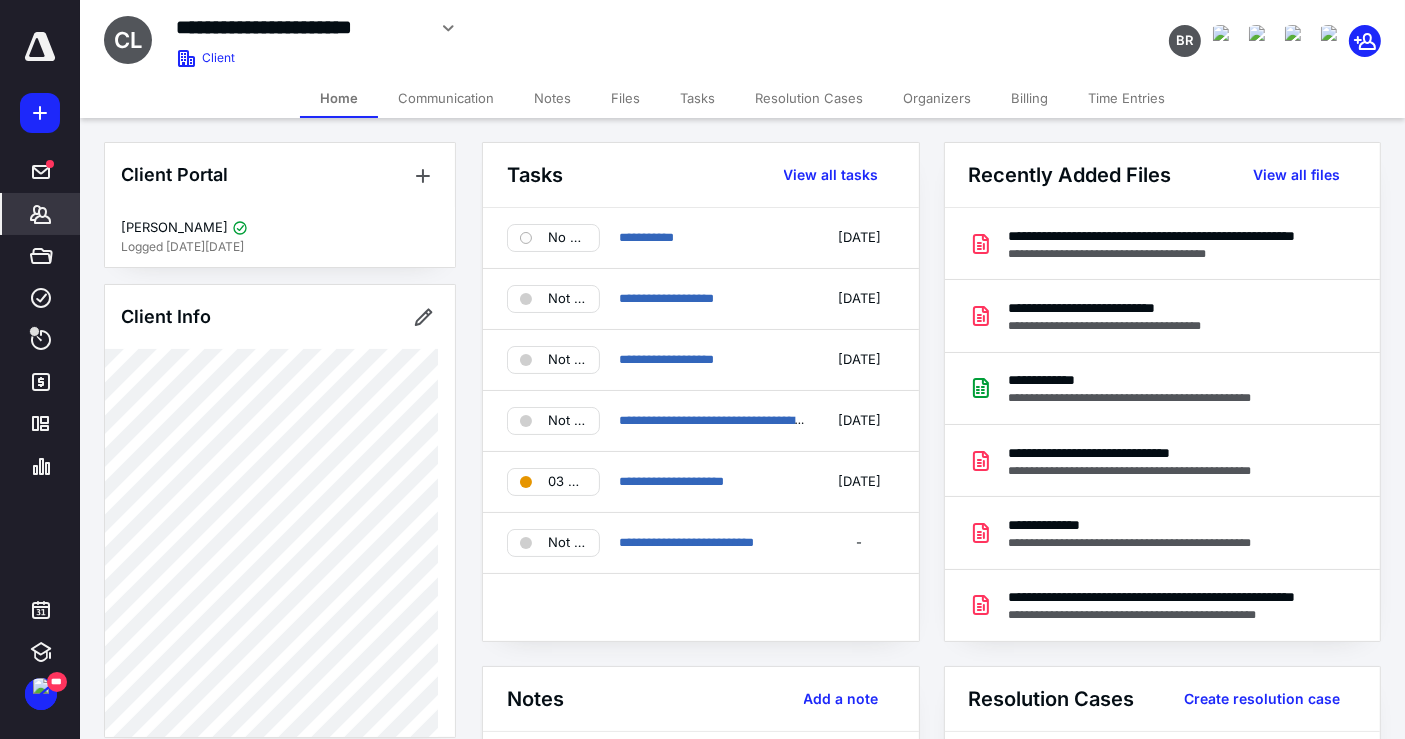 click on "Files" at bounding box center (625, 98) 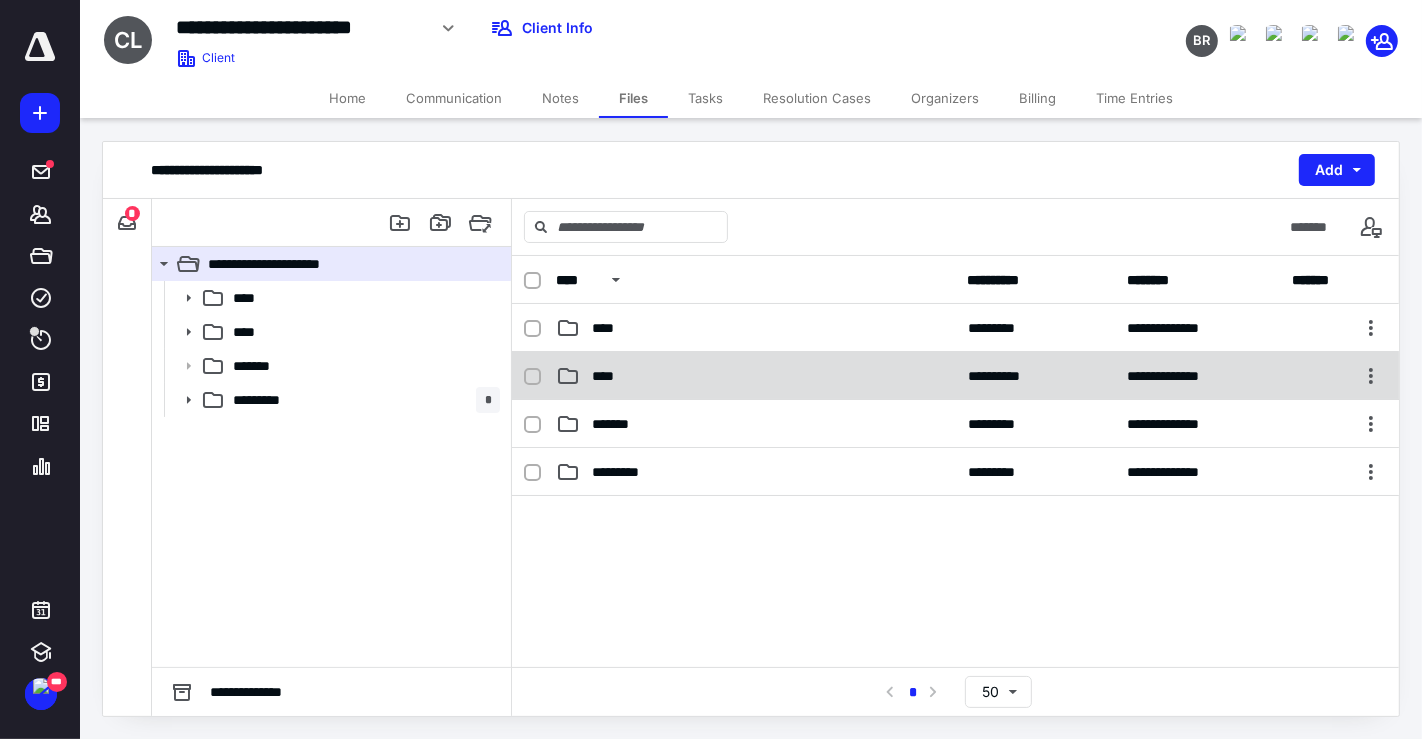 click on "****" at bounding box center [756, 376] 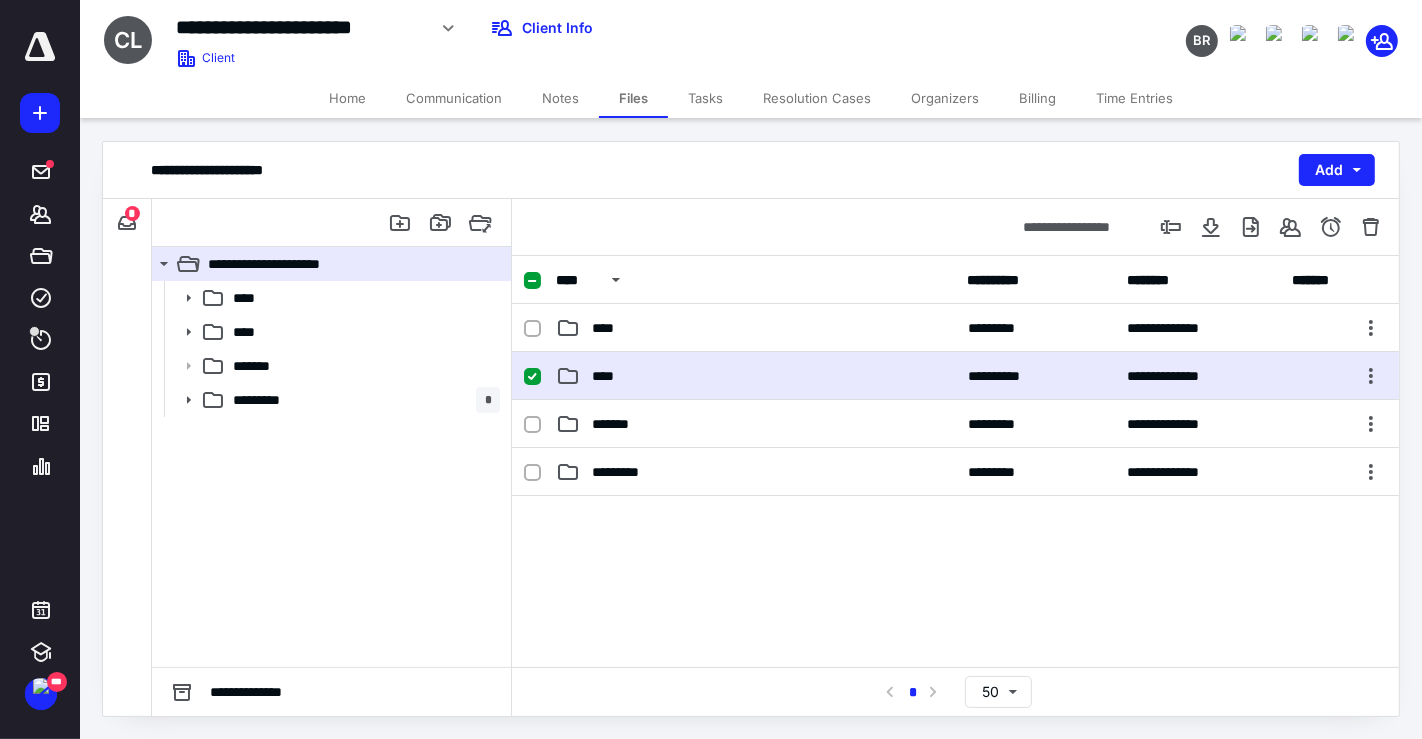 click on "****" at bounding box center (756, 376) 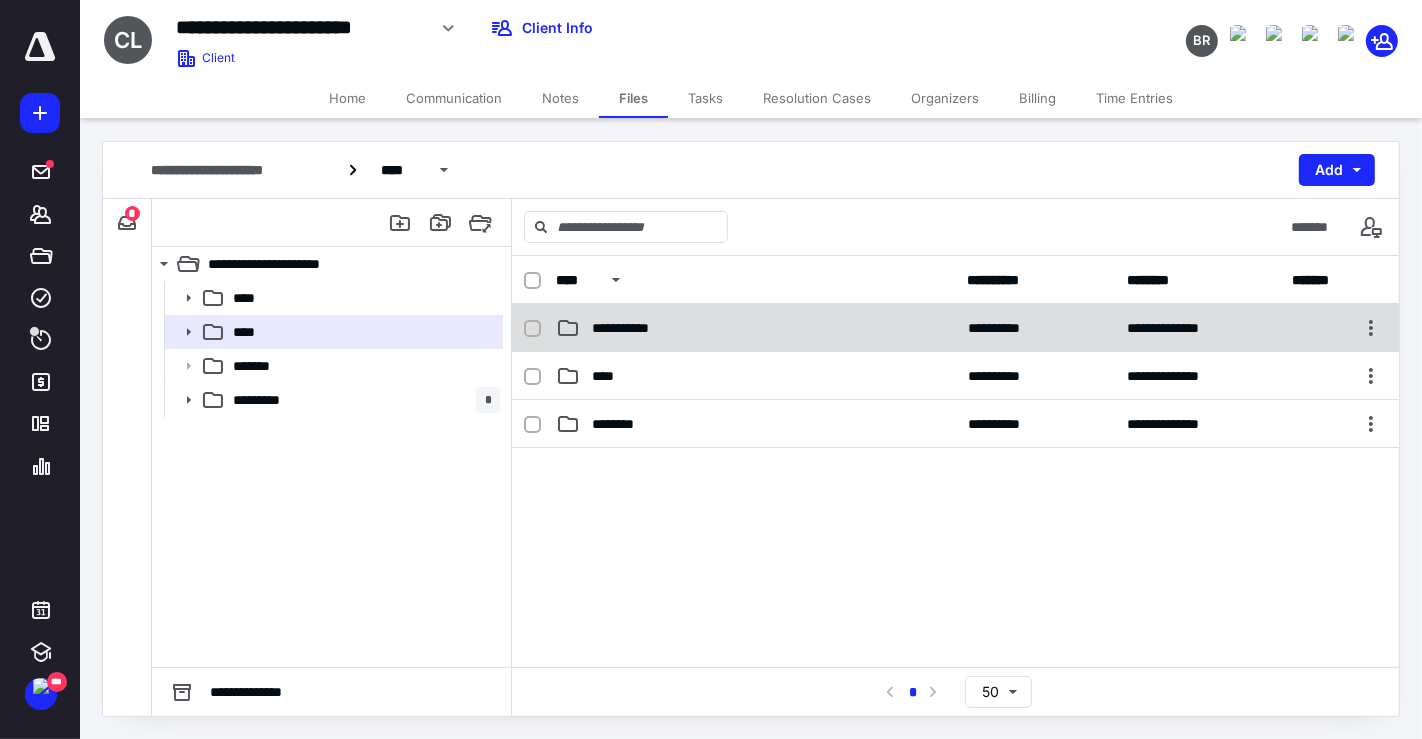 click on "**********" at bounding box center (955, 328) 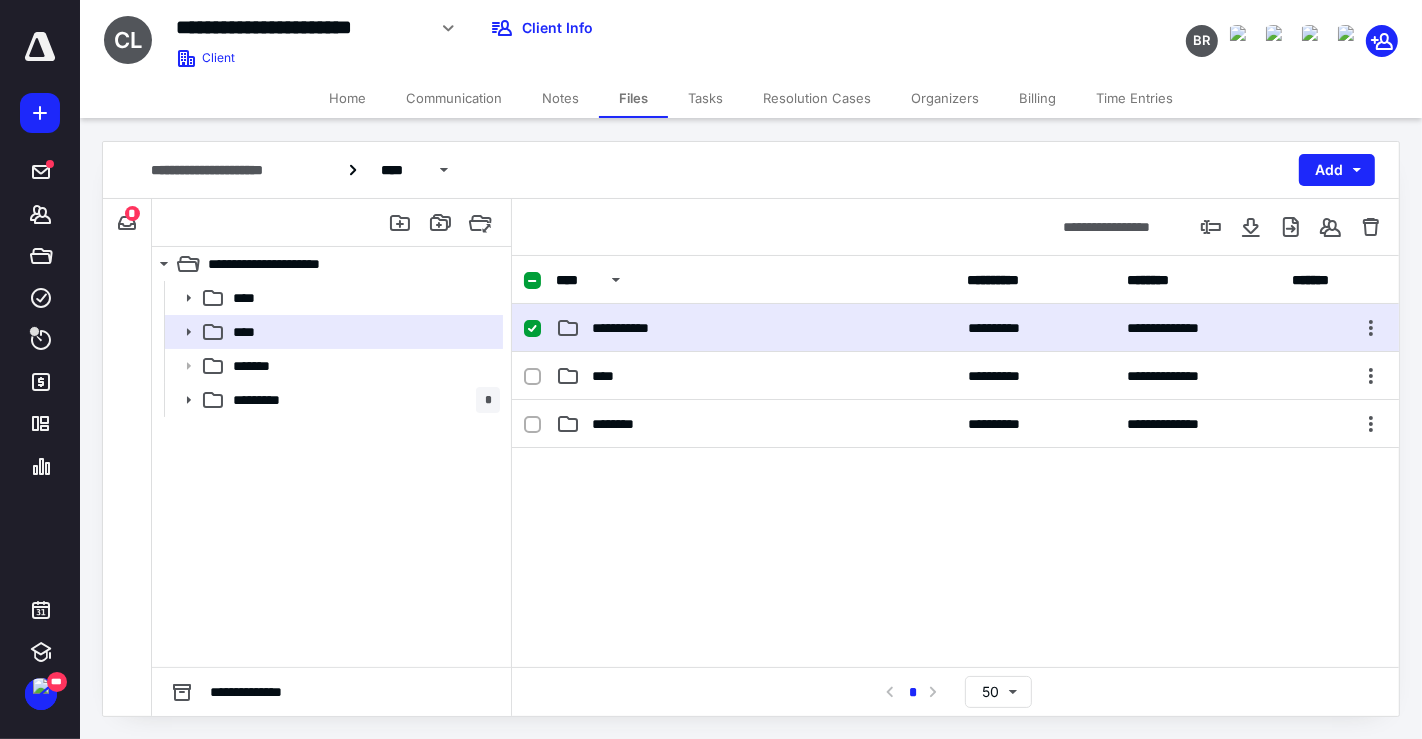 click on "**********" at bounding box center (955, 328) 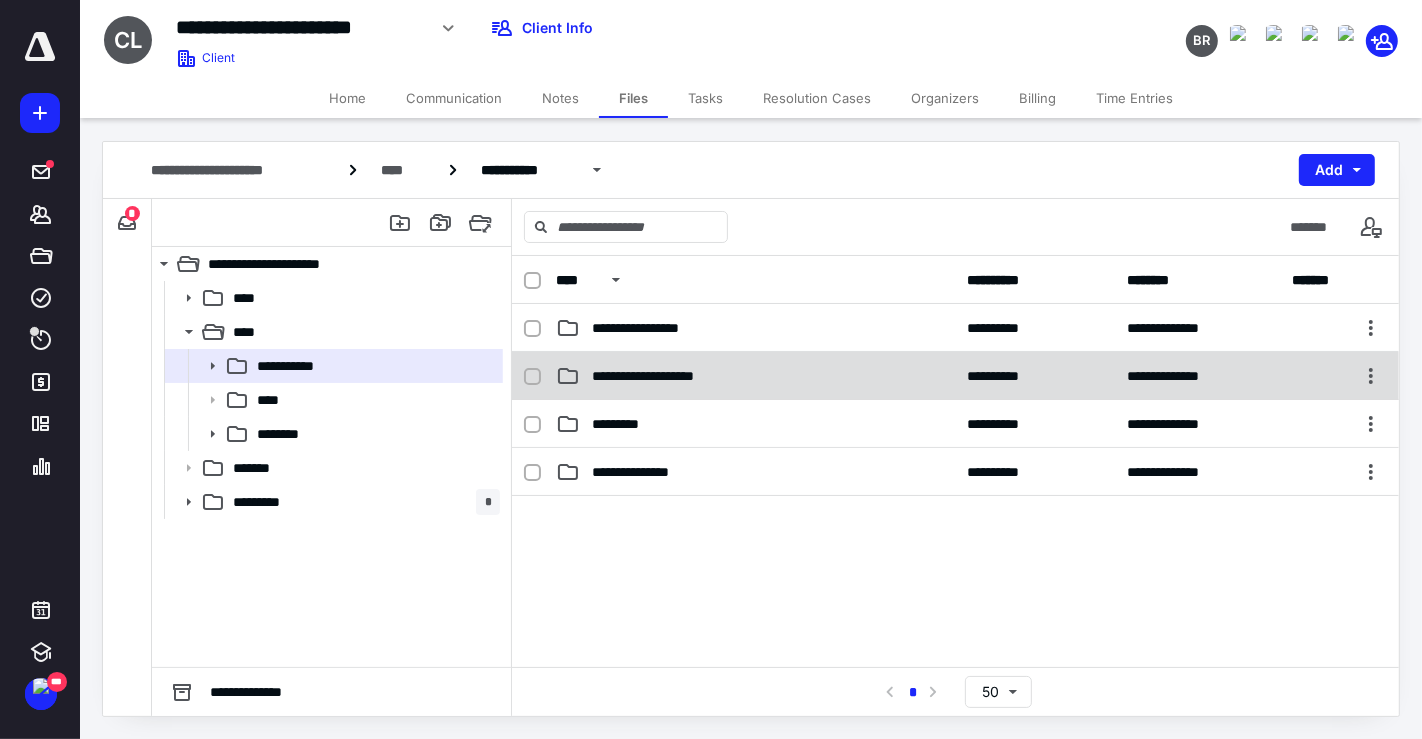 click on "**********" at bounding box center (756, 376) 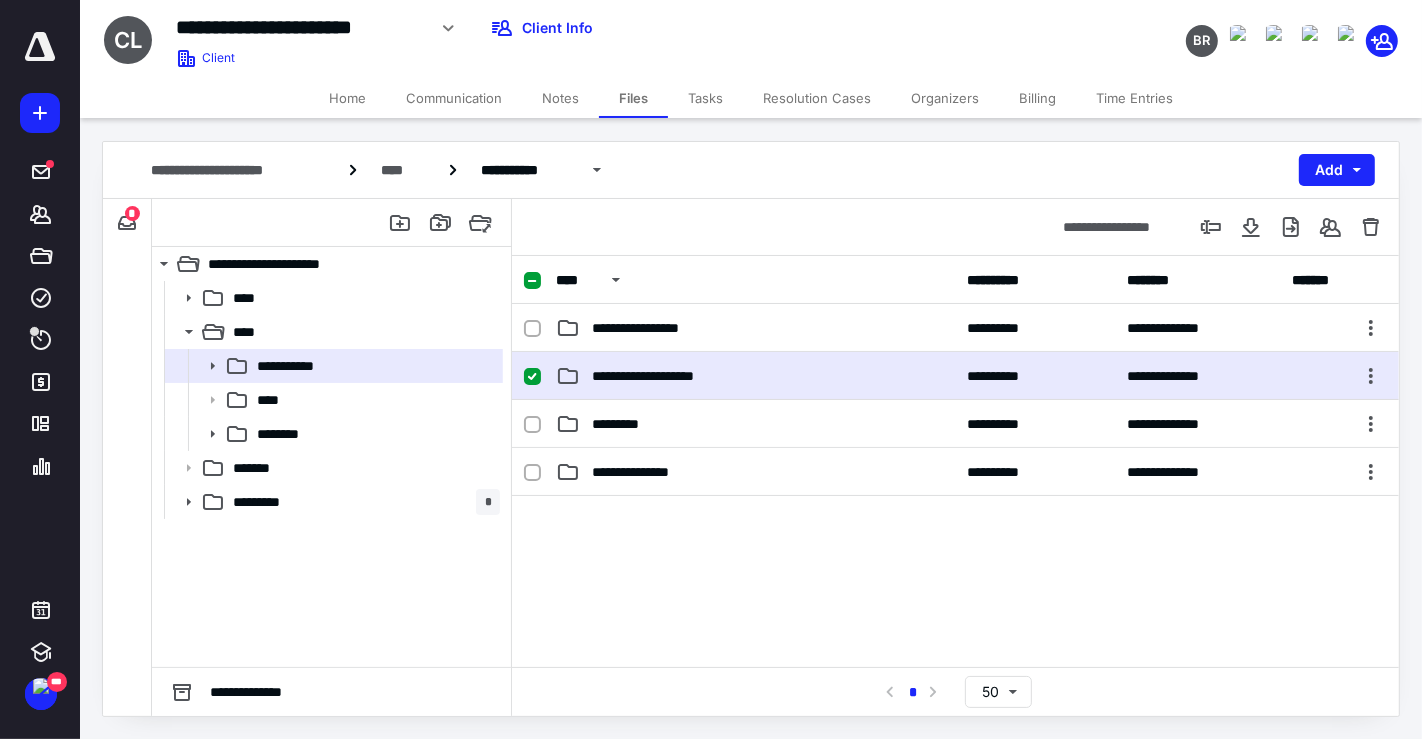 click on "**********" at bounding box center (756, 376) 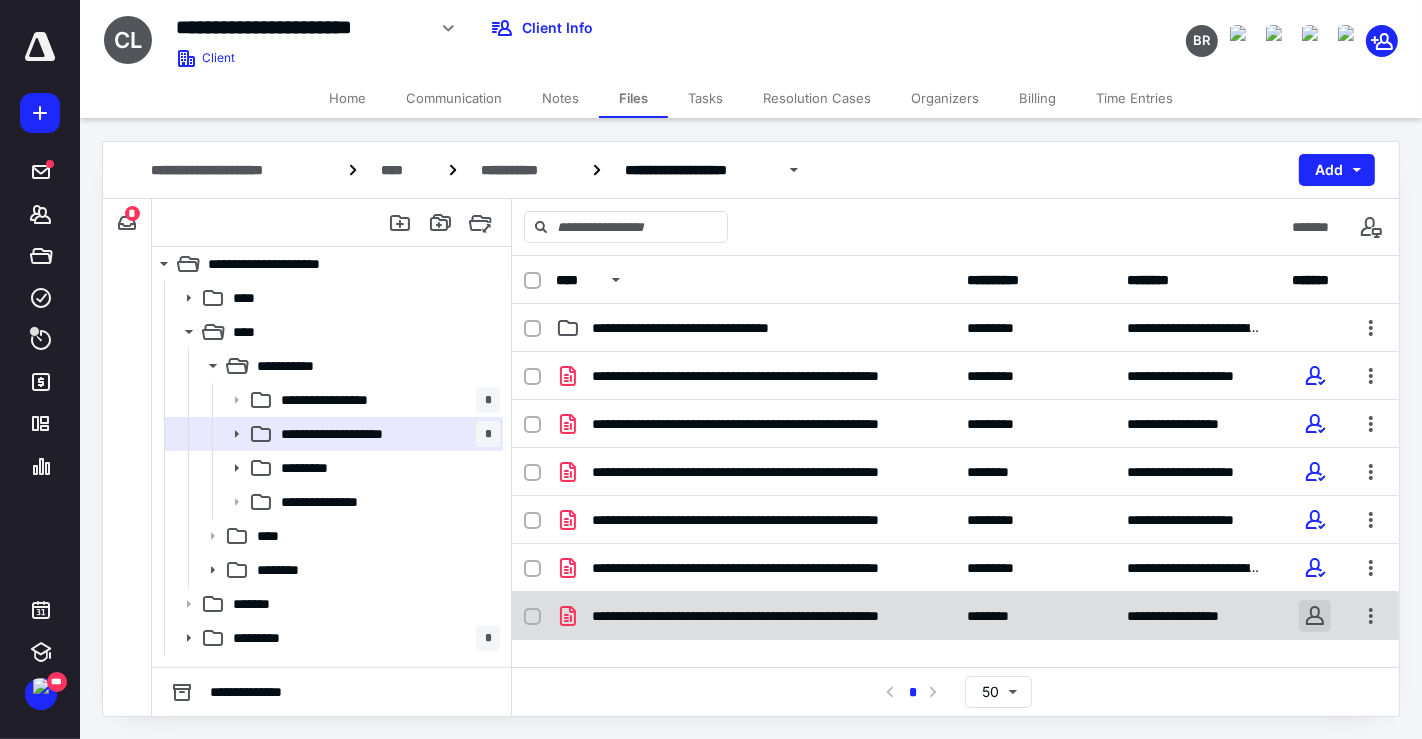 click at bounding box center [1315, 616] 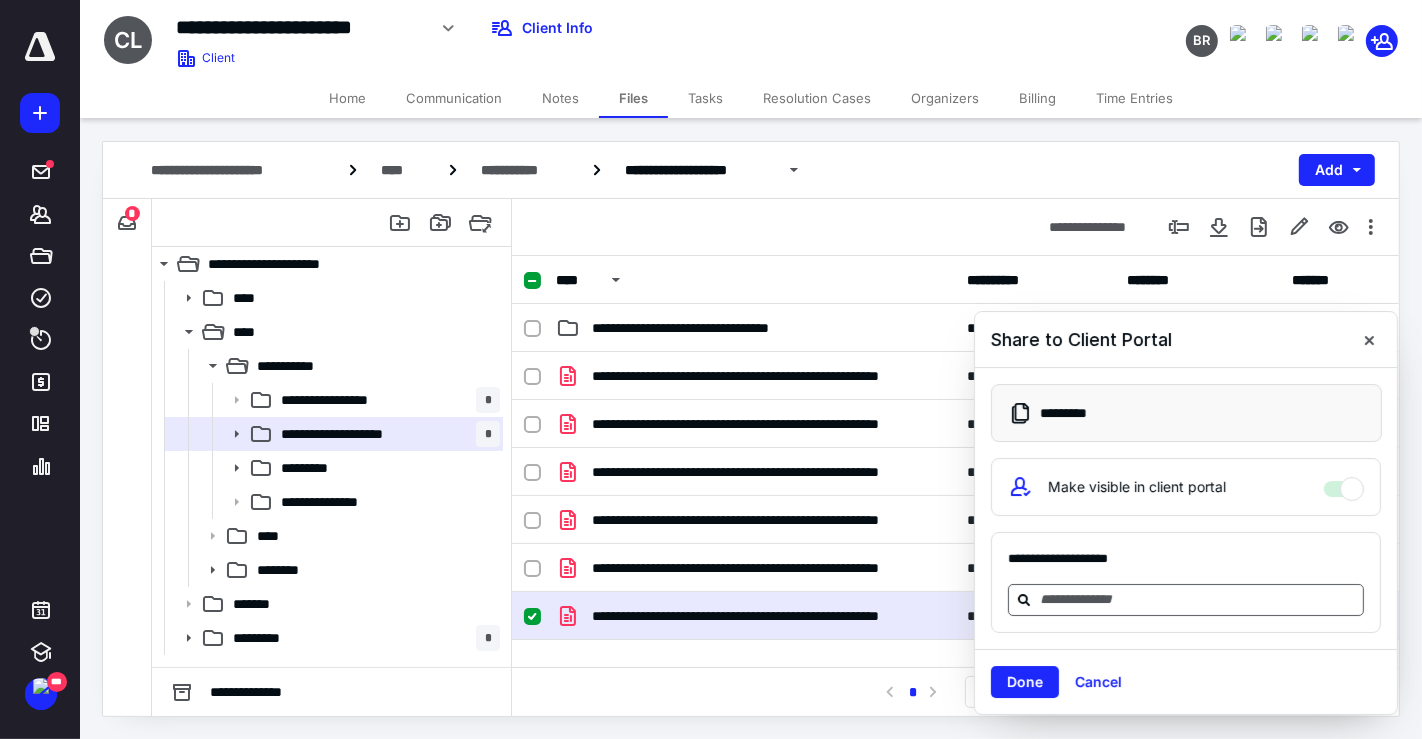 click at bounding box center (1186, 600) 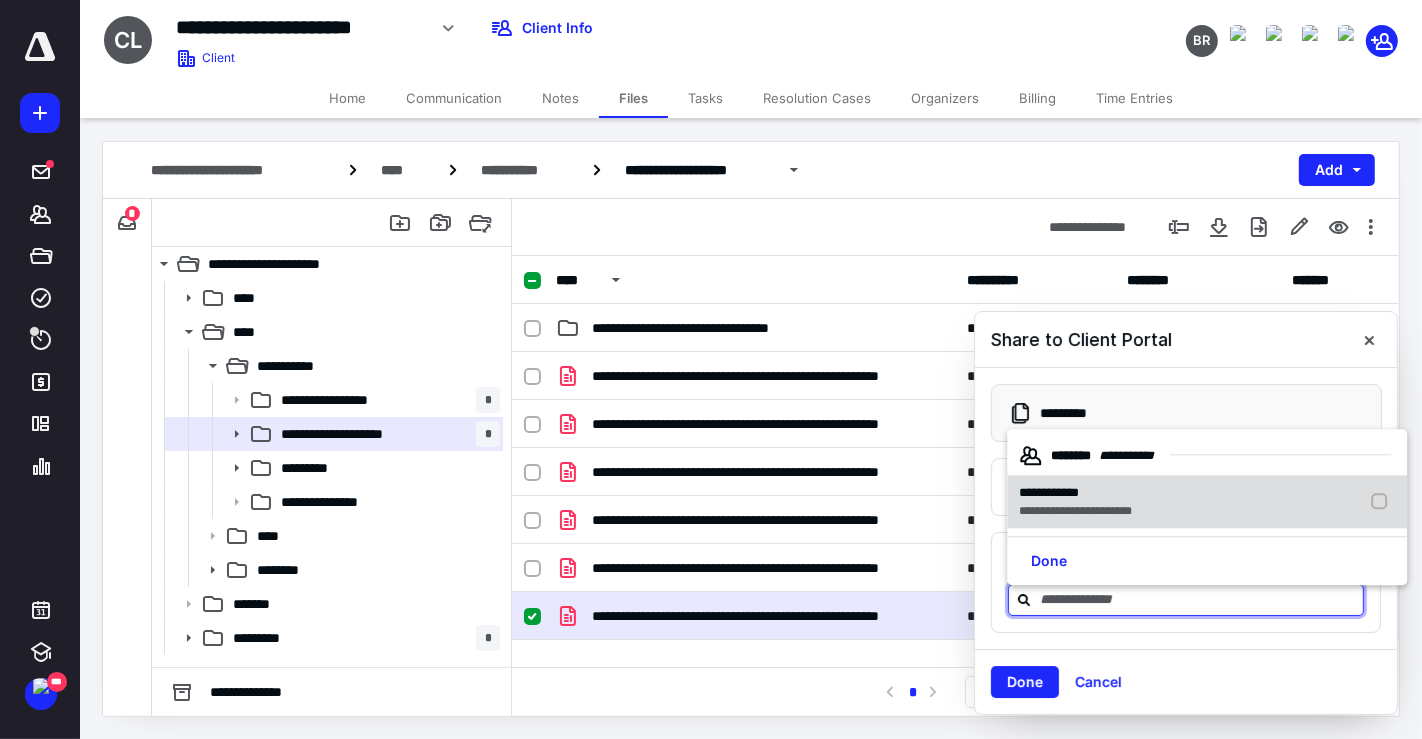 click on "**********" at bounding box center (1075, 512) 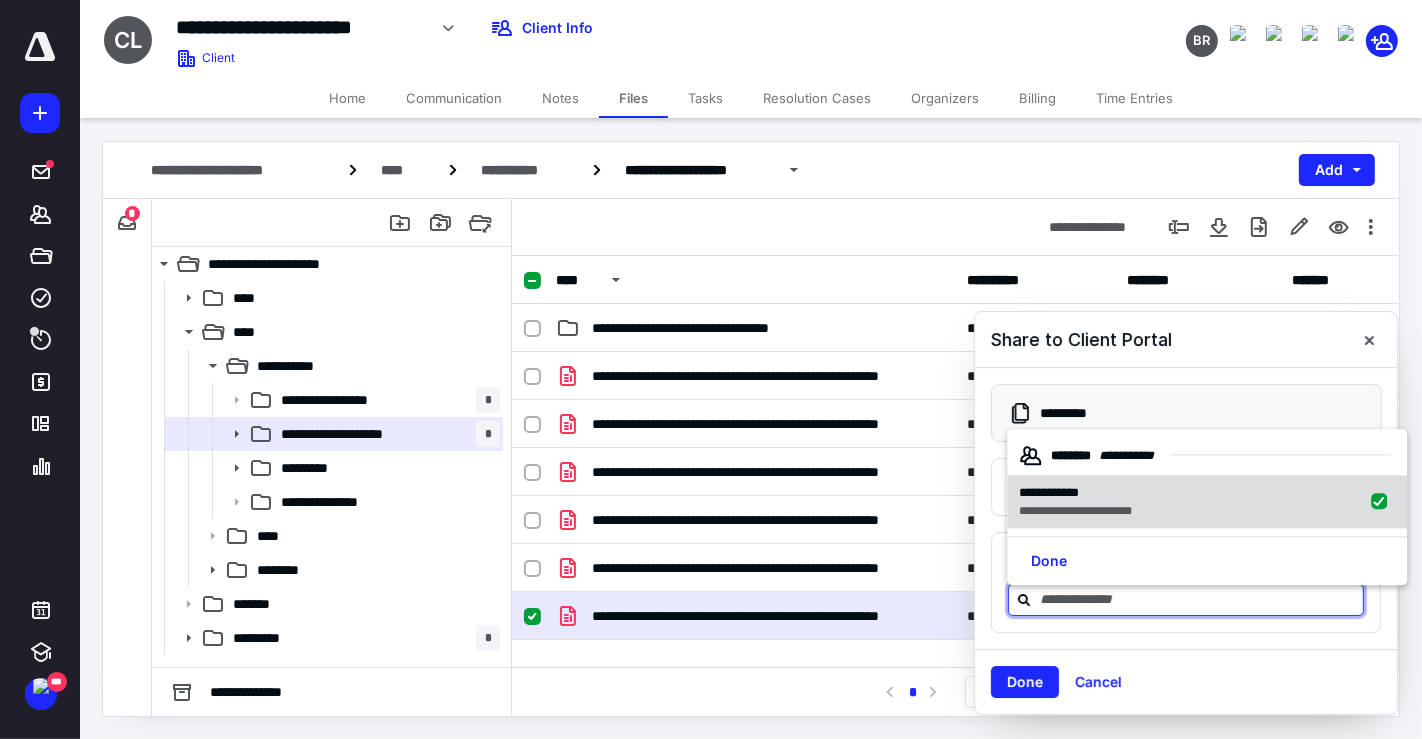 checkbox on "true" 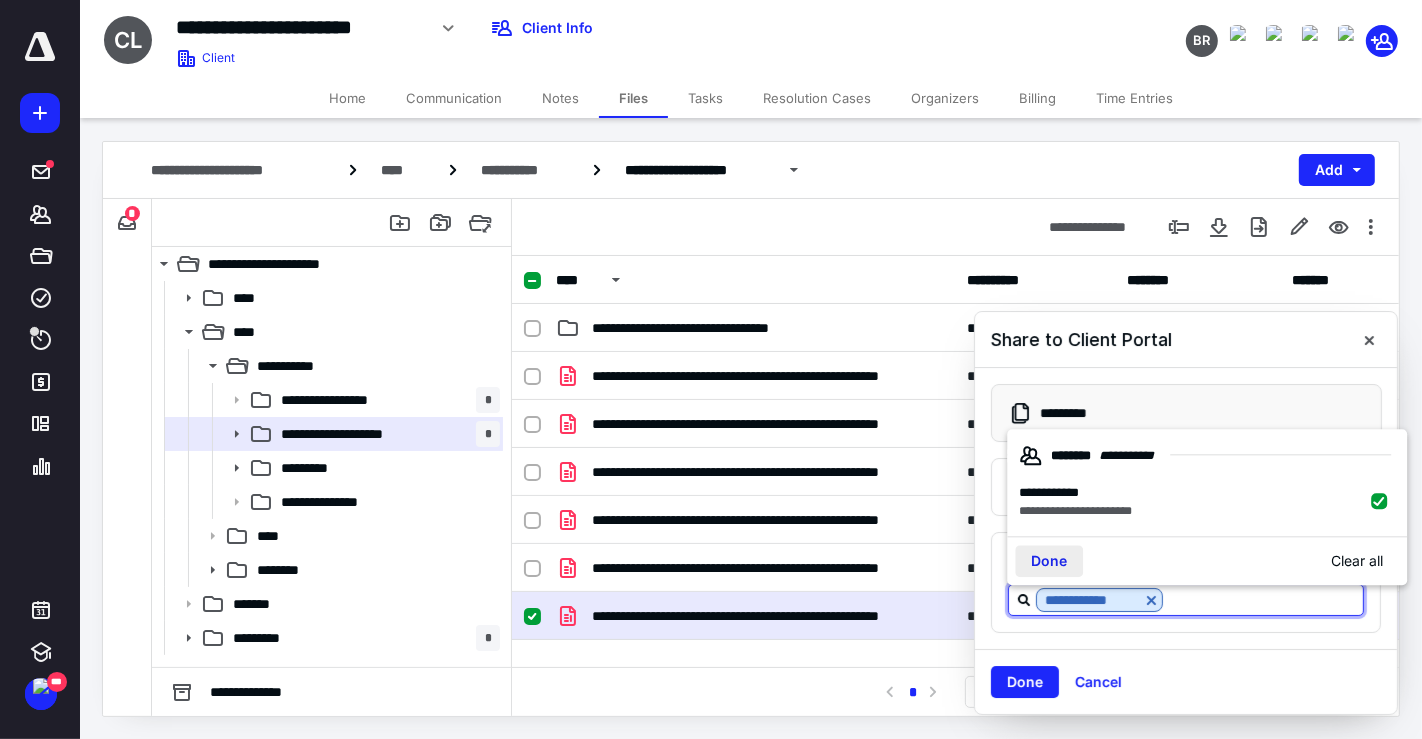 click on "Done" at bounding box center (1049, 562) 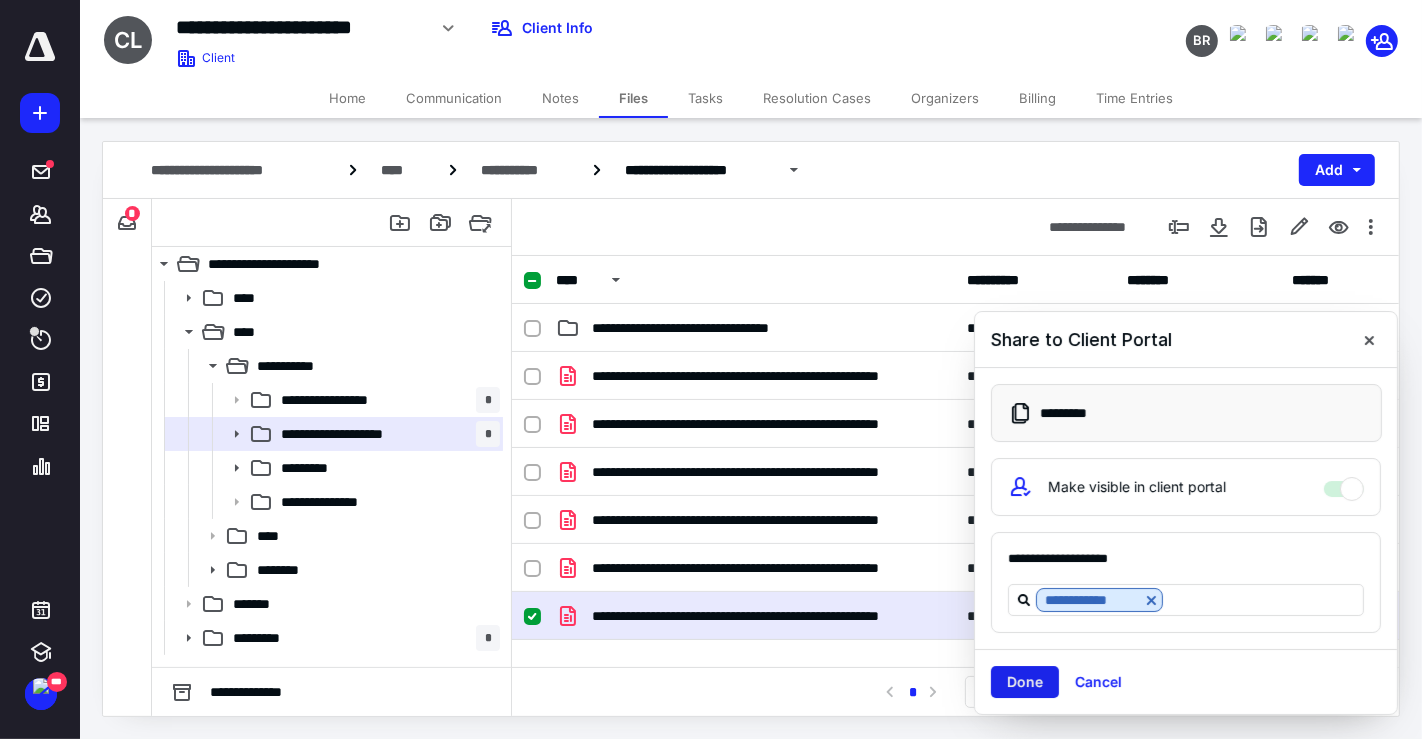 click on "Done" at bounding box center [1025, 682] 